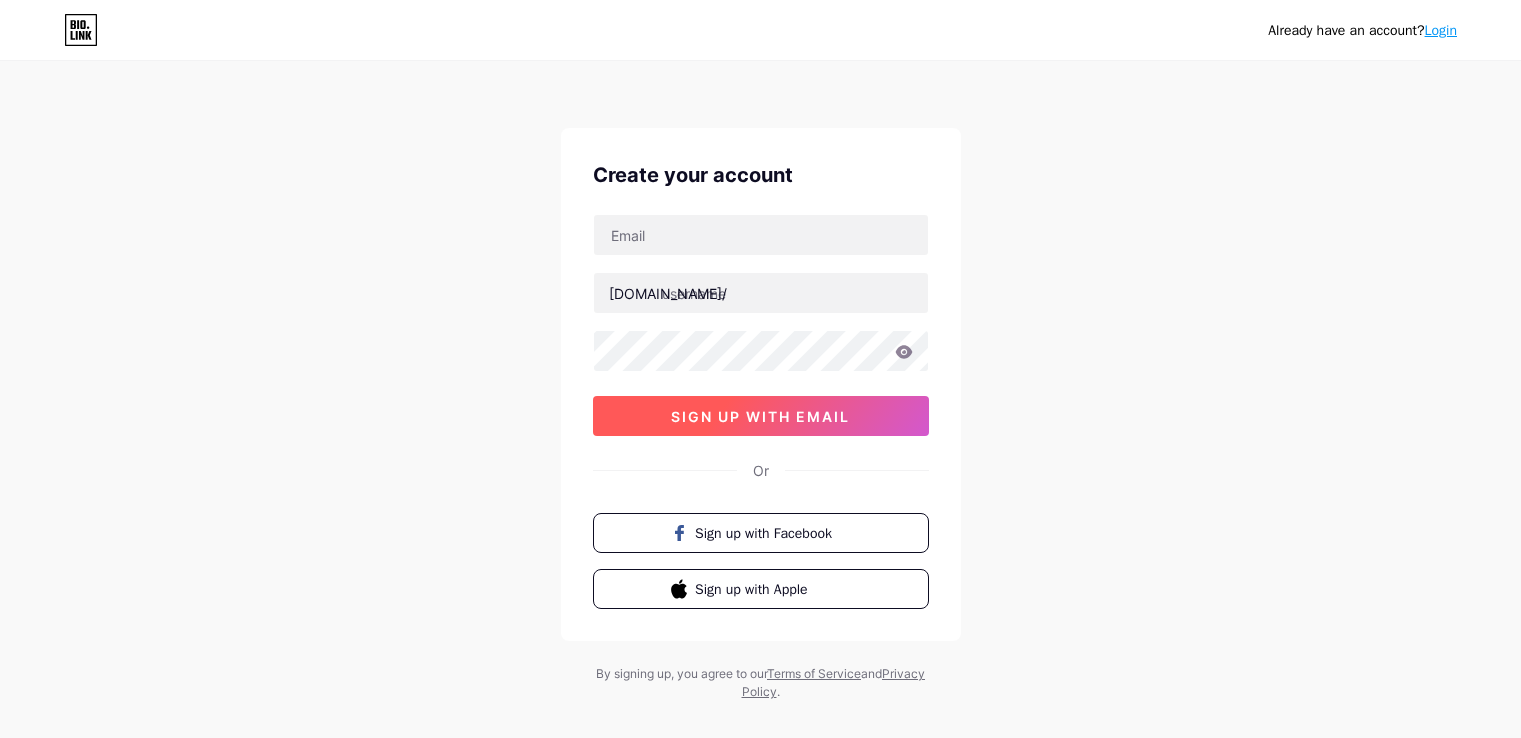 scroll, scrollTop: 0, scrollLeft: 0, axis: both 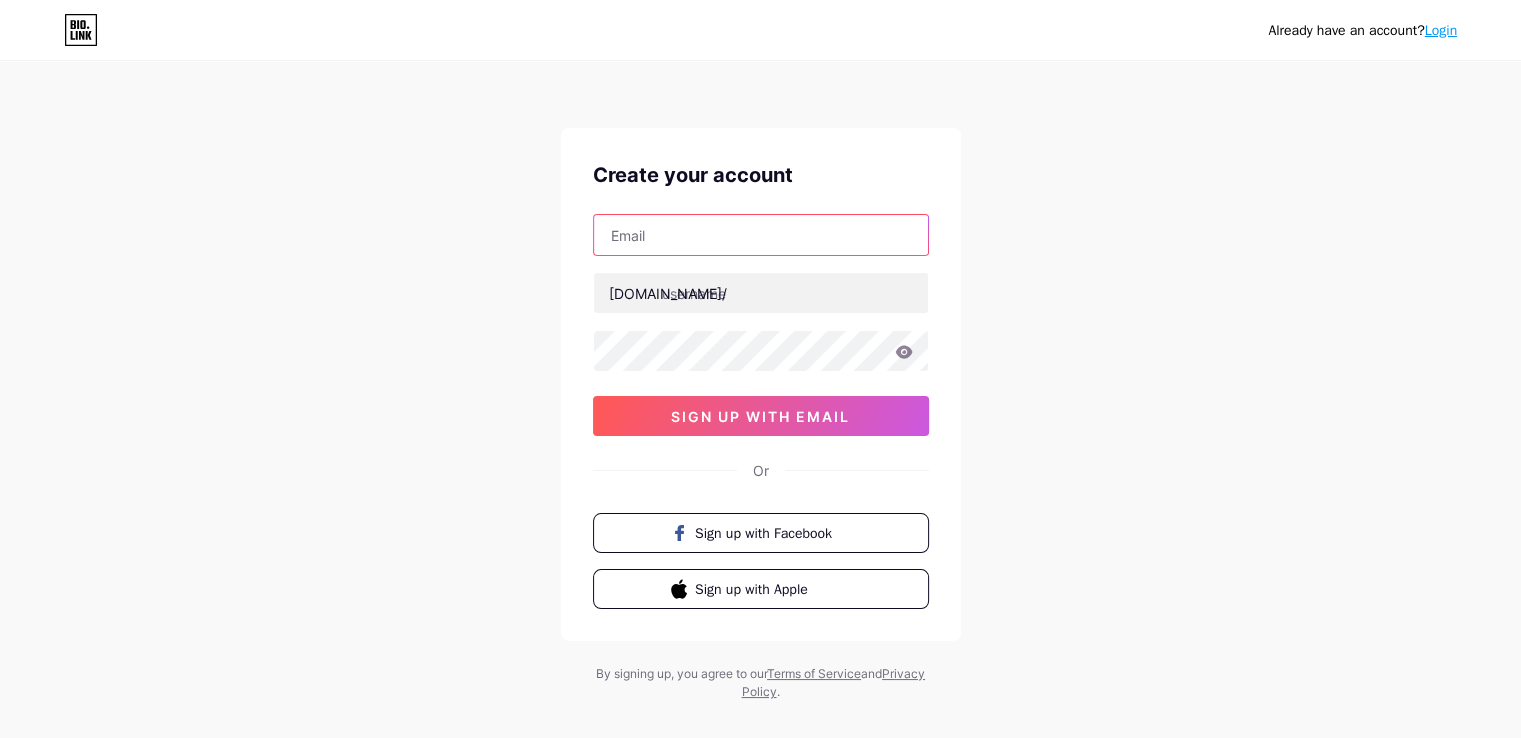 click at bounding box center (761, 235) 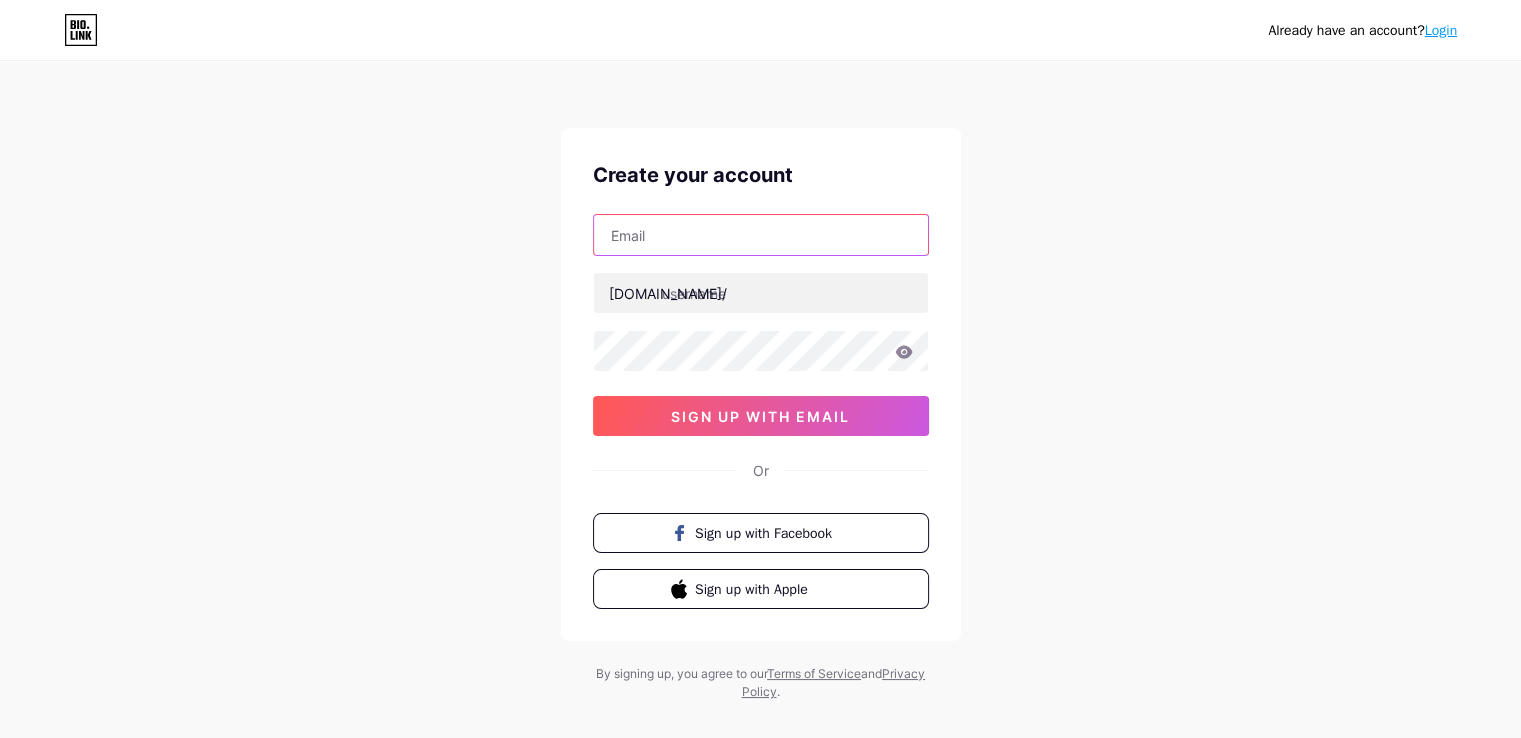 paste on "[EMAIL_ADDRESS][DOMAIN_NAME]" 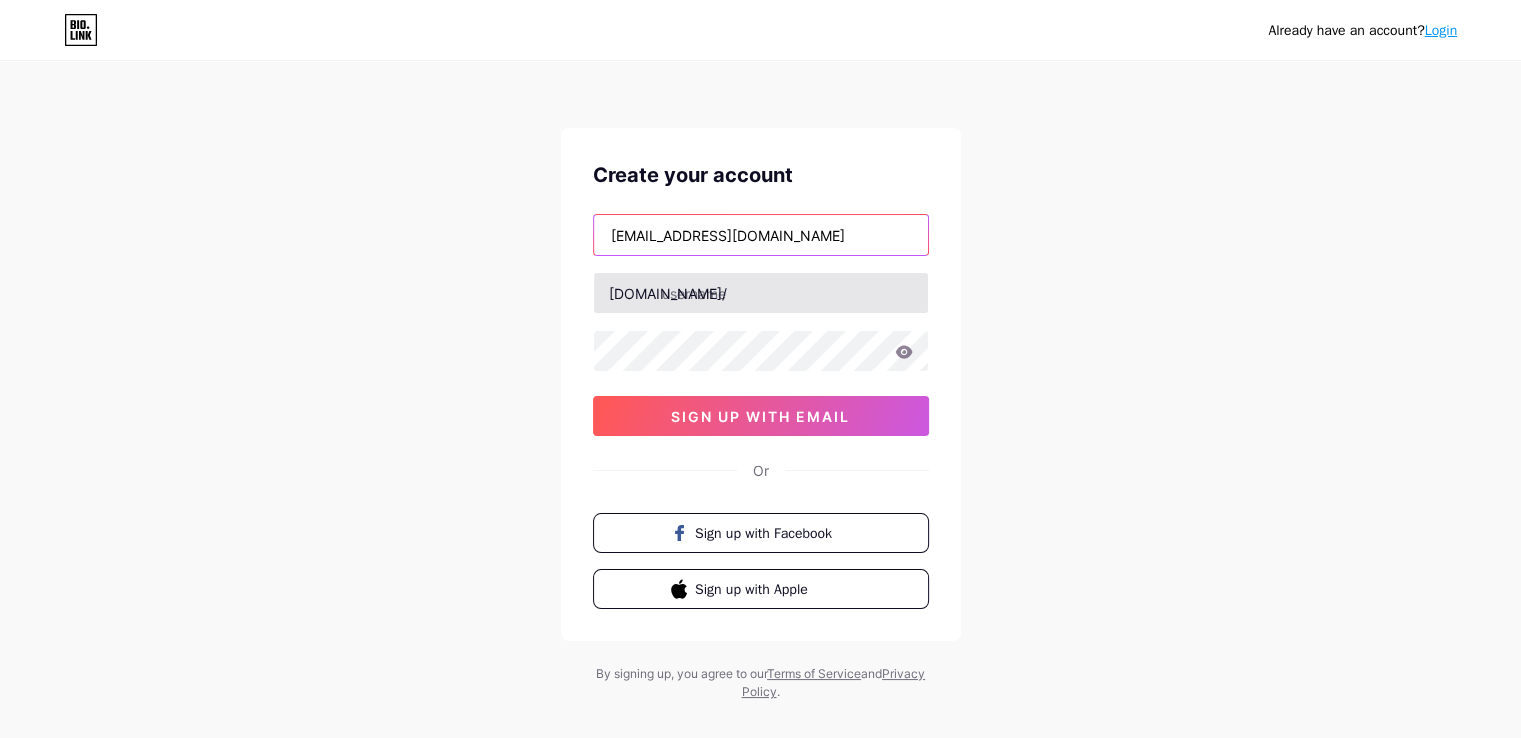 type on "[EMAIL_ADDRESS][DOMAIN_NAME]" 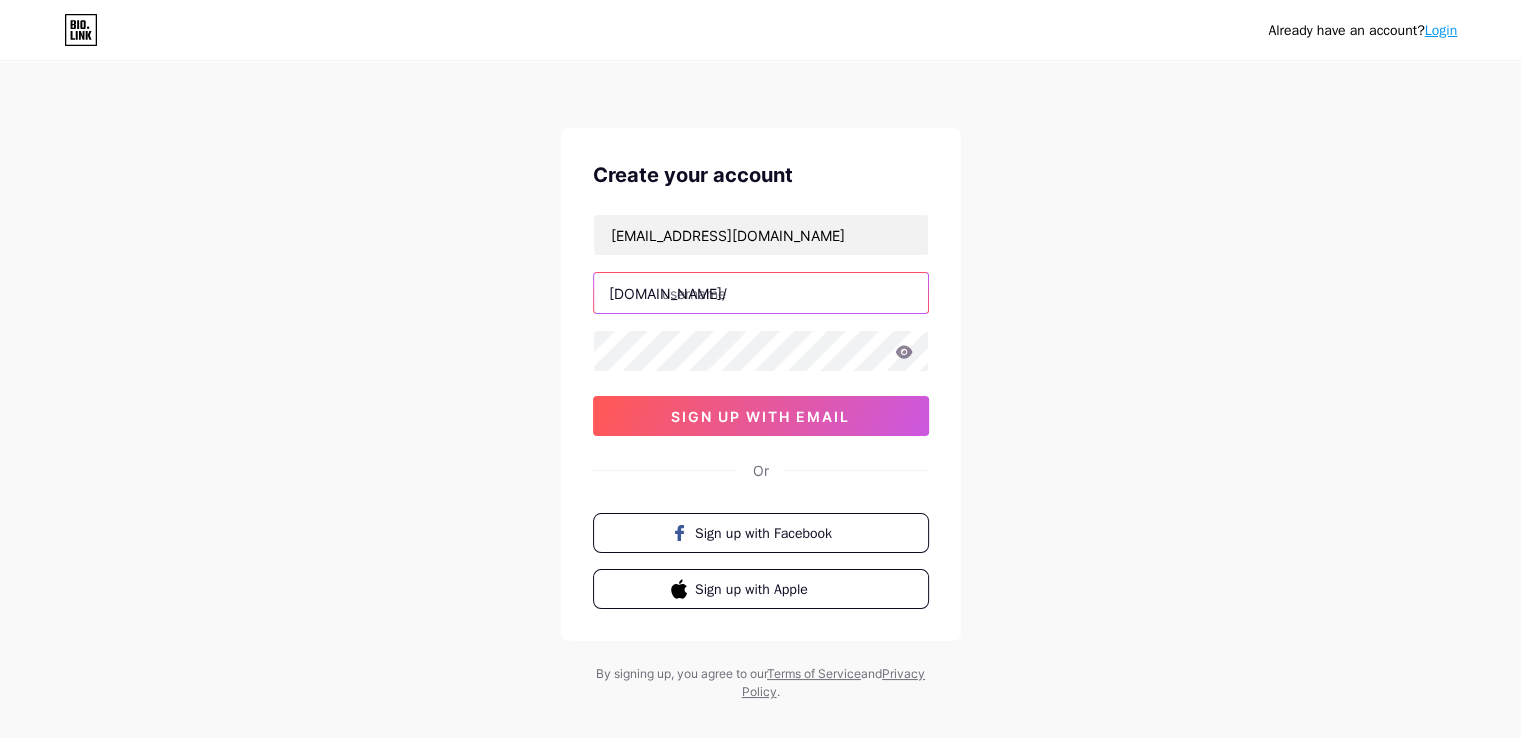 click at bounding box center [761, 293] 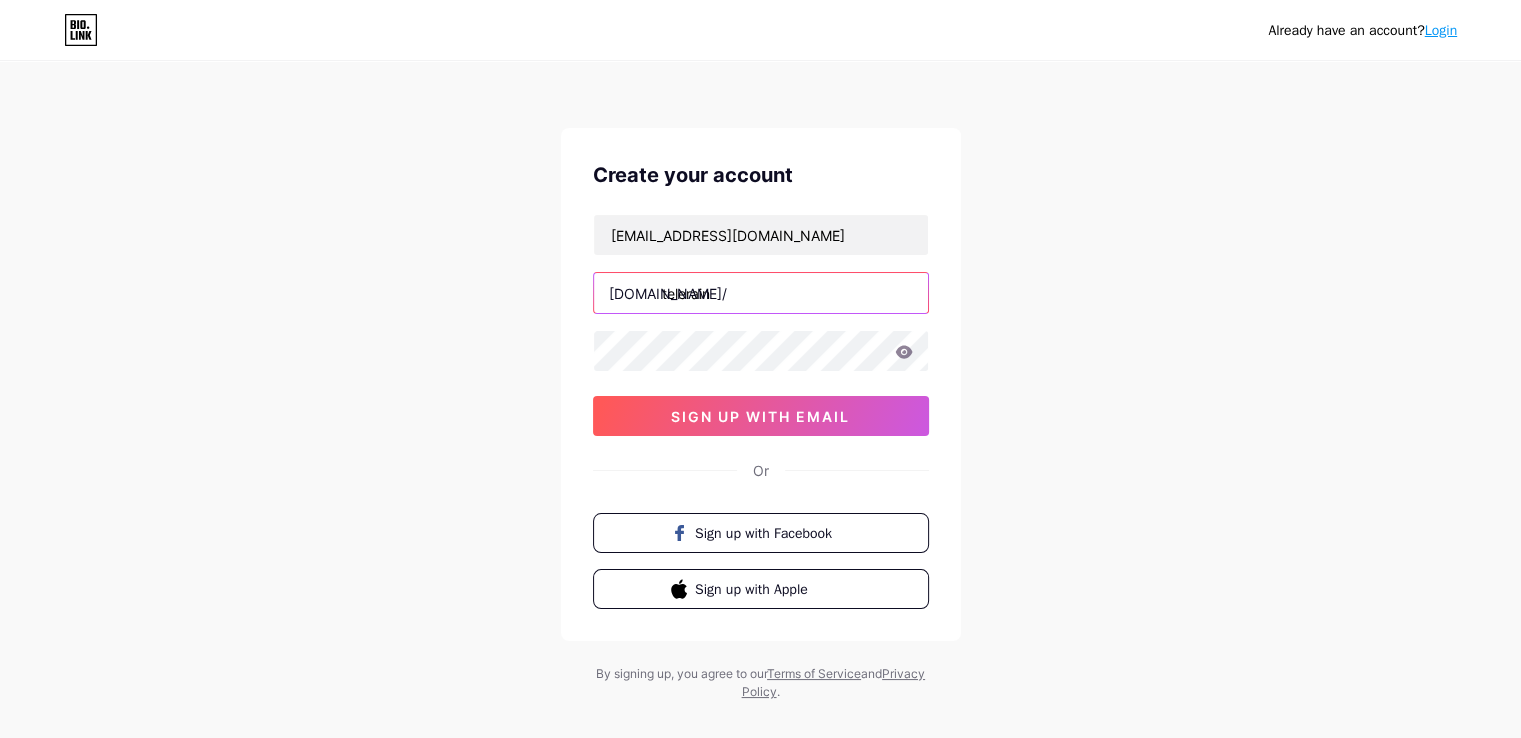 type on "telerain" 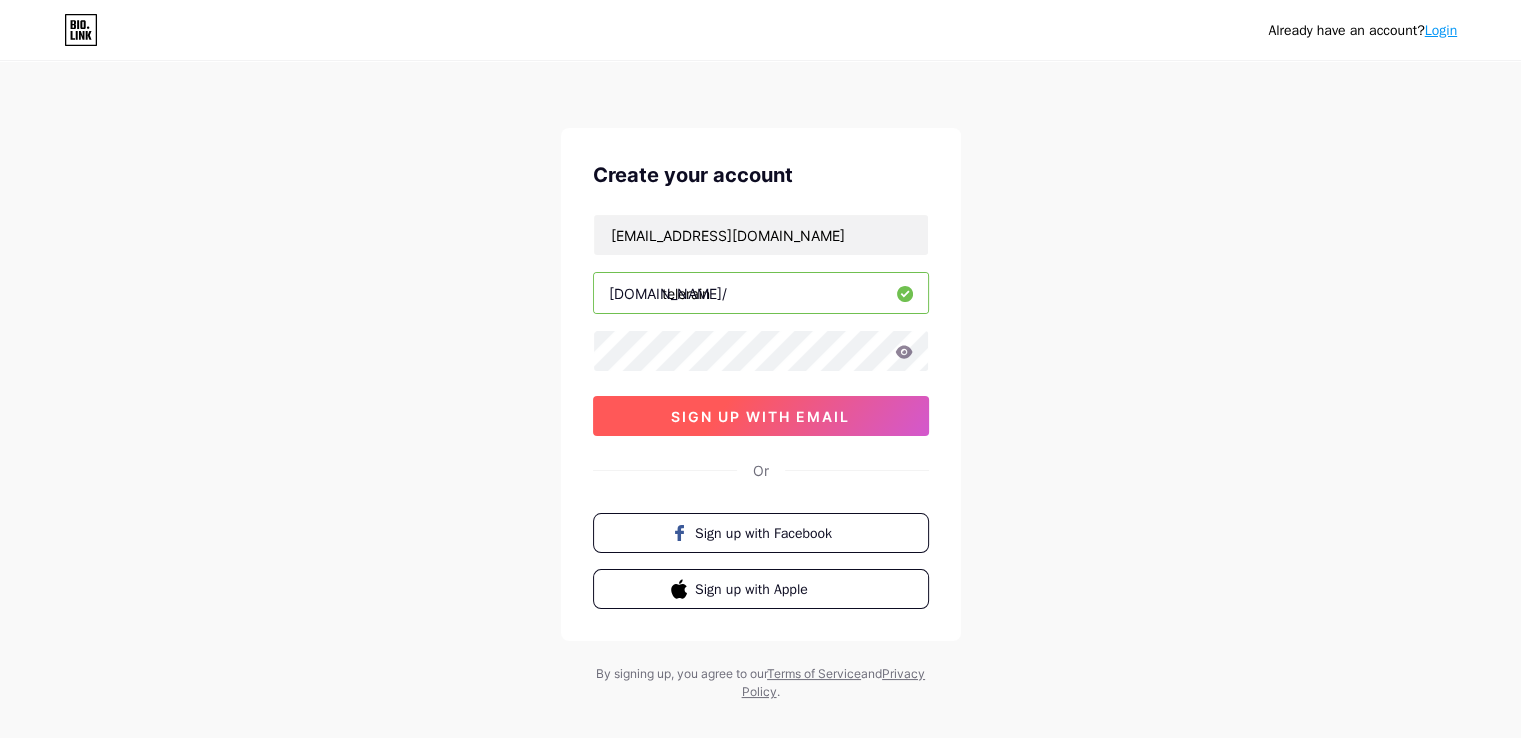 click on "sign up with email" at bounding box center (760, 416) 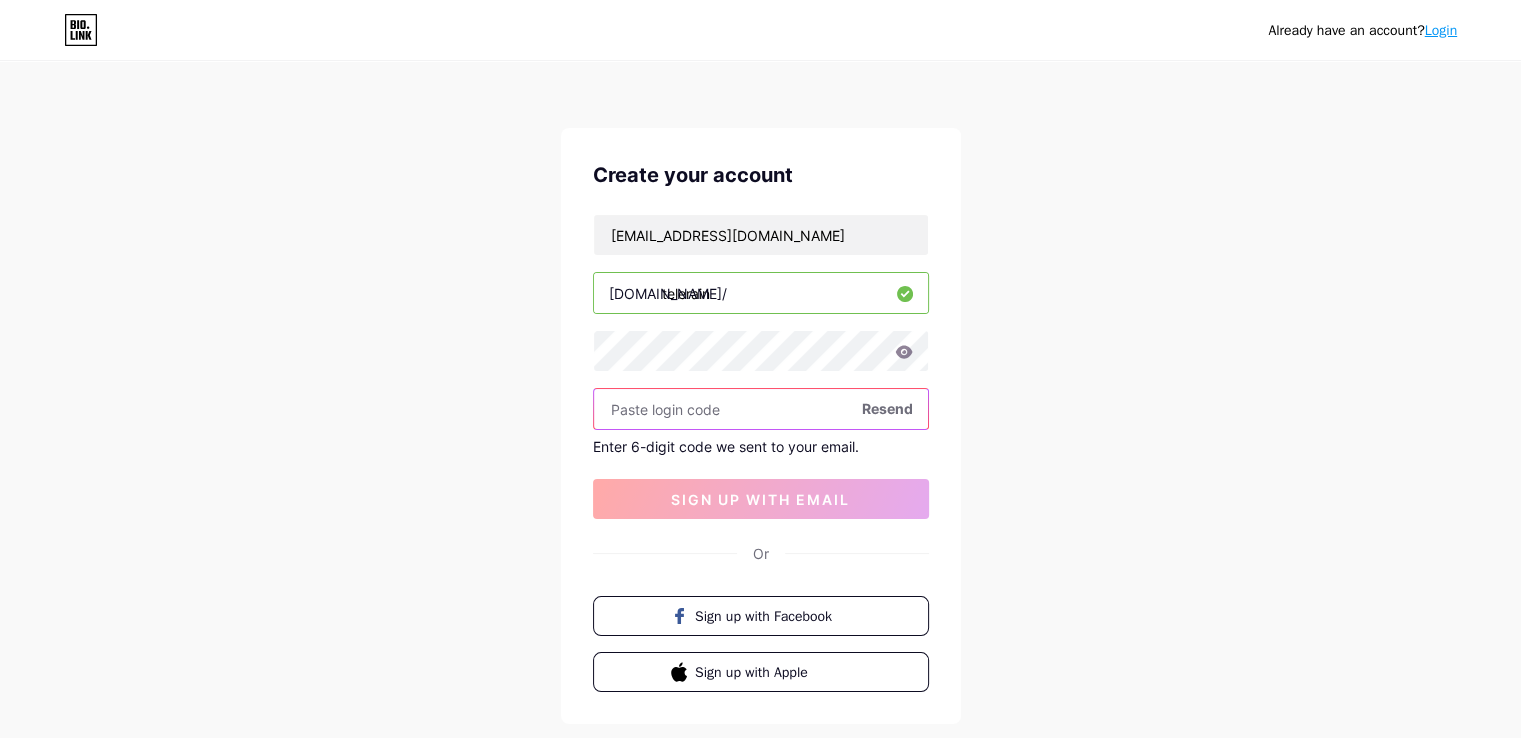 paste on "906097" 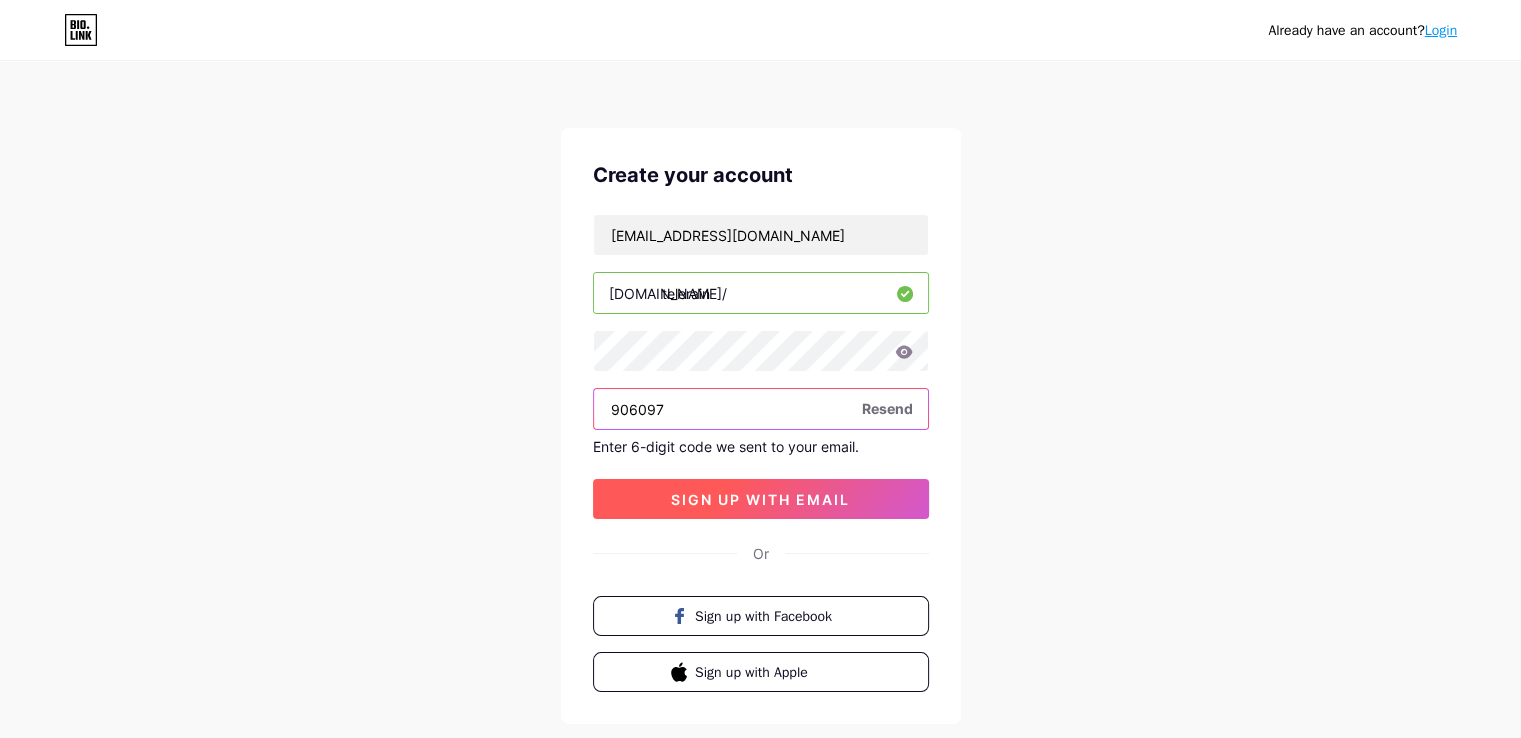 type on "906097" 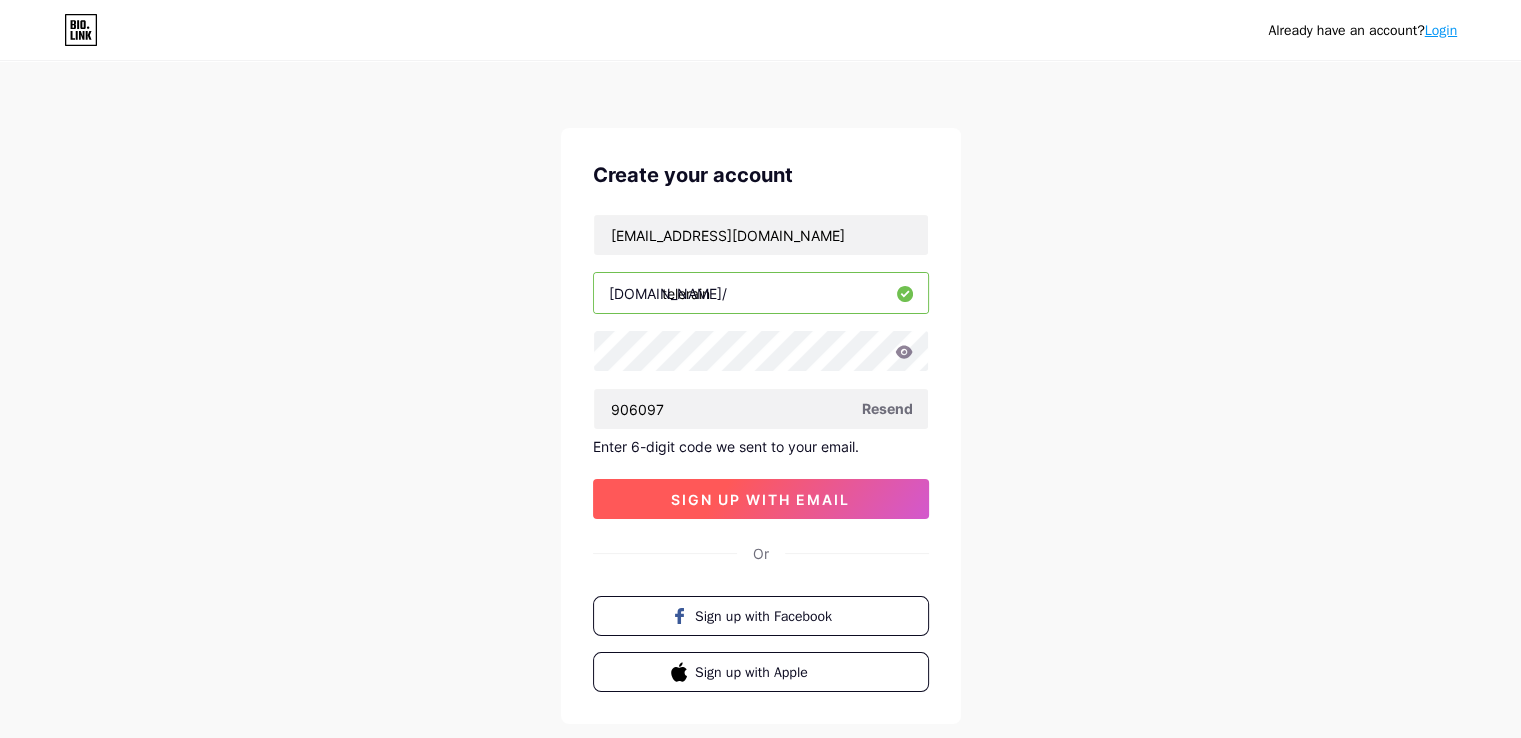 click on "sign up with email" at bounding box center (760, 499) 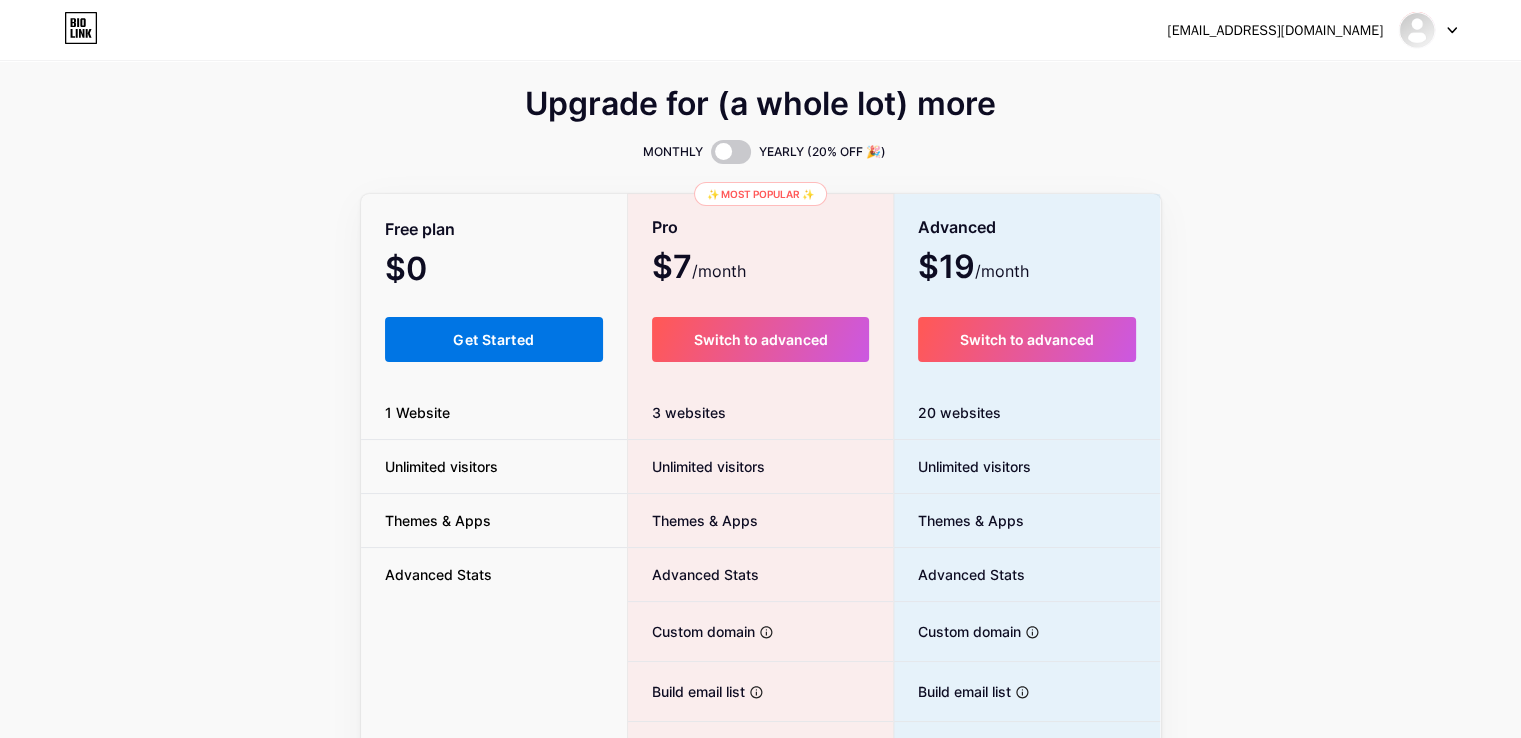 click on "Get Started" at bounding box center [494, 339] 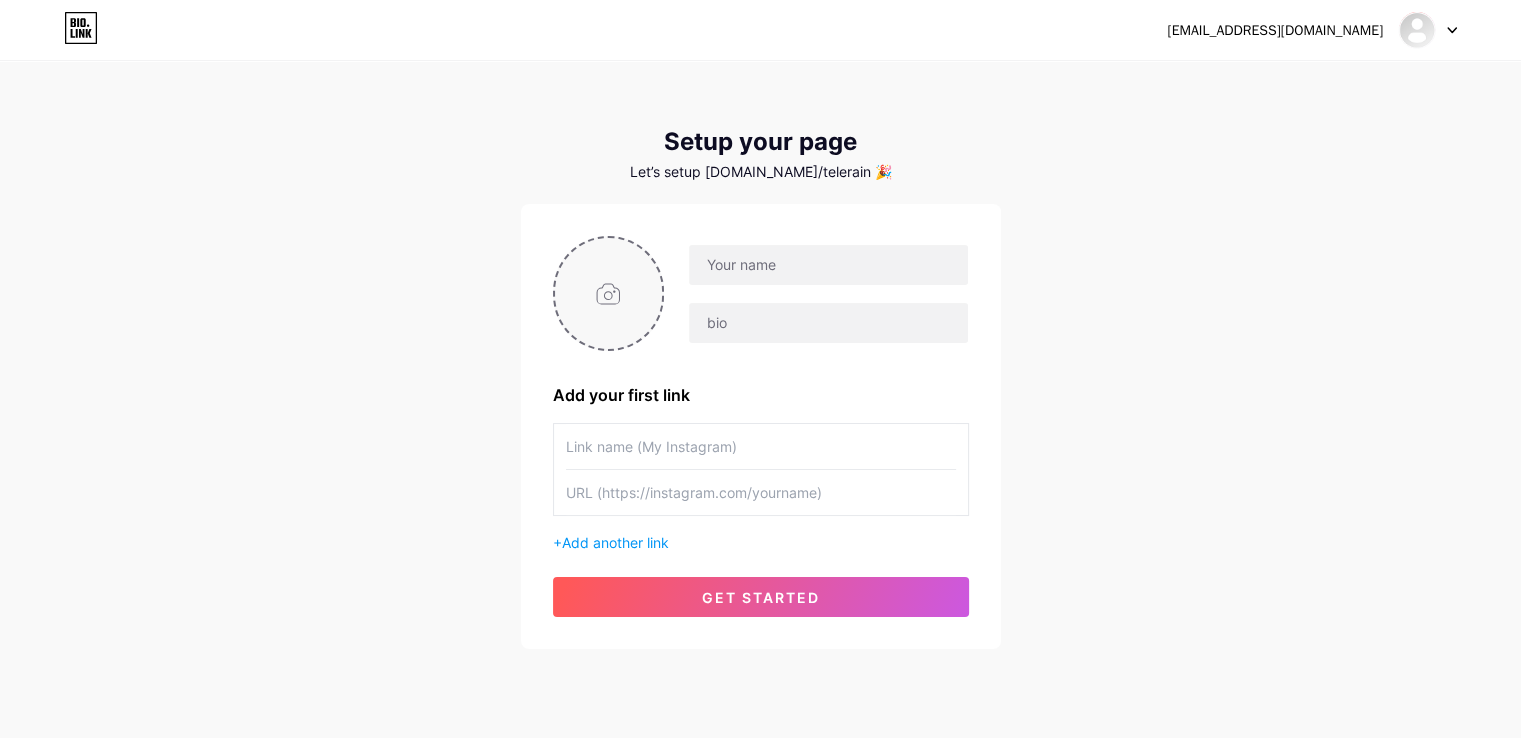 click at bounding box center [609, 293] 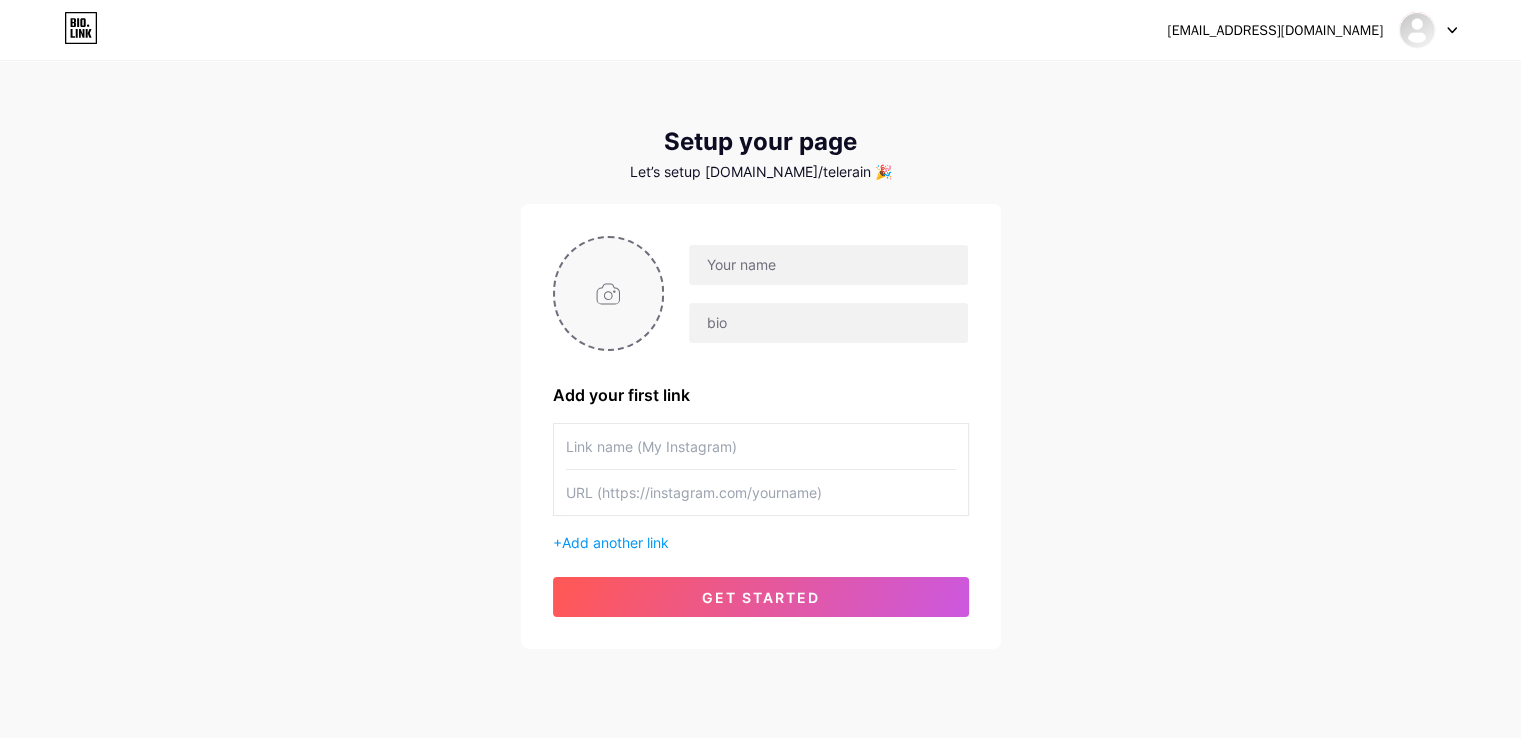 type on "C:\fakepath\logo.jpg" 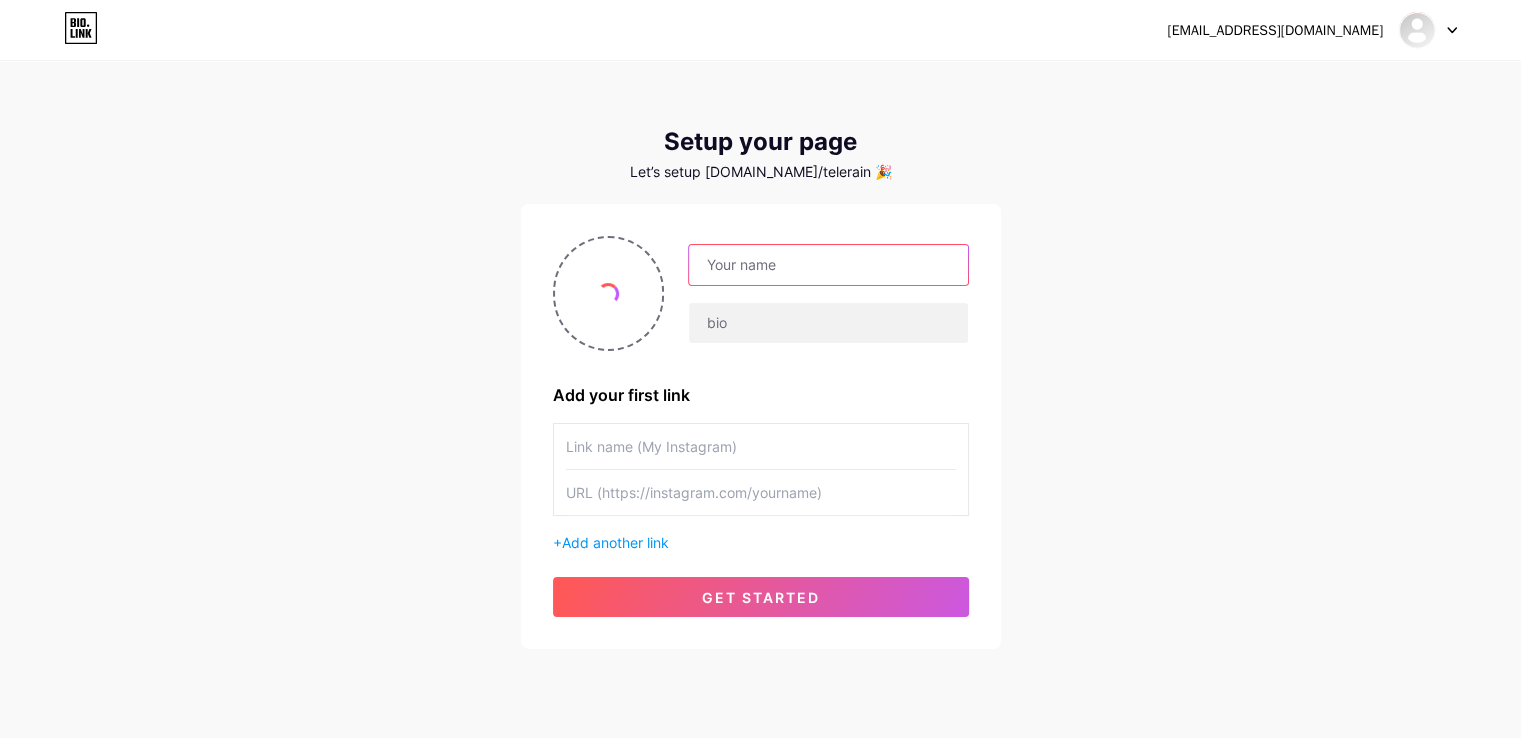 click at bounding box center (828, 265) 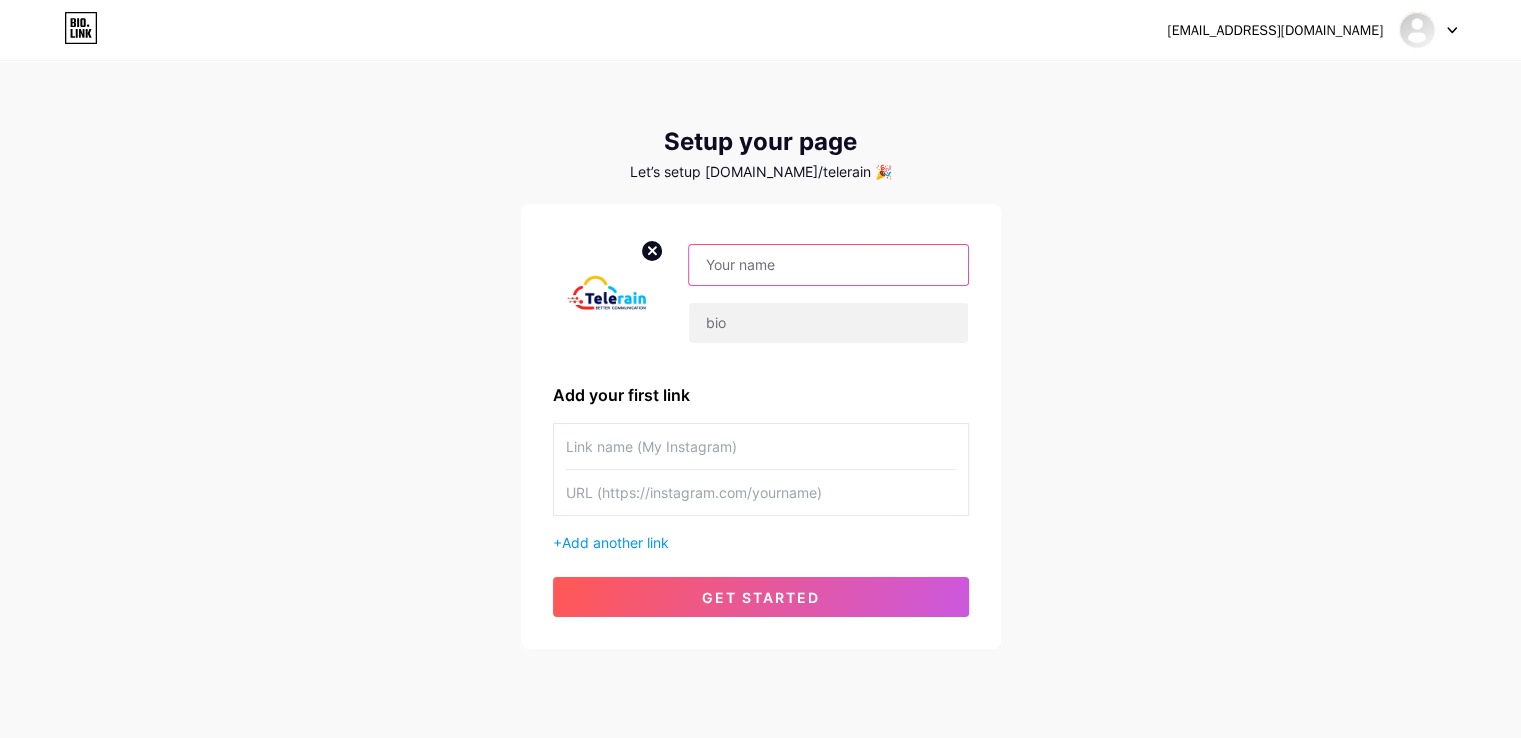 paste on "Telerain Inc" 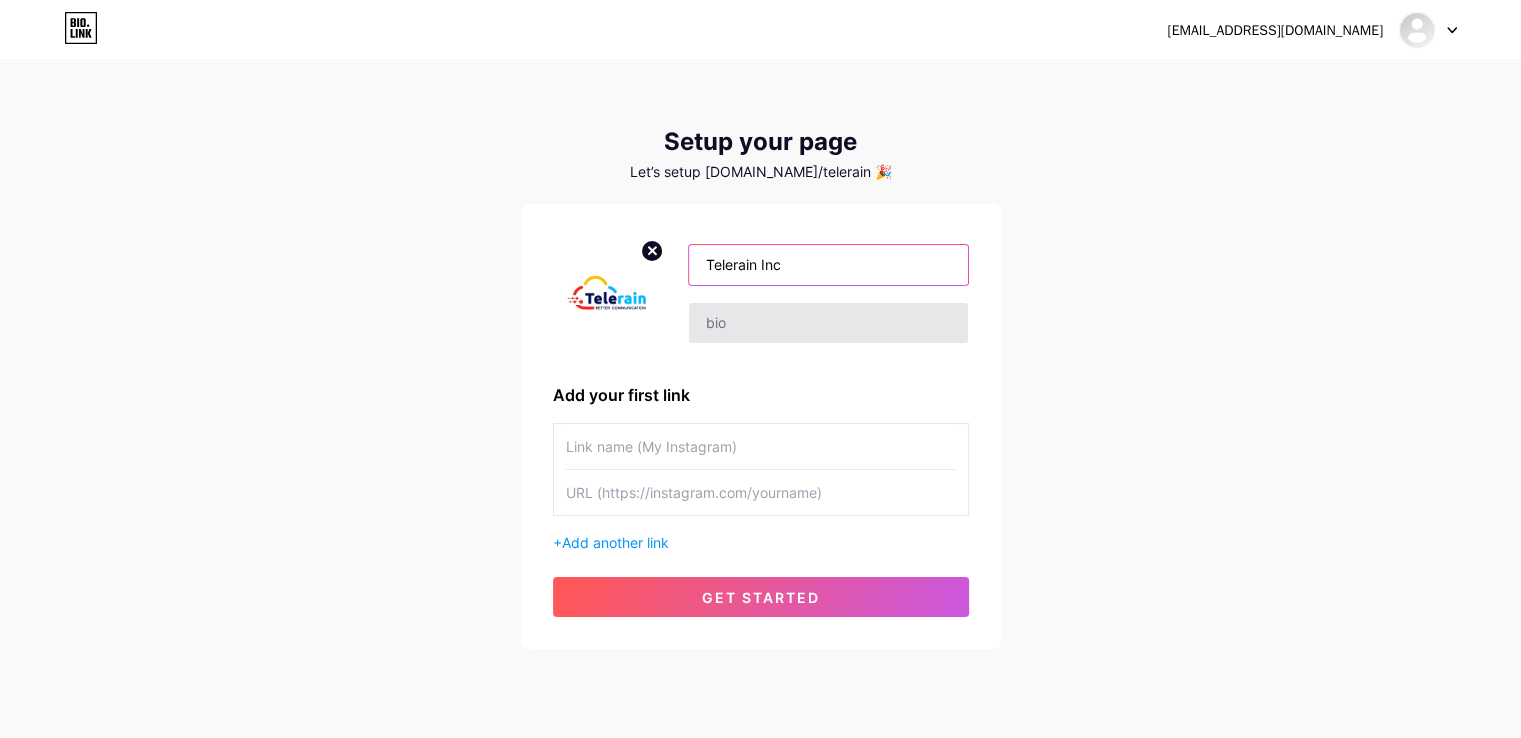 type on "Telerain Inc" 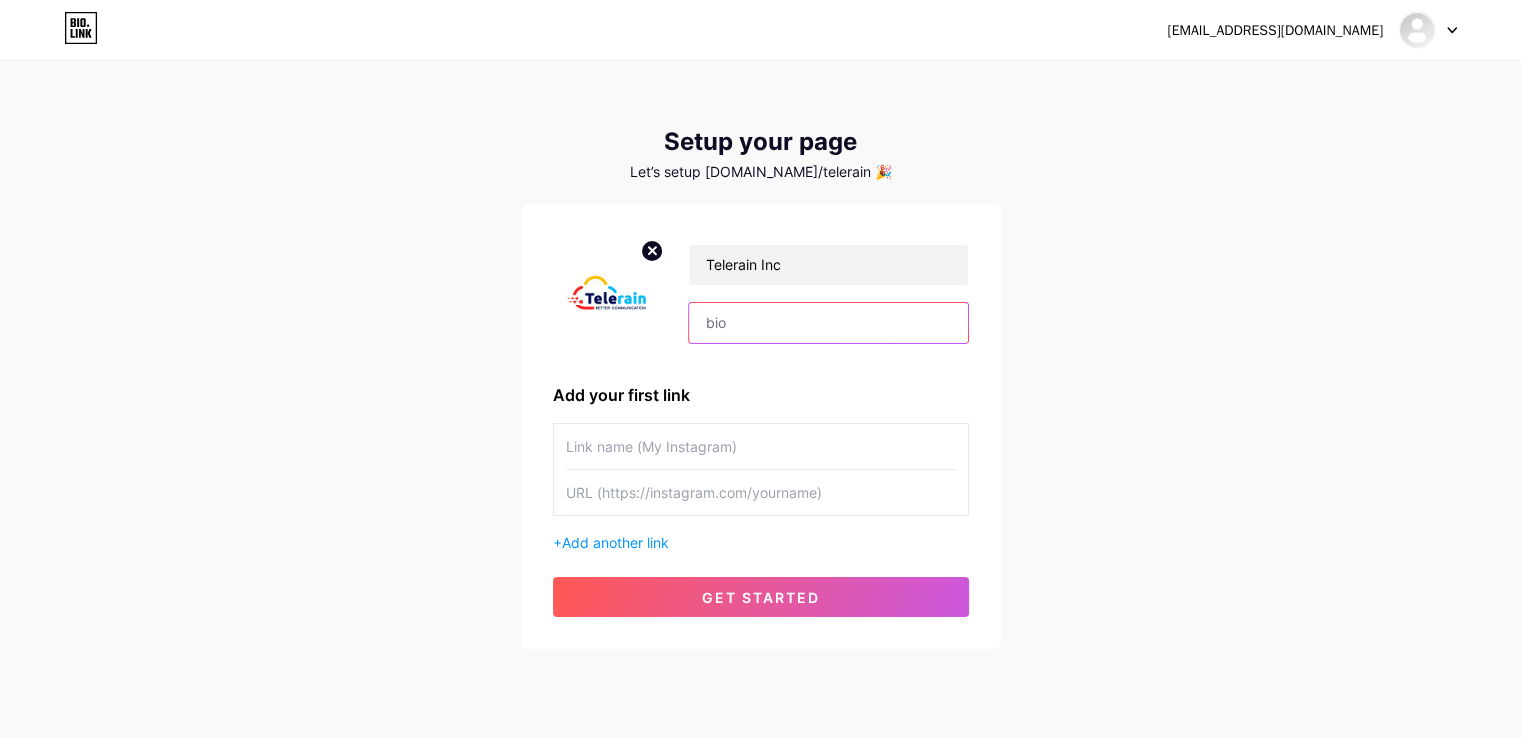 click at bounding box center [828, 323] 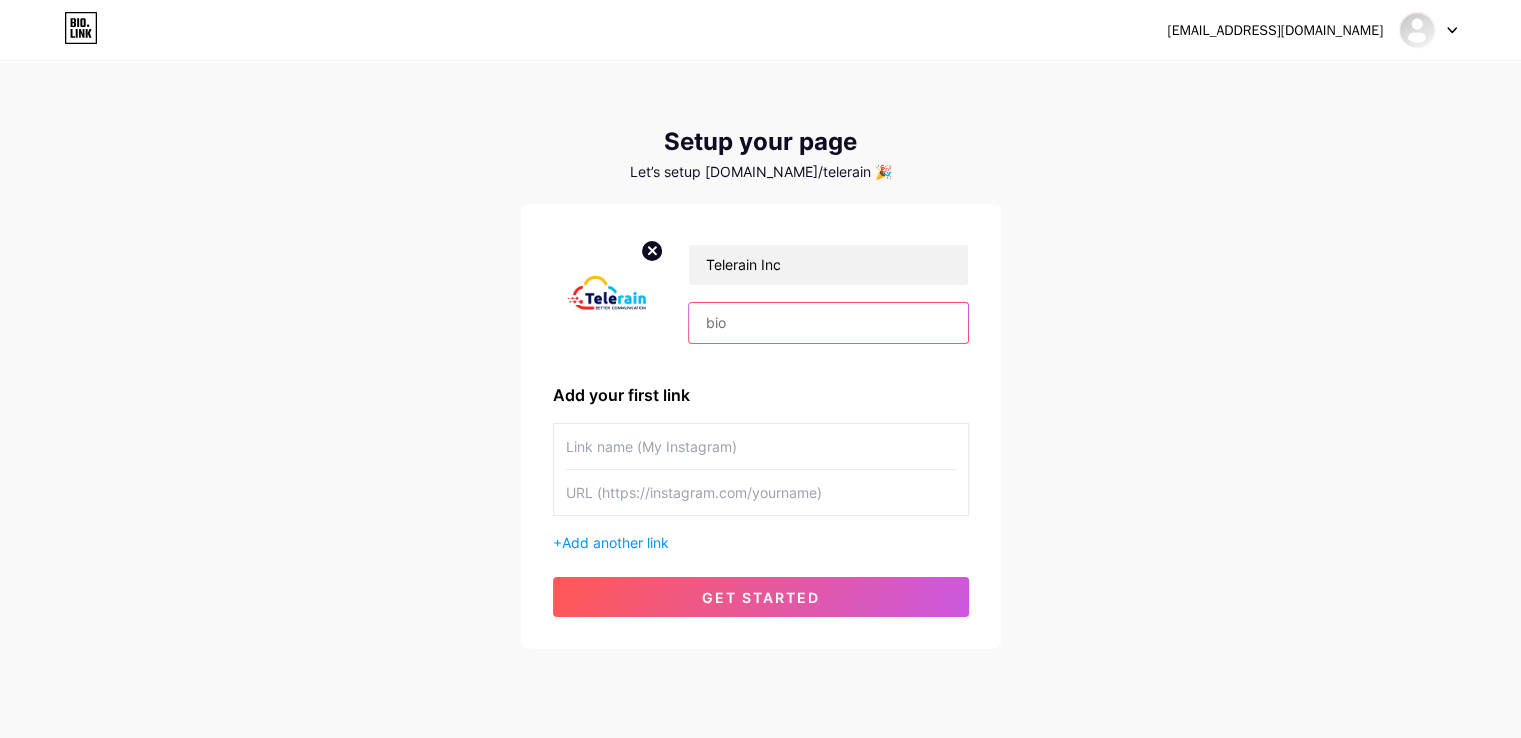 paste on "Experience the Best Call Center Software" 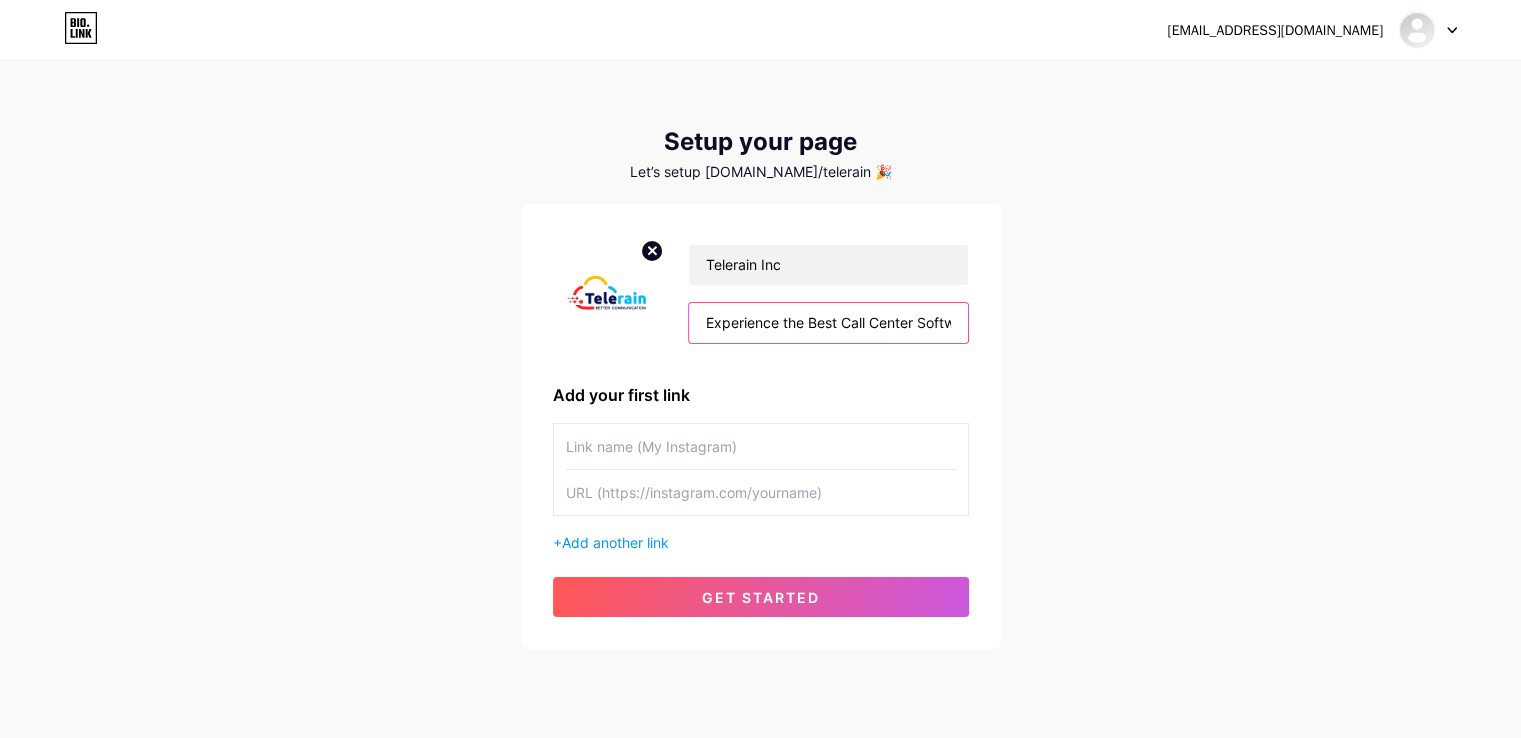 scroll, scrollTop: 0, scrollLeft: 28, axis: horizontal 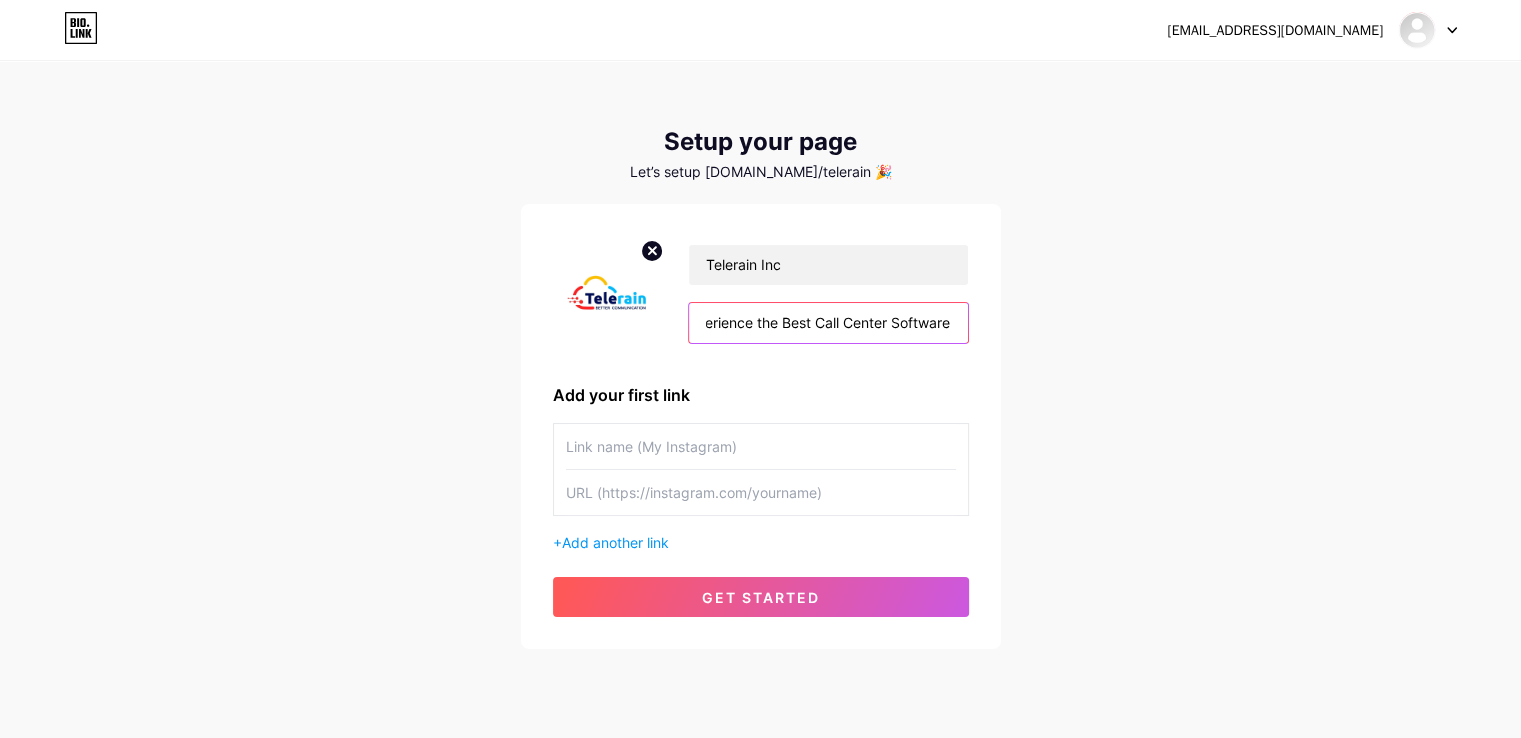type on "Experience the Best Call Center Software" 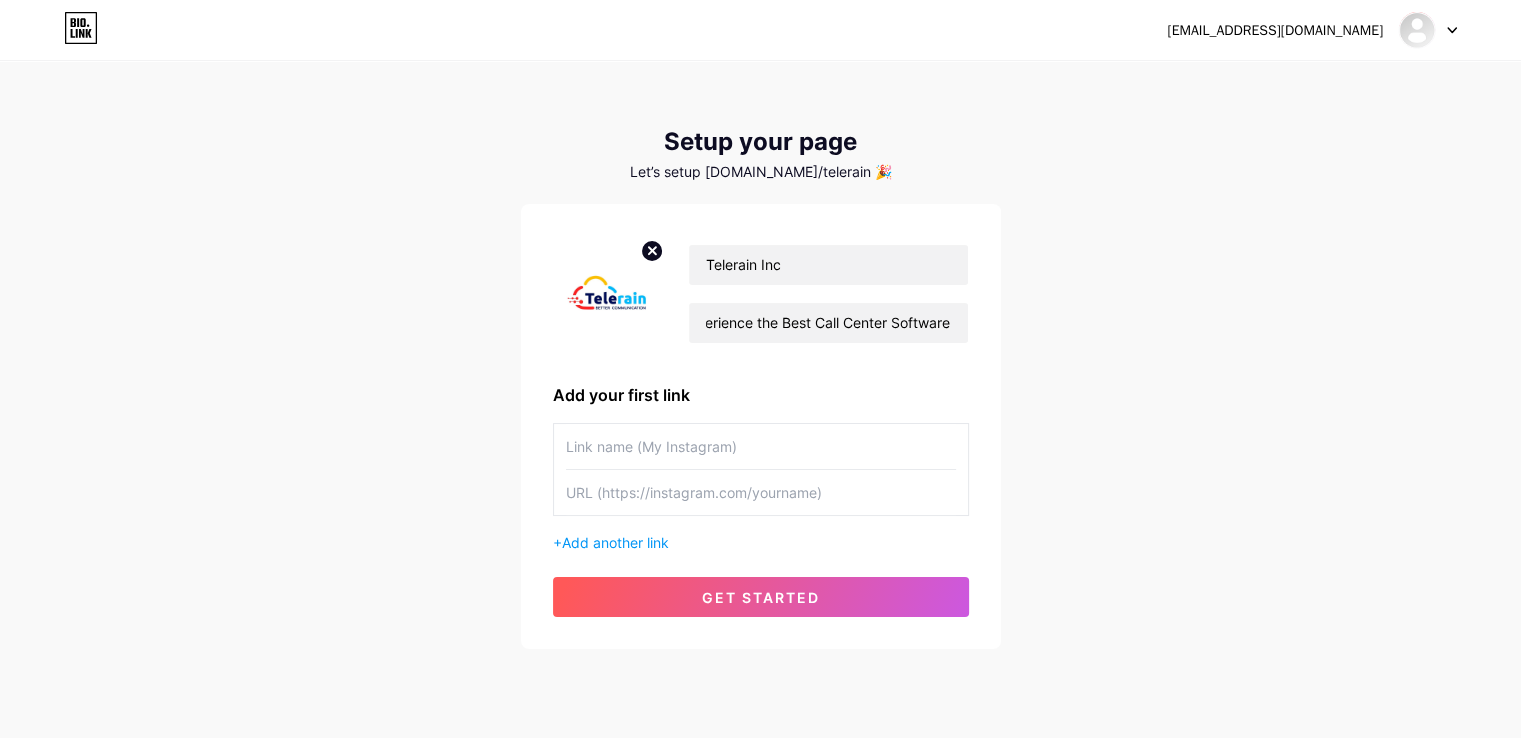click at bounding box center (761, 446) 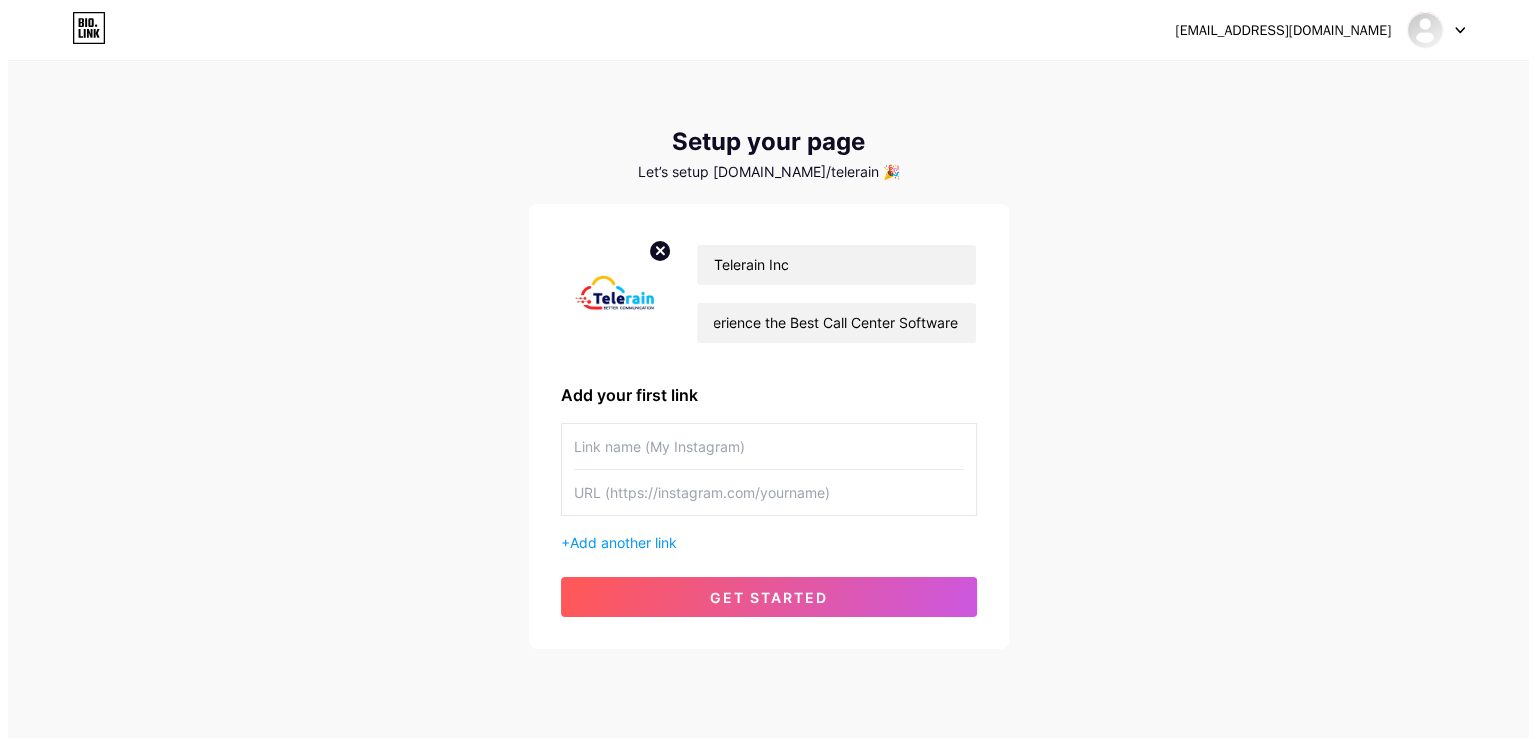 scroll, scrollTop: 0, scrollLeft: 0, axis: both 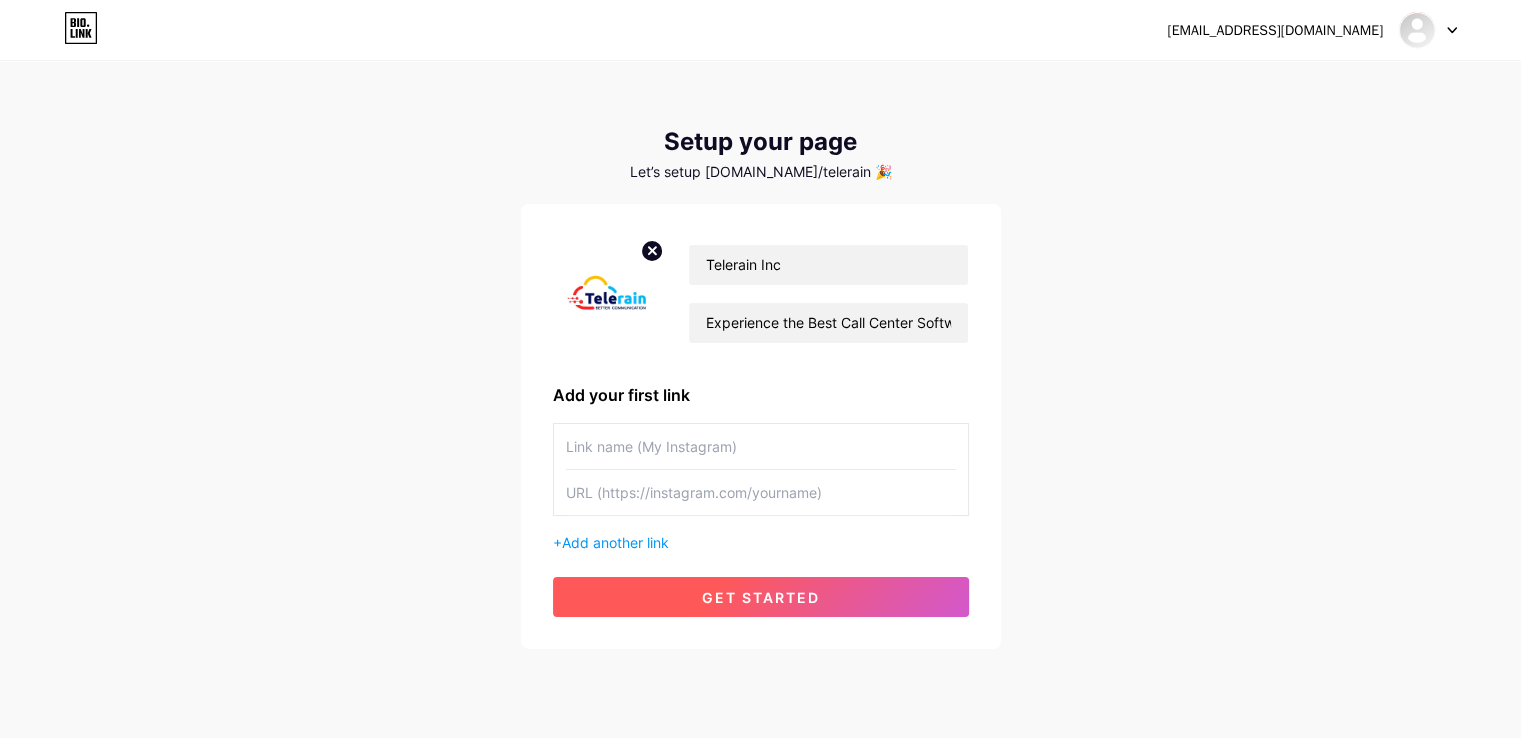 click on "get started" at bounding box center [761, 597] 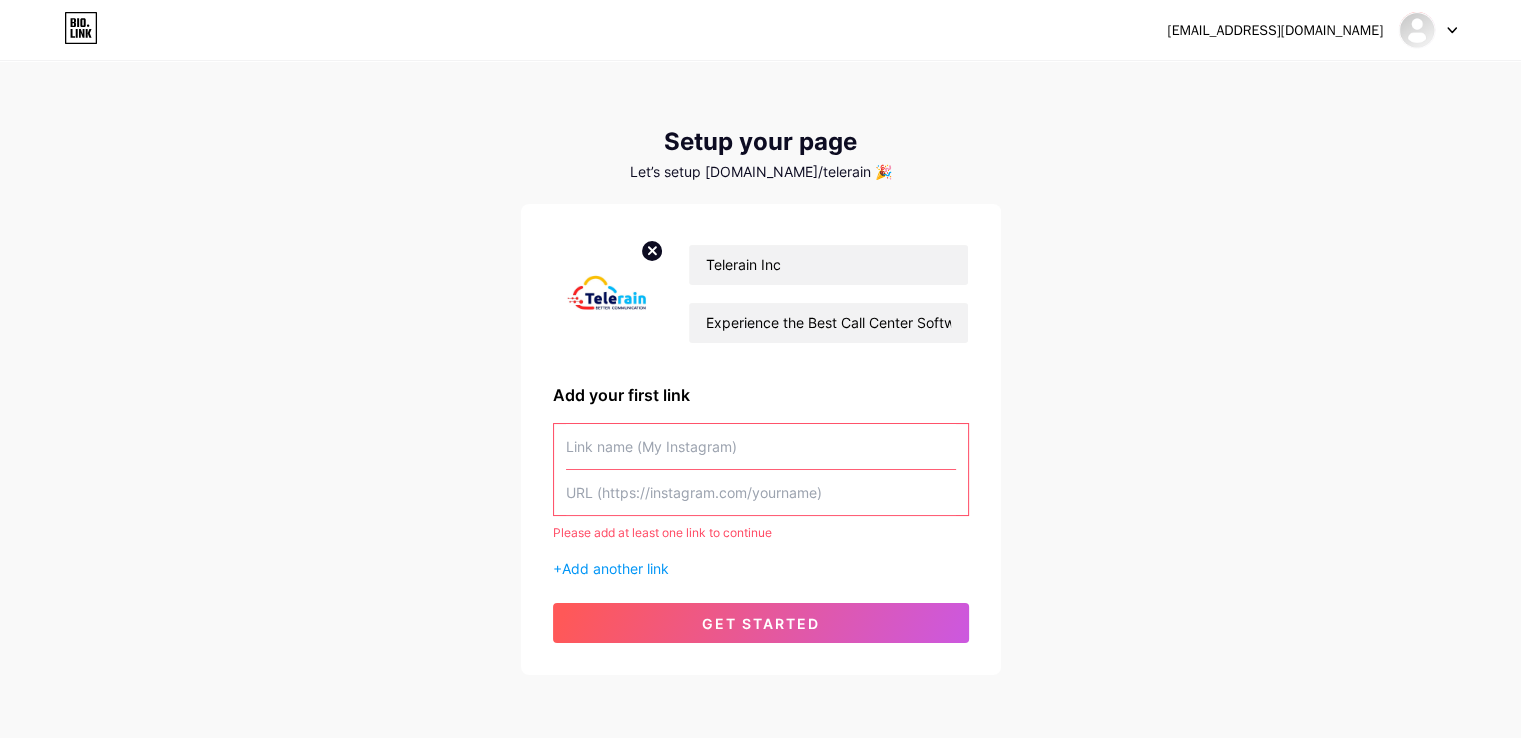 click at bounding box center [761, 446] 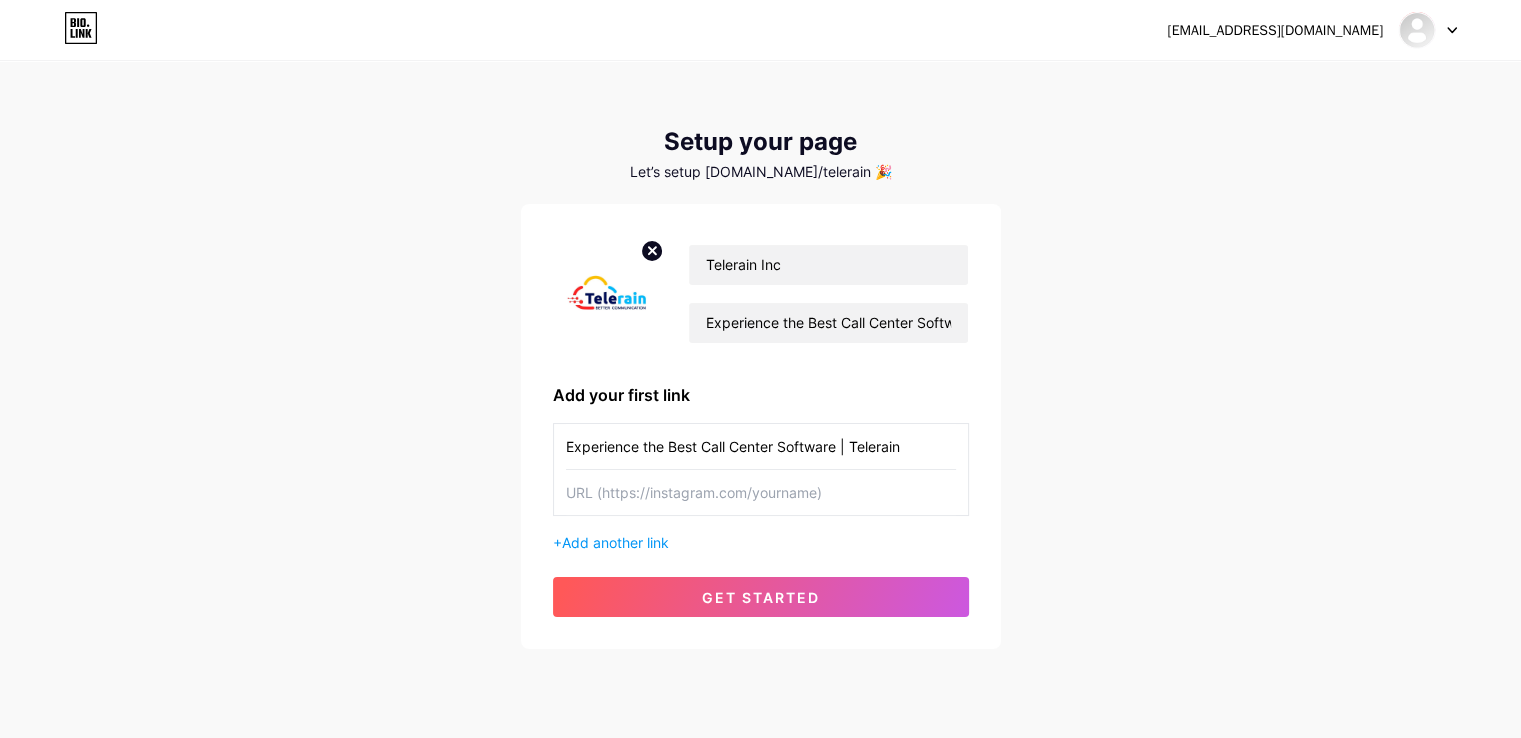 type on "Experience the Best Call Center Software | Telerain" 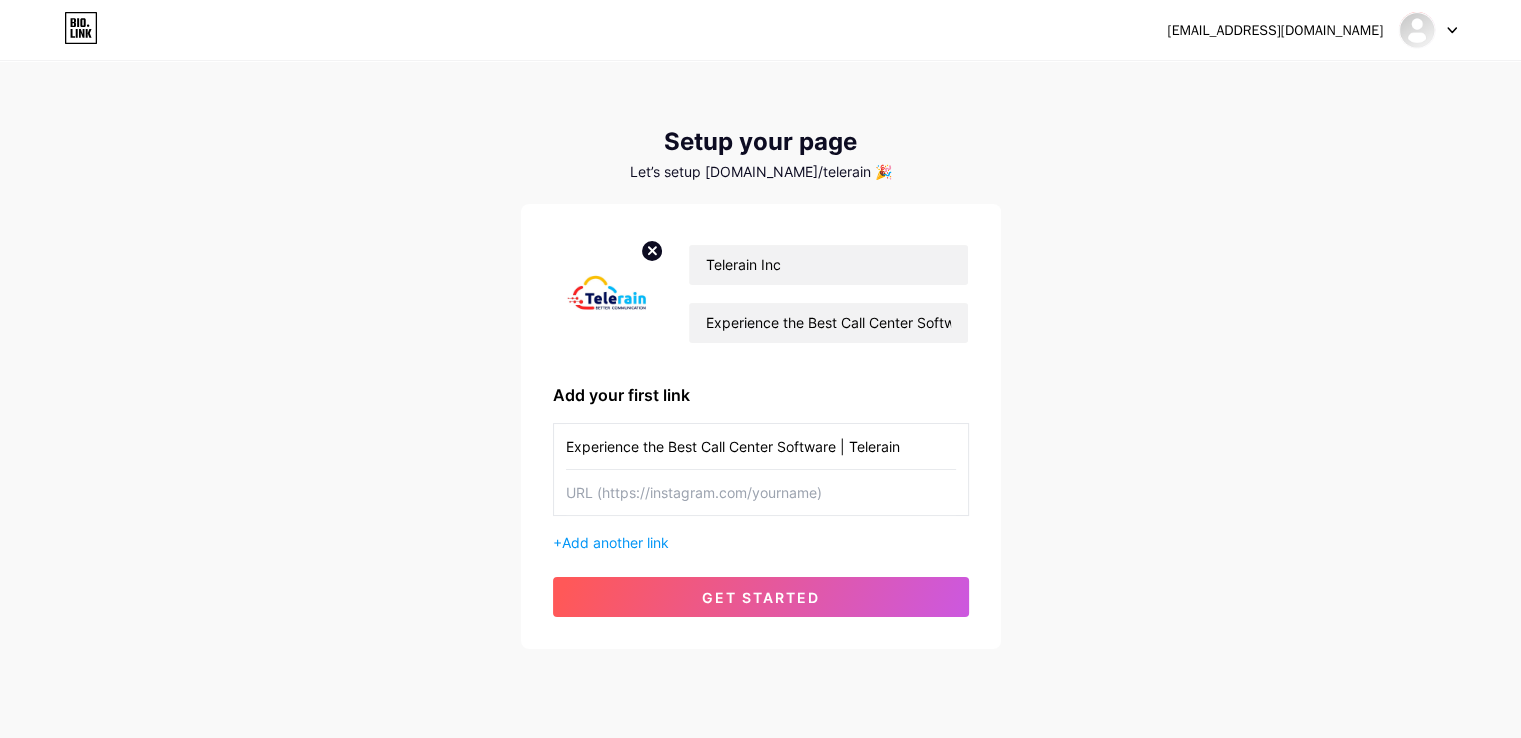 paste on "[URL][DOMAIN_NAME]" 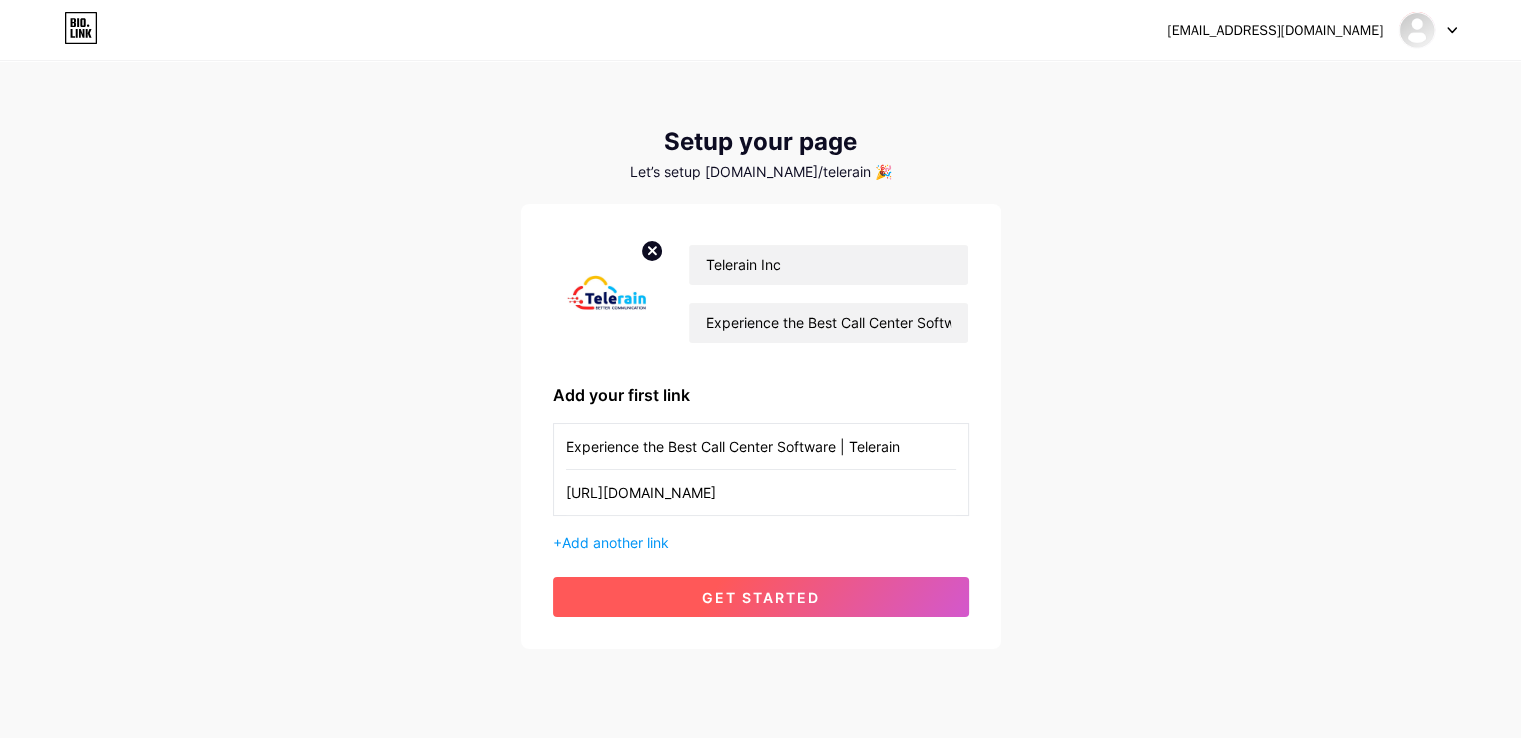 type on "[URL][DOMAIN_NAME]" 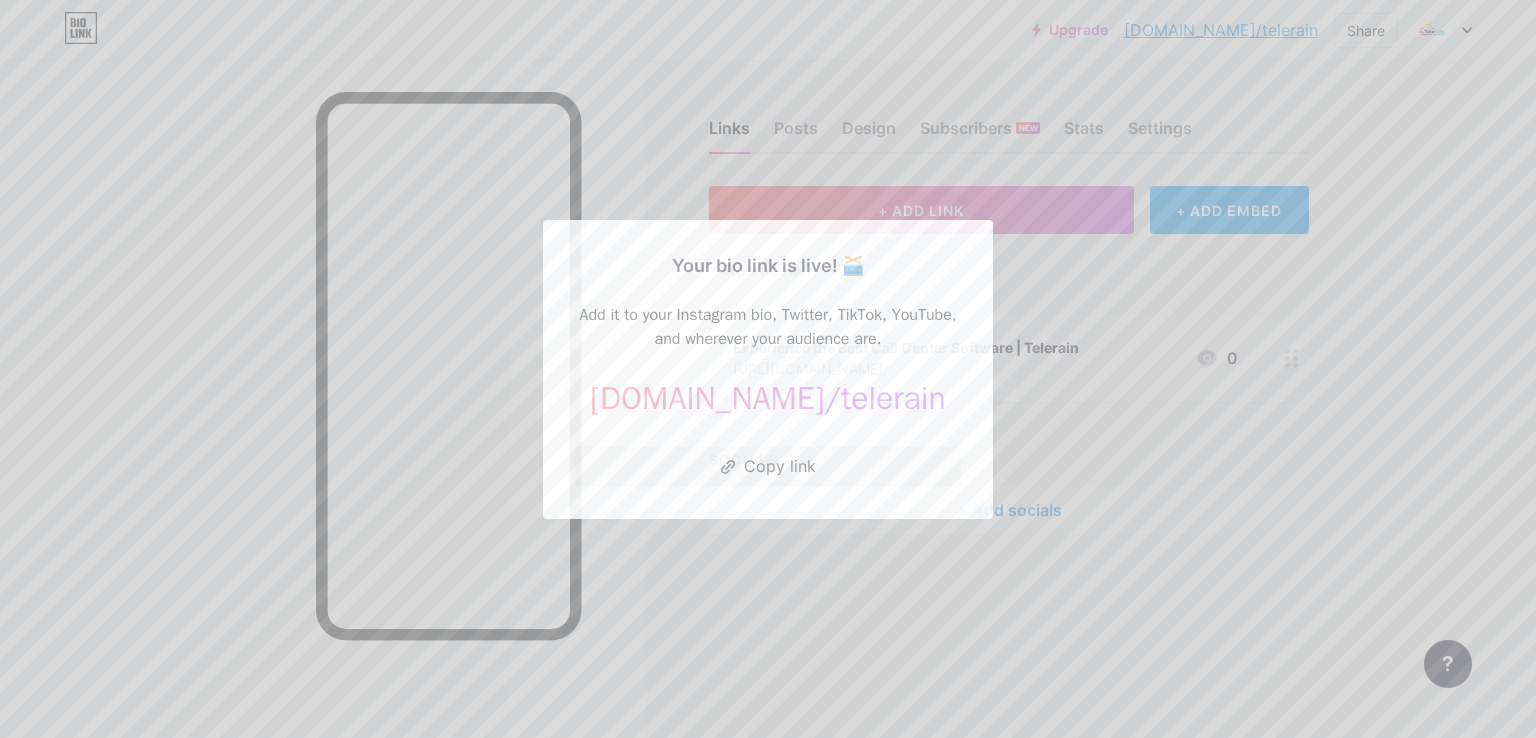 click at bounding box center (768, 369) 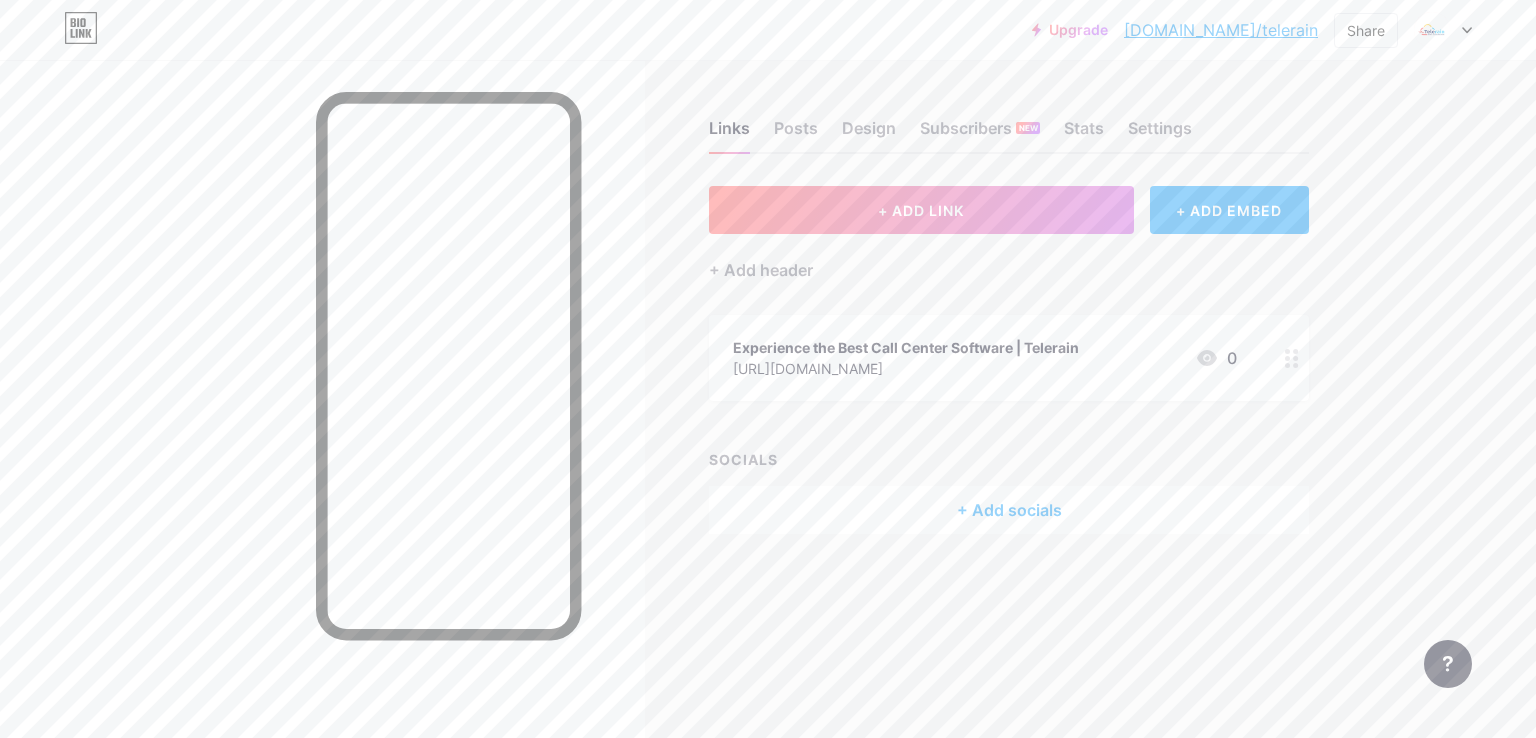 click on "+ Add socials" at bounding box center [1009, 510] 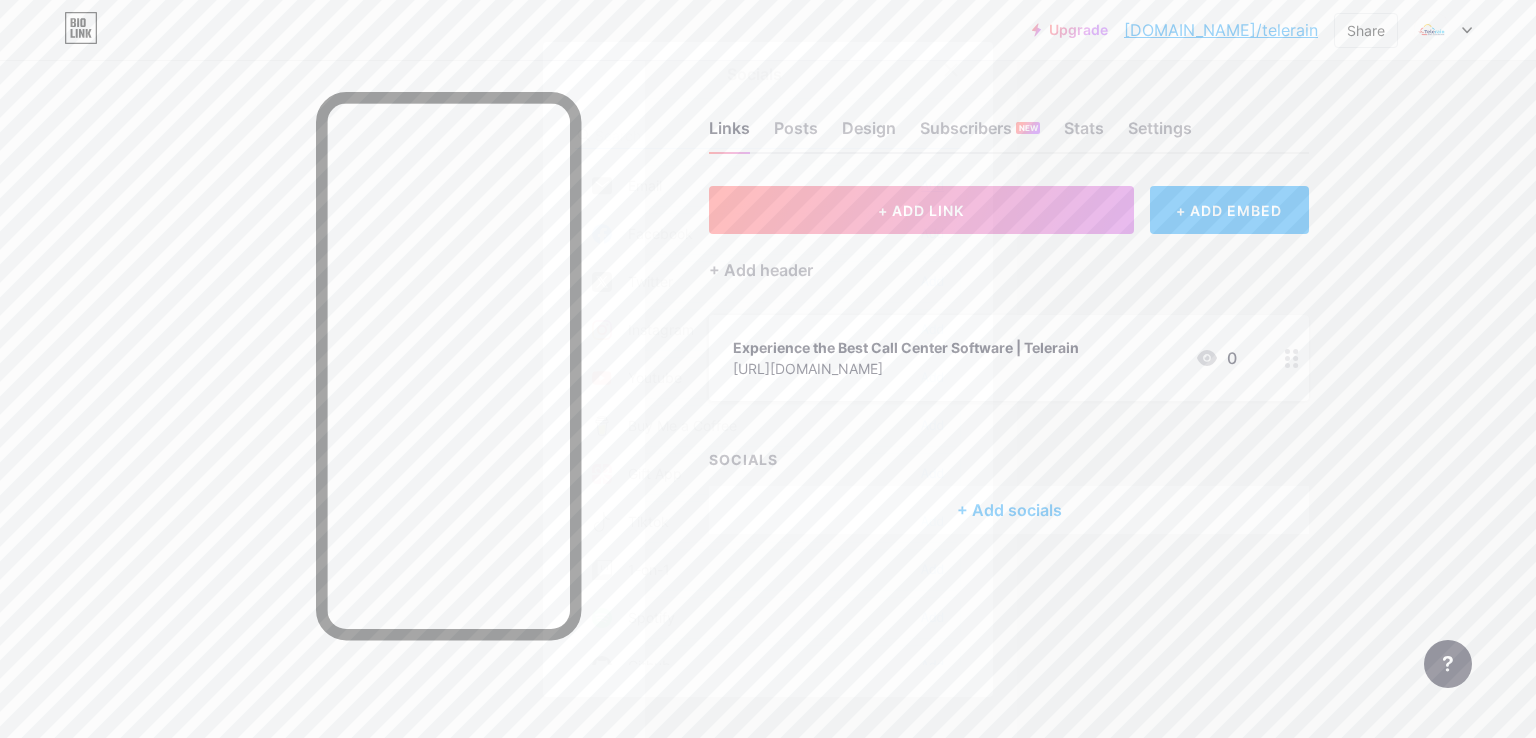 click on "Add" at bounding box center [932, 186] 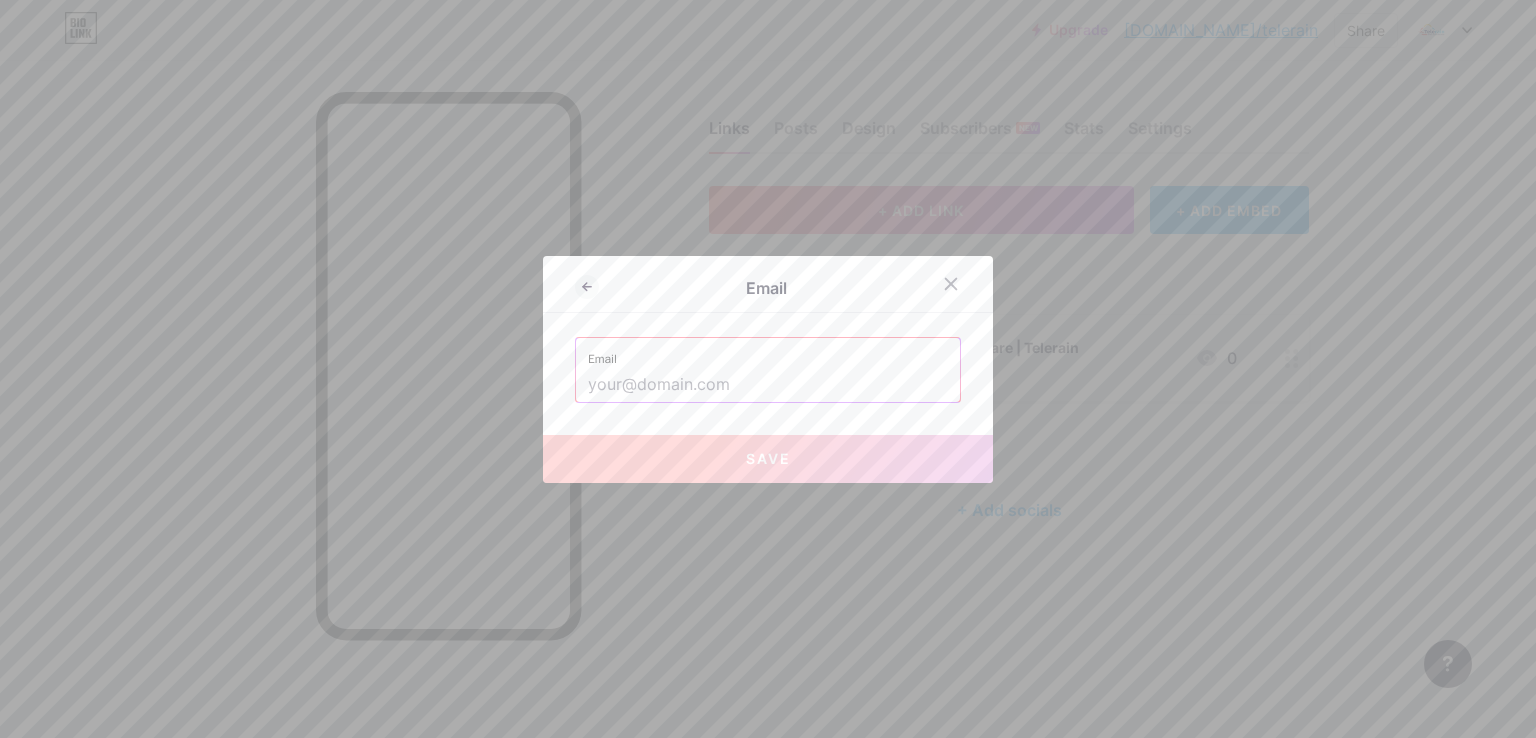 click on "Email       Email           Save" at bounding box center [768, 369] 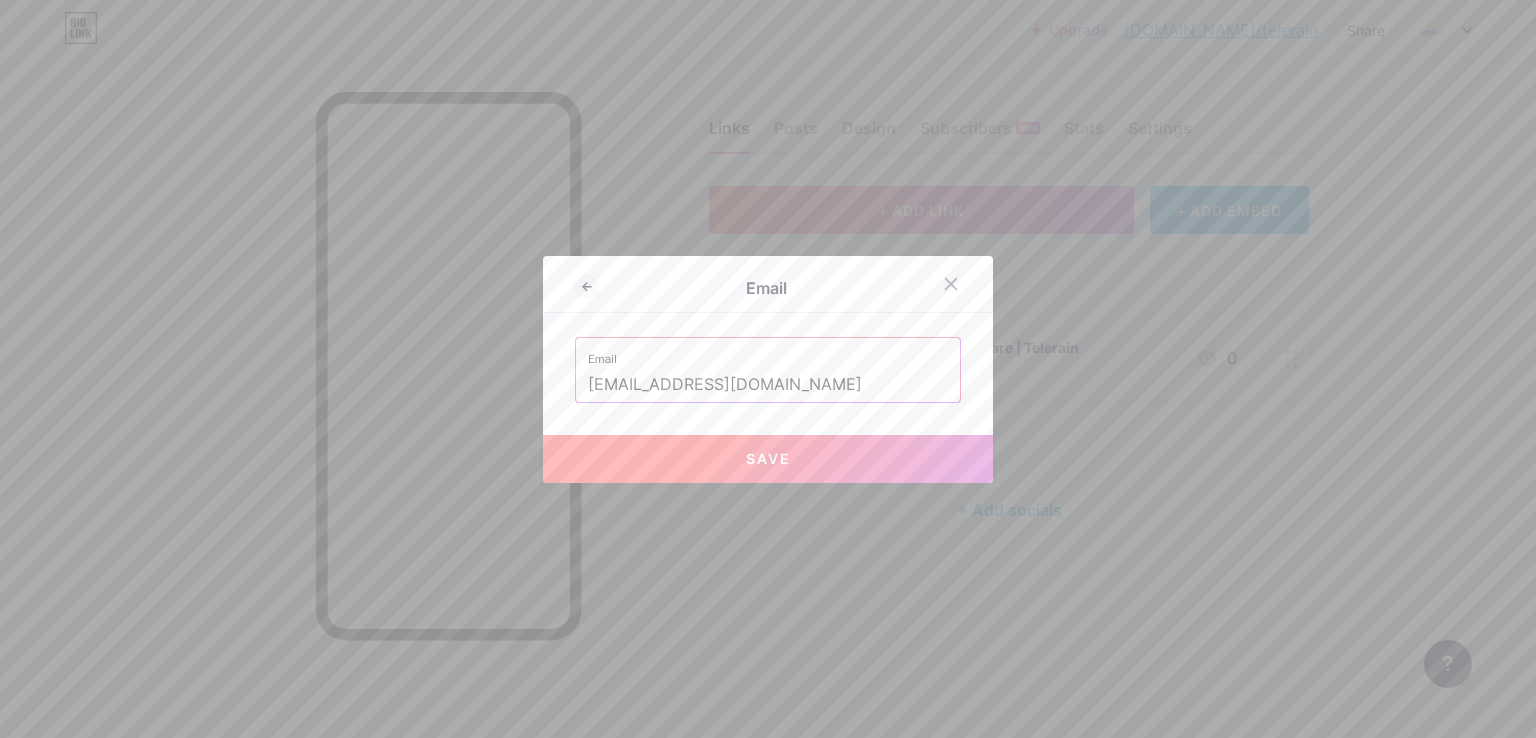 click on "Save" at bounding box center [768, 459] 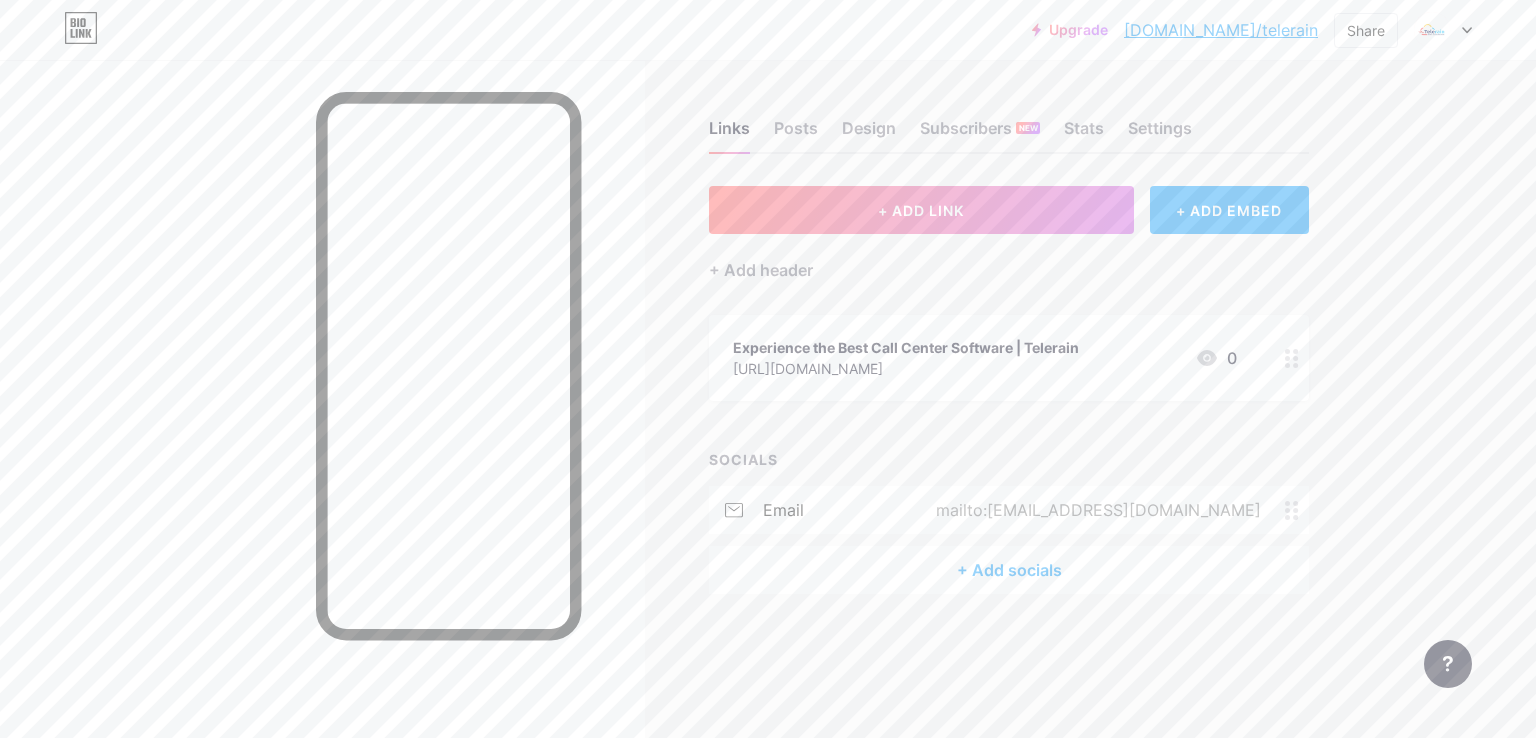 click on "+ Add socials" at bounding box center (1009, 570) 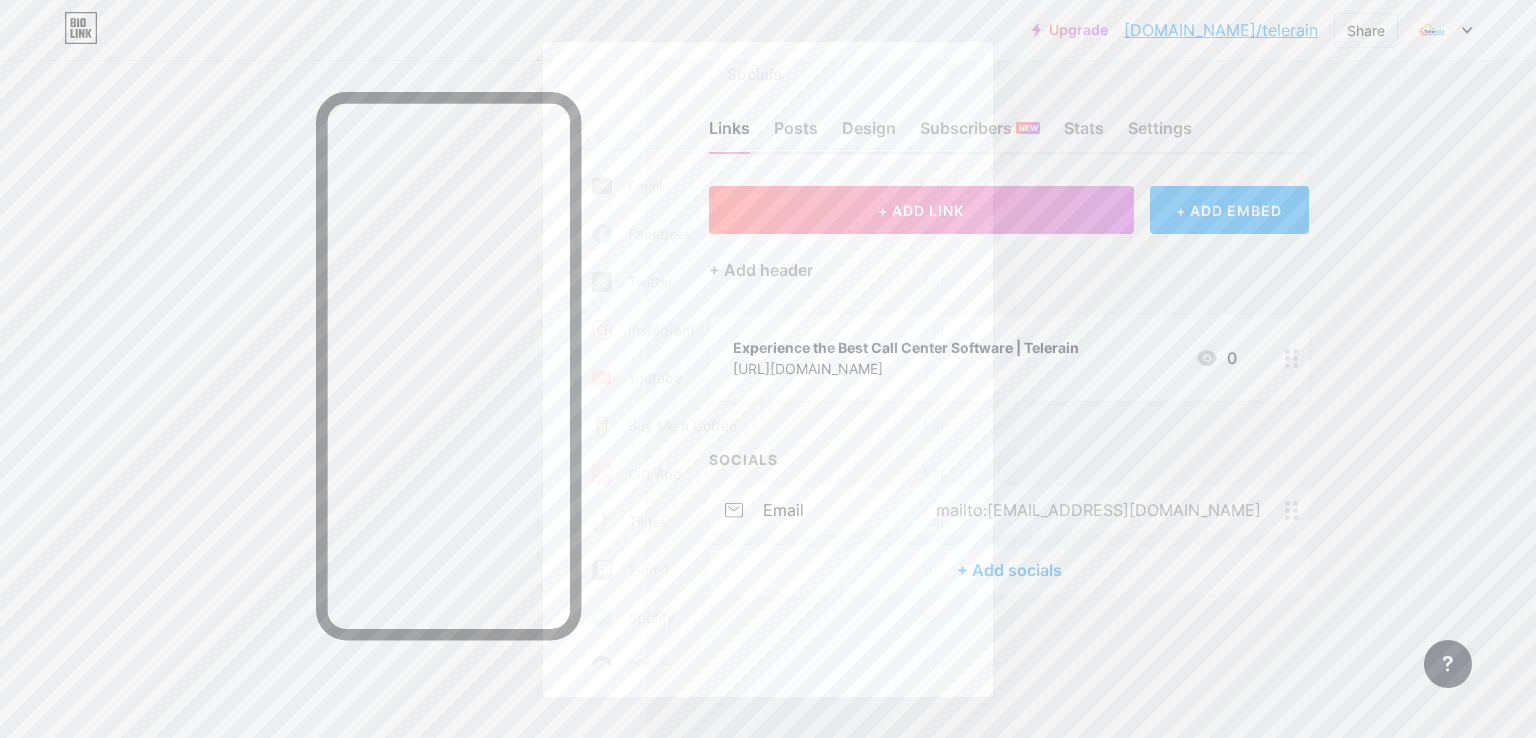 click on "Add" at bounding box center [932, 234] 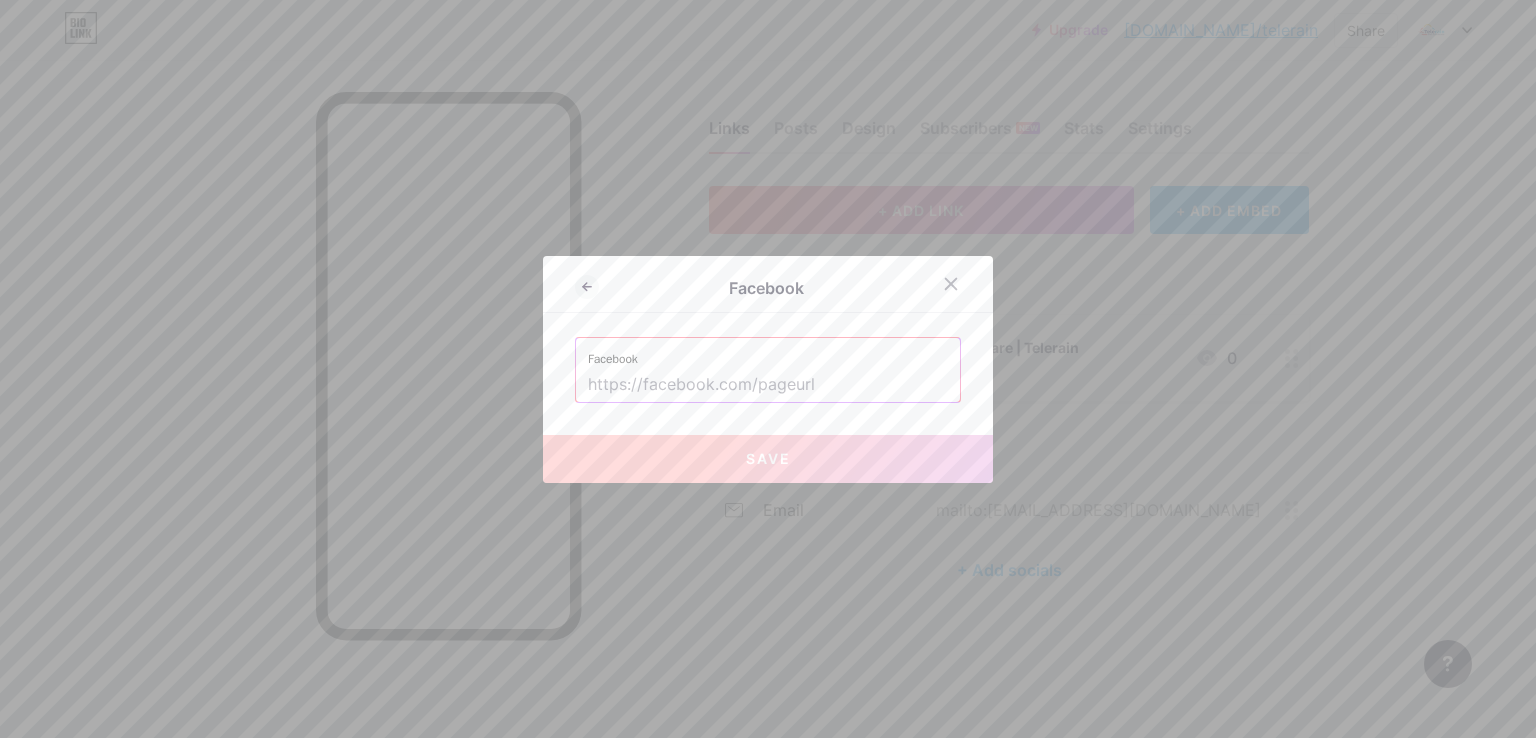 click at bounding box center [768, 385] 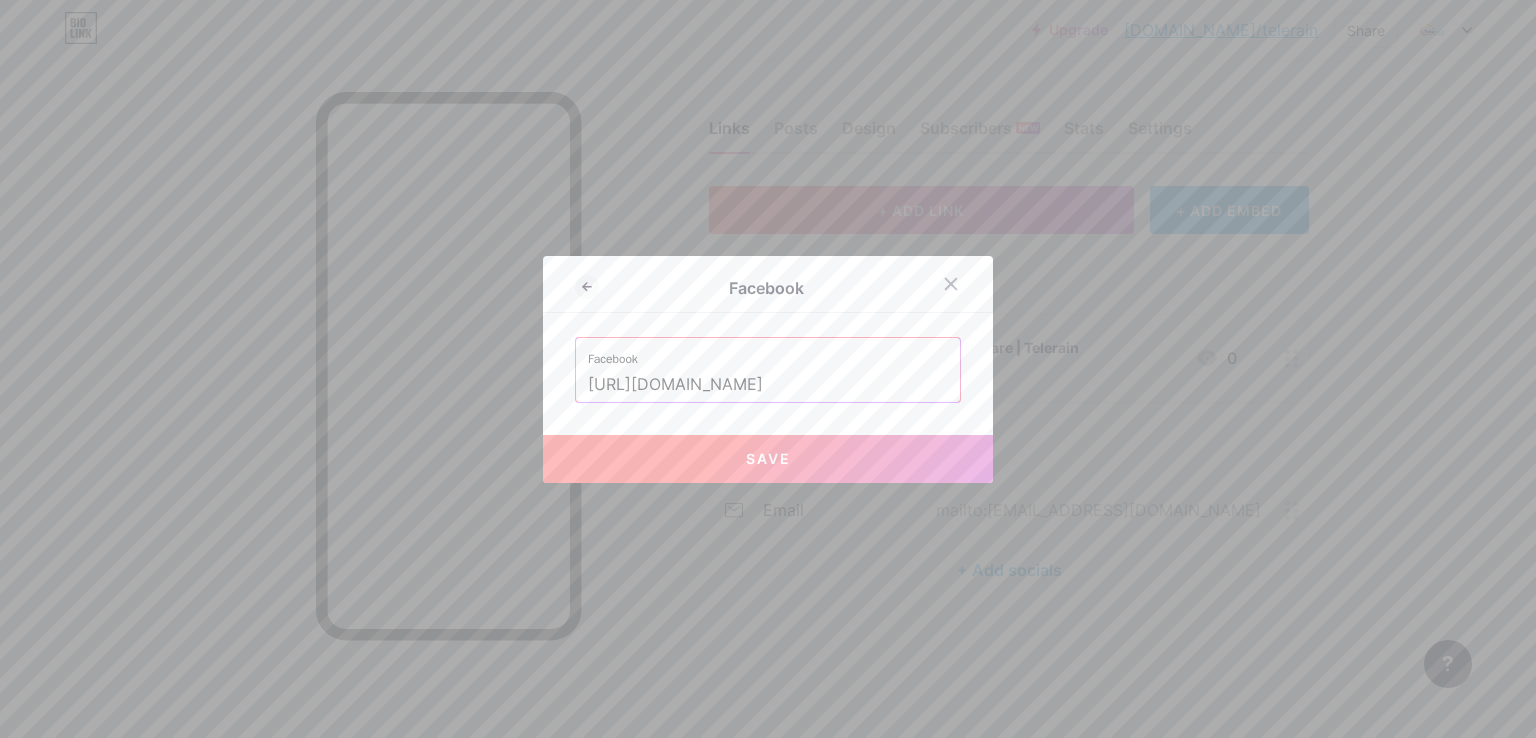 type on "[URL][DOMAIN_NAME]" 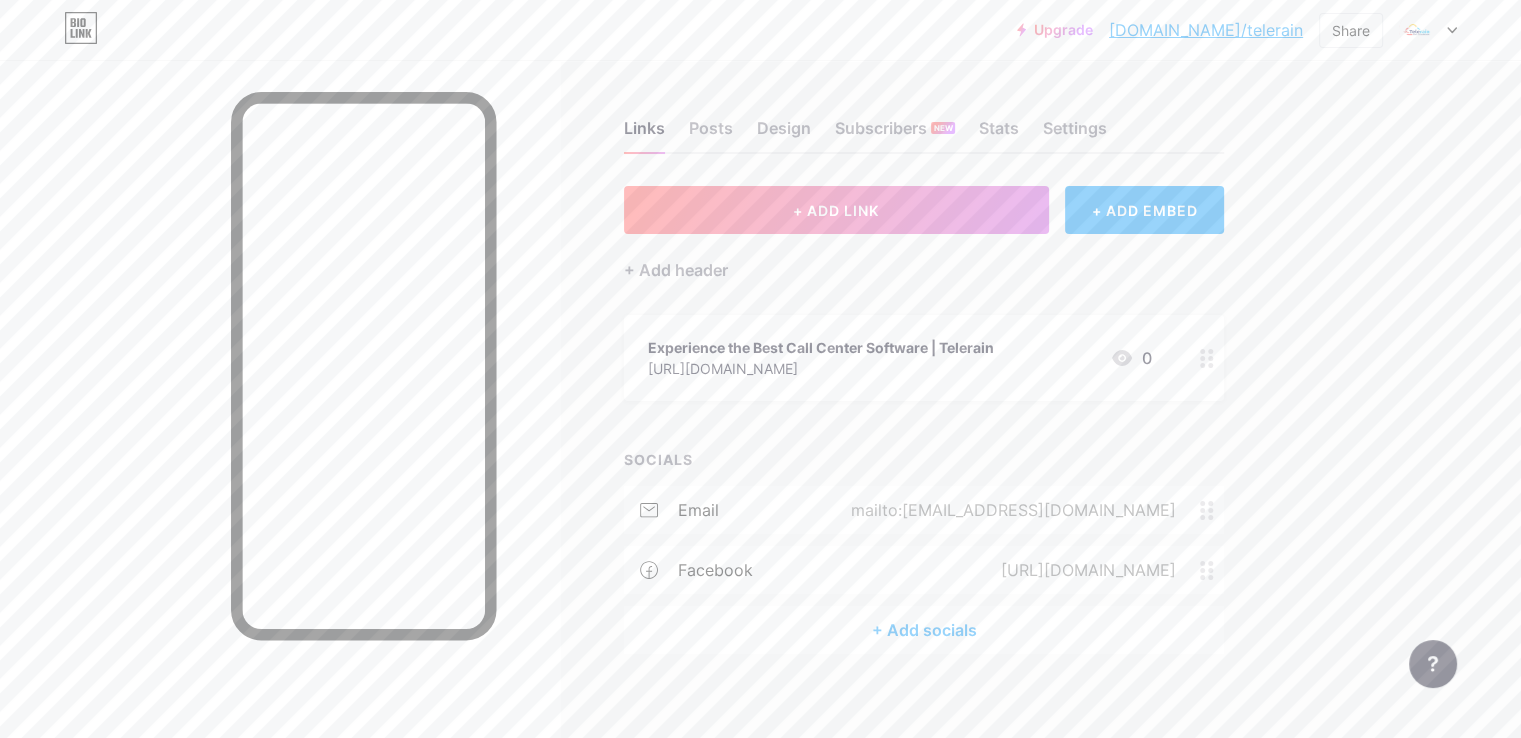 click on "+ Add socials" at bounding box center (924, 630) 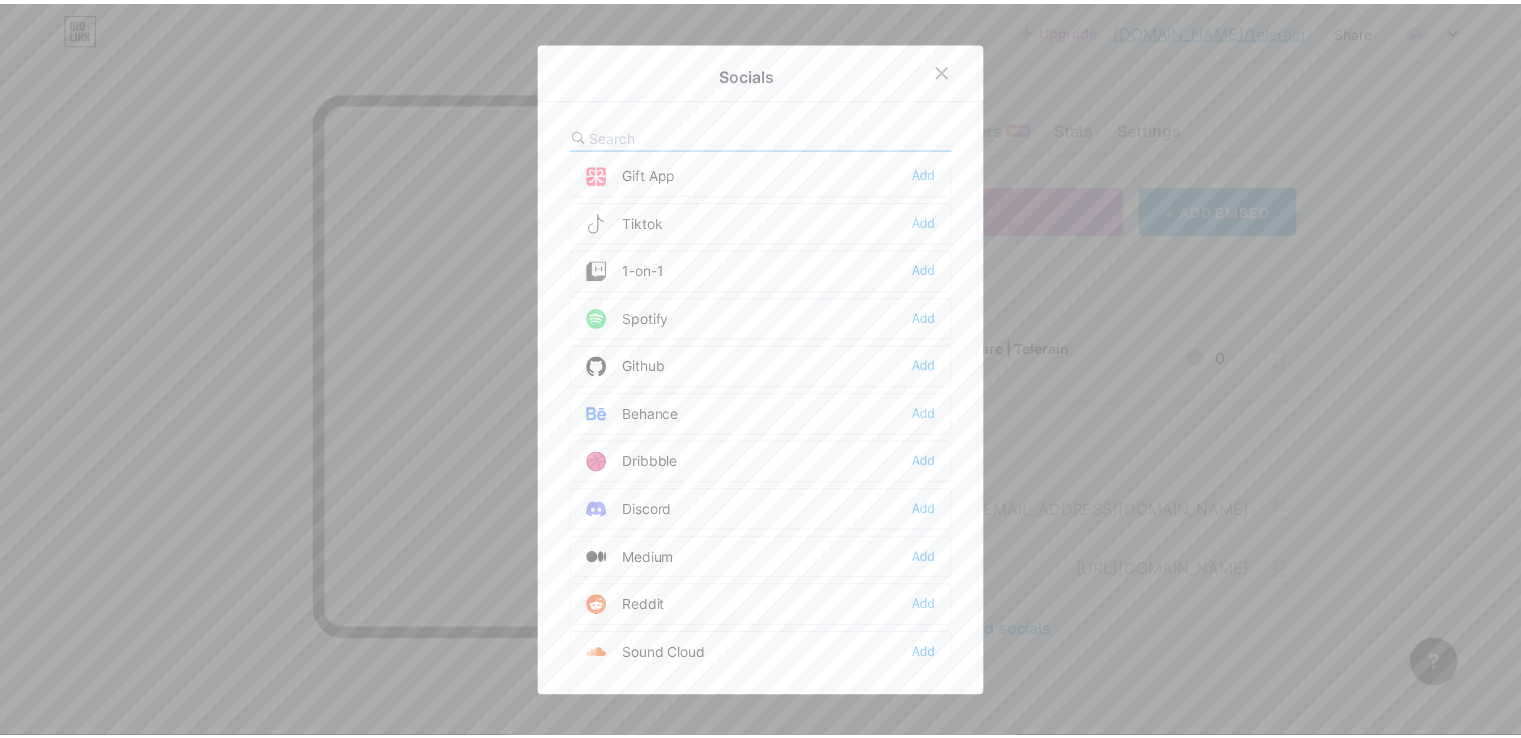 scroll, scrollTop: 400, scrollLeft: 0, axis: vertical 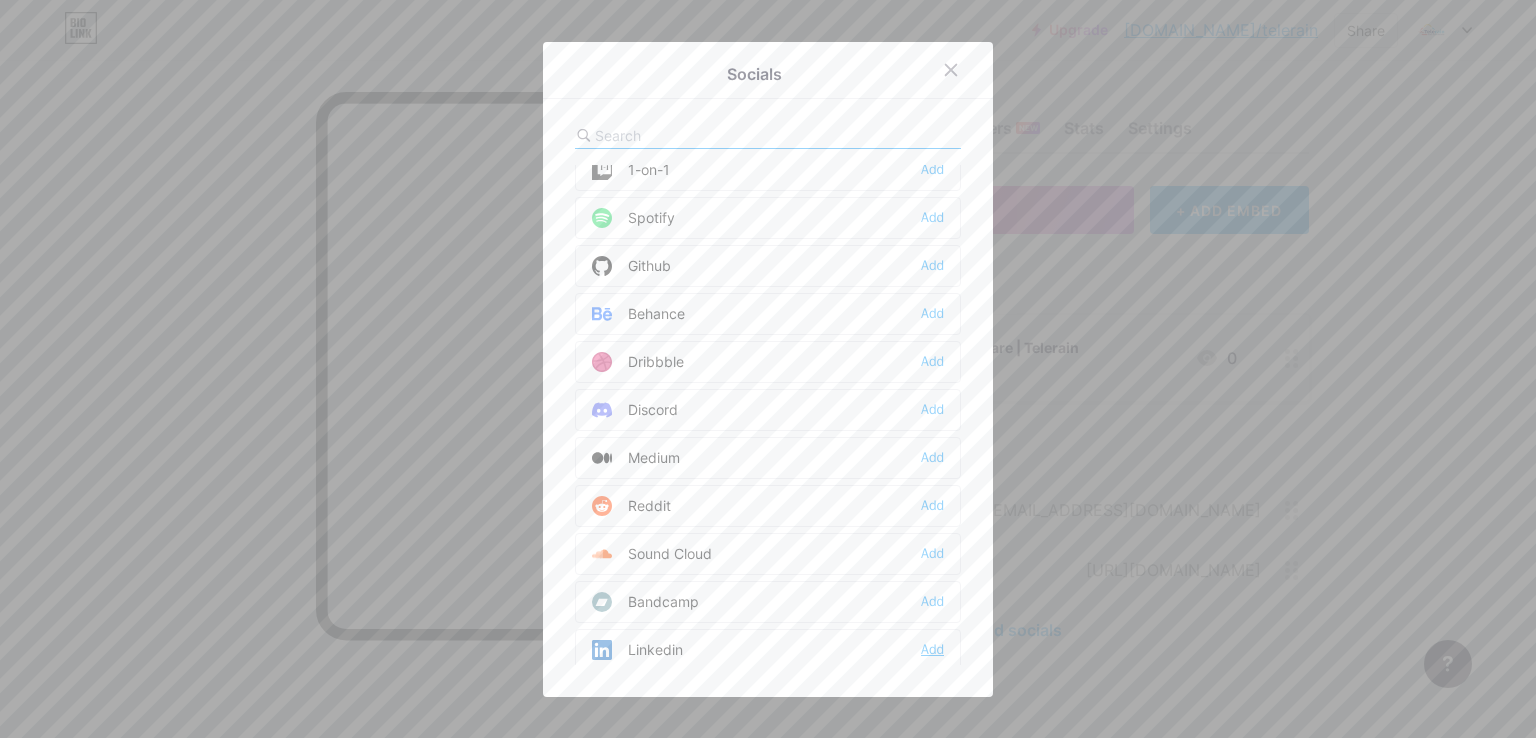 click on "Add" at bounding box center [932, 650] 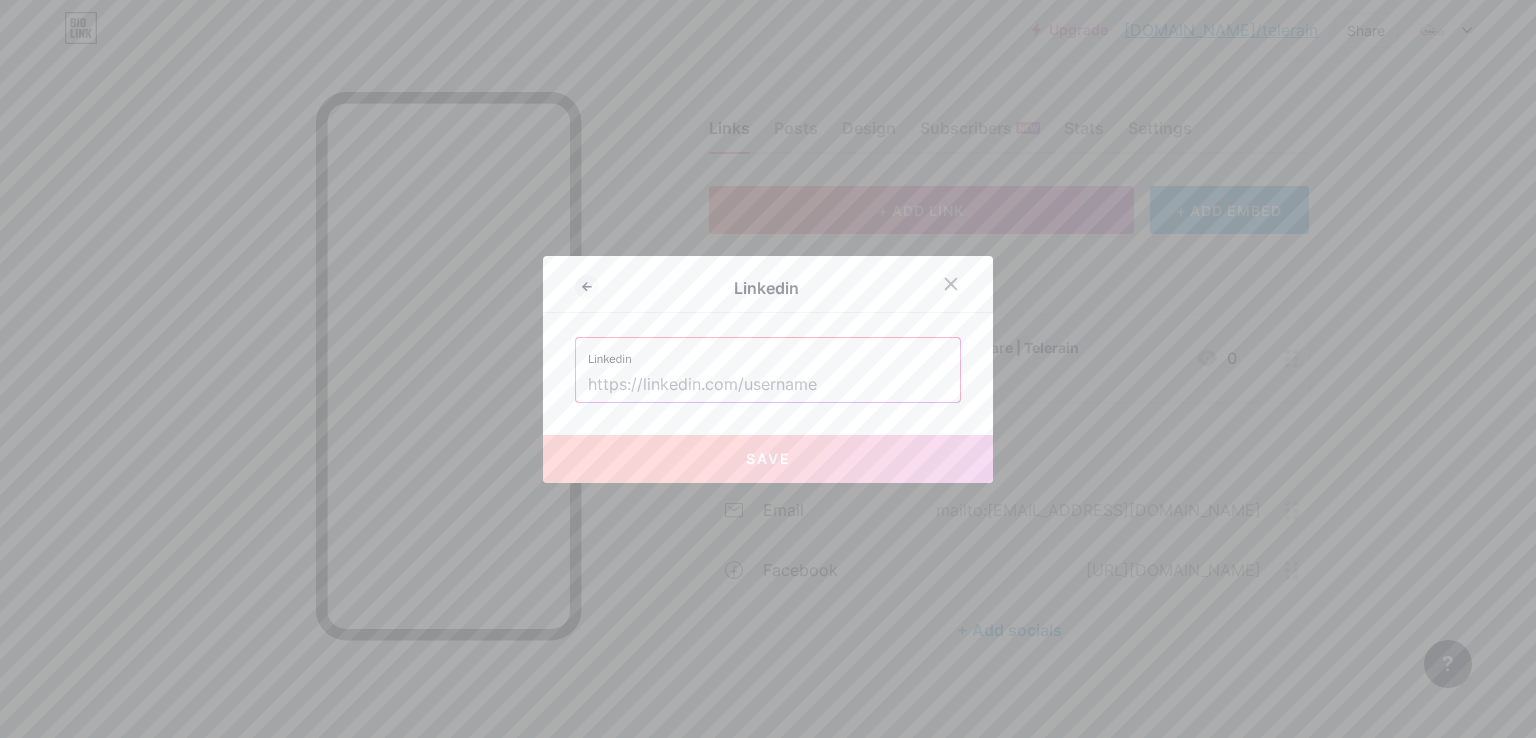 click at bounding box center [768, 385] 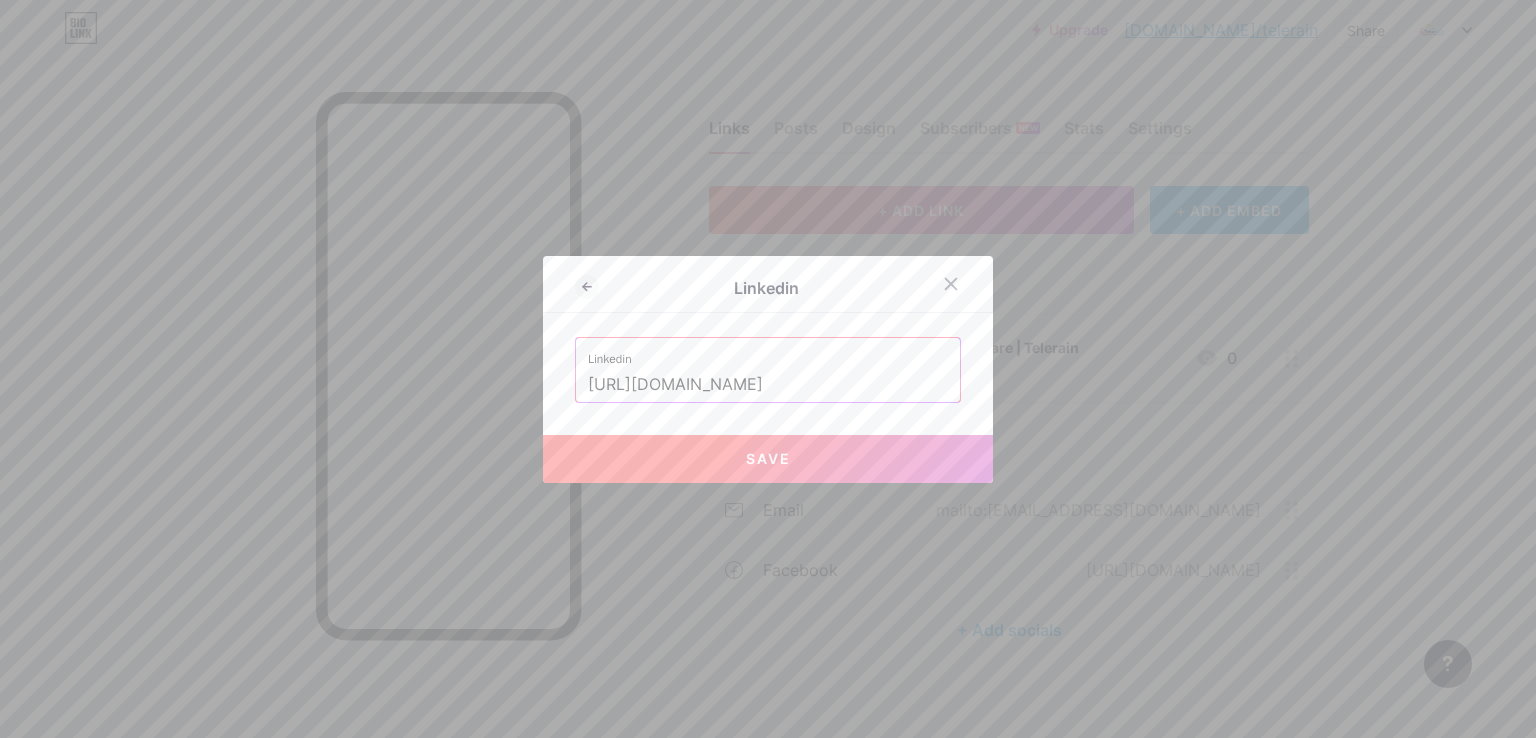 type on "[URL][DOMAIN_NAME]" 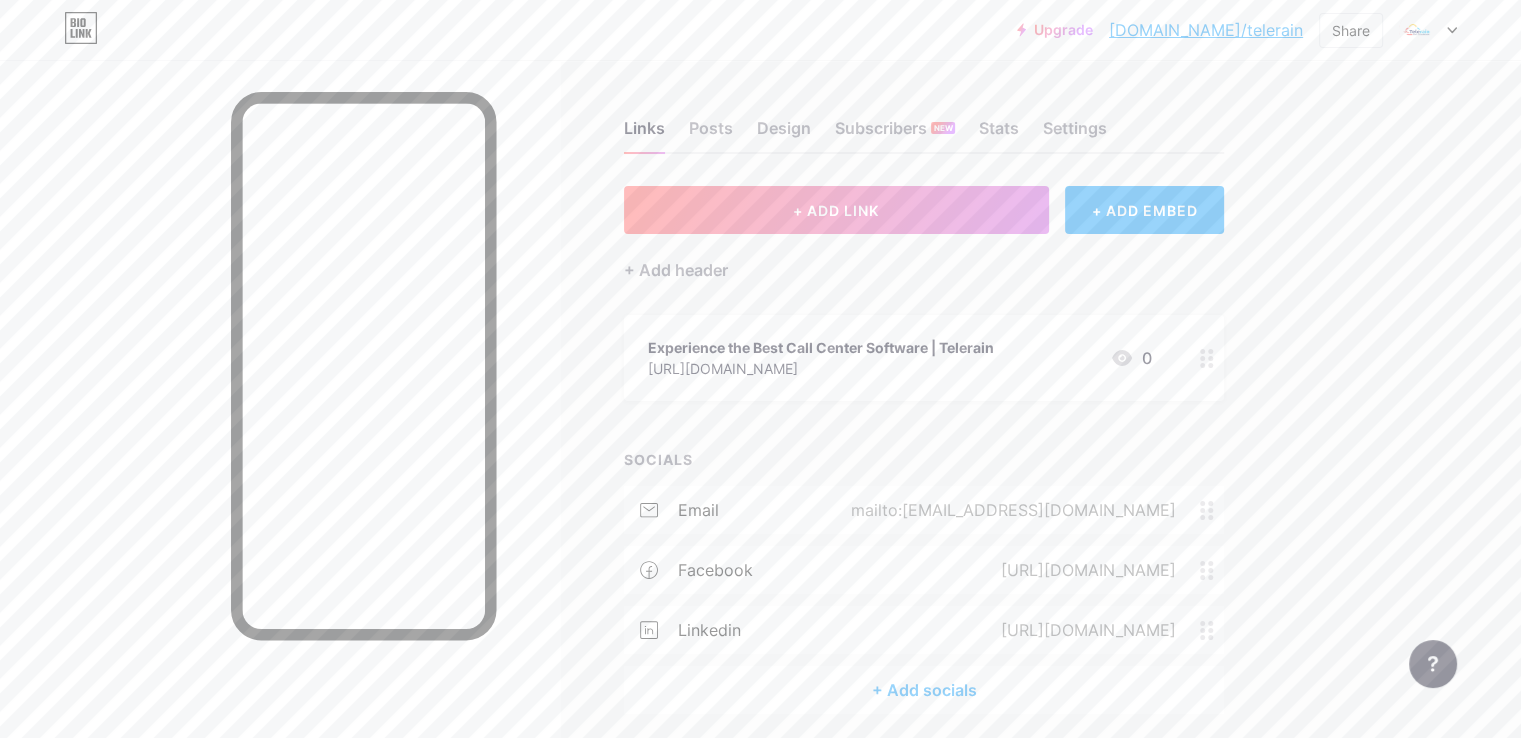 click on "+ Add socials" at bounding box center (924, 690) 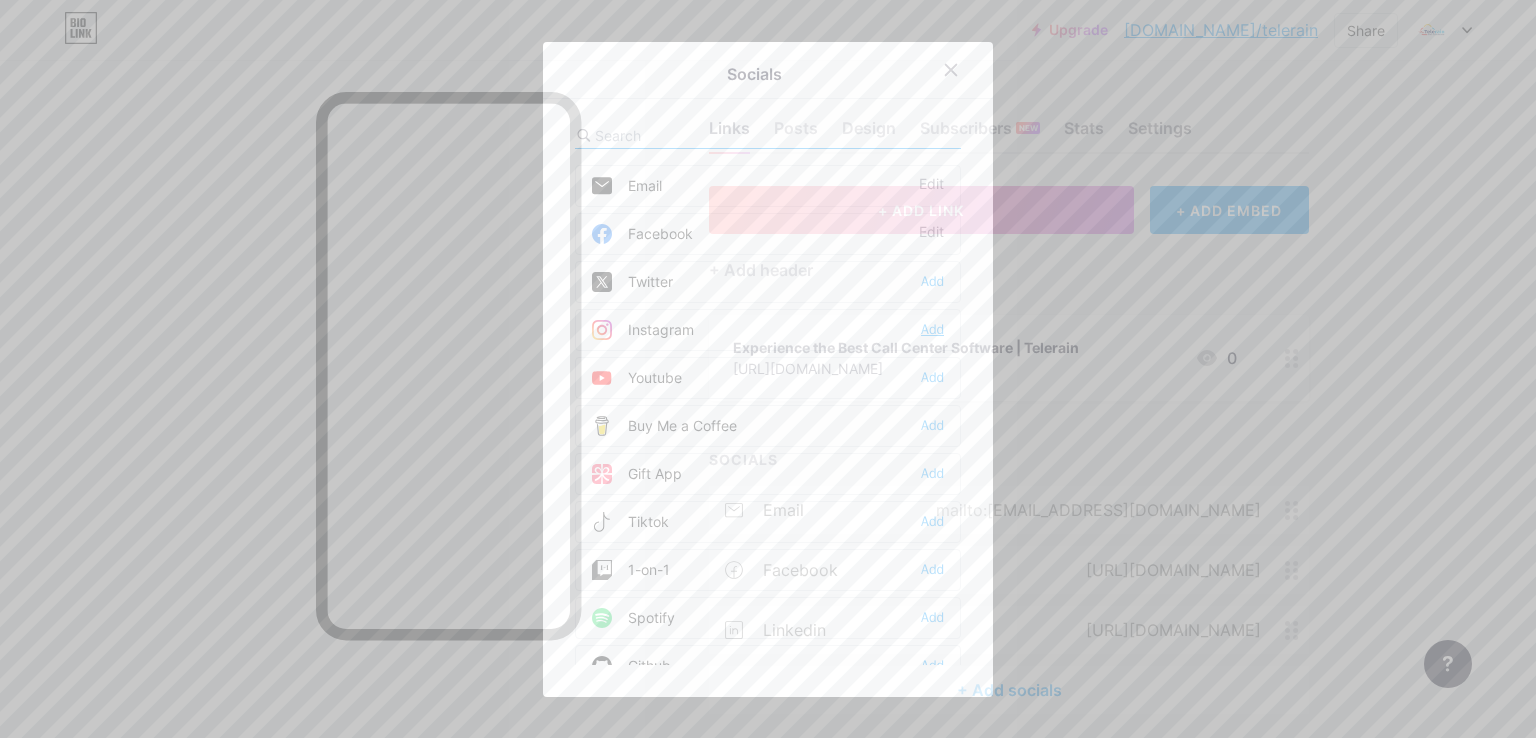 click on "Add" at bounding box center [932, 330] 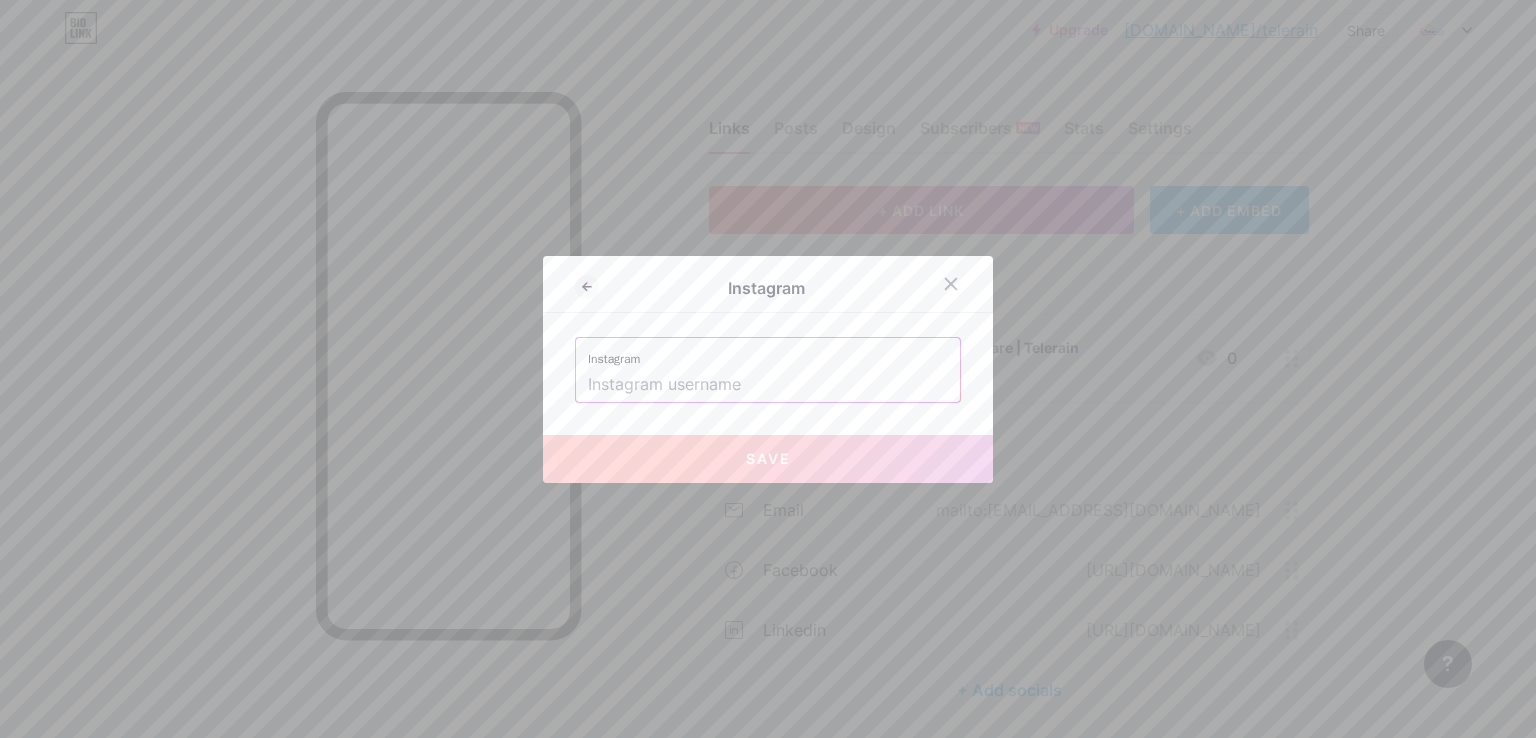 click at bounding box center [768, 385] 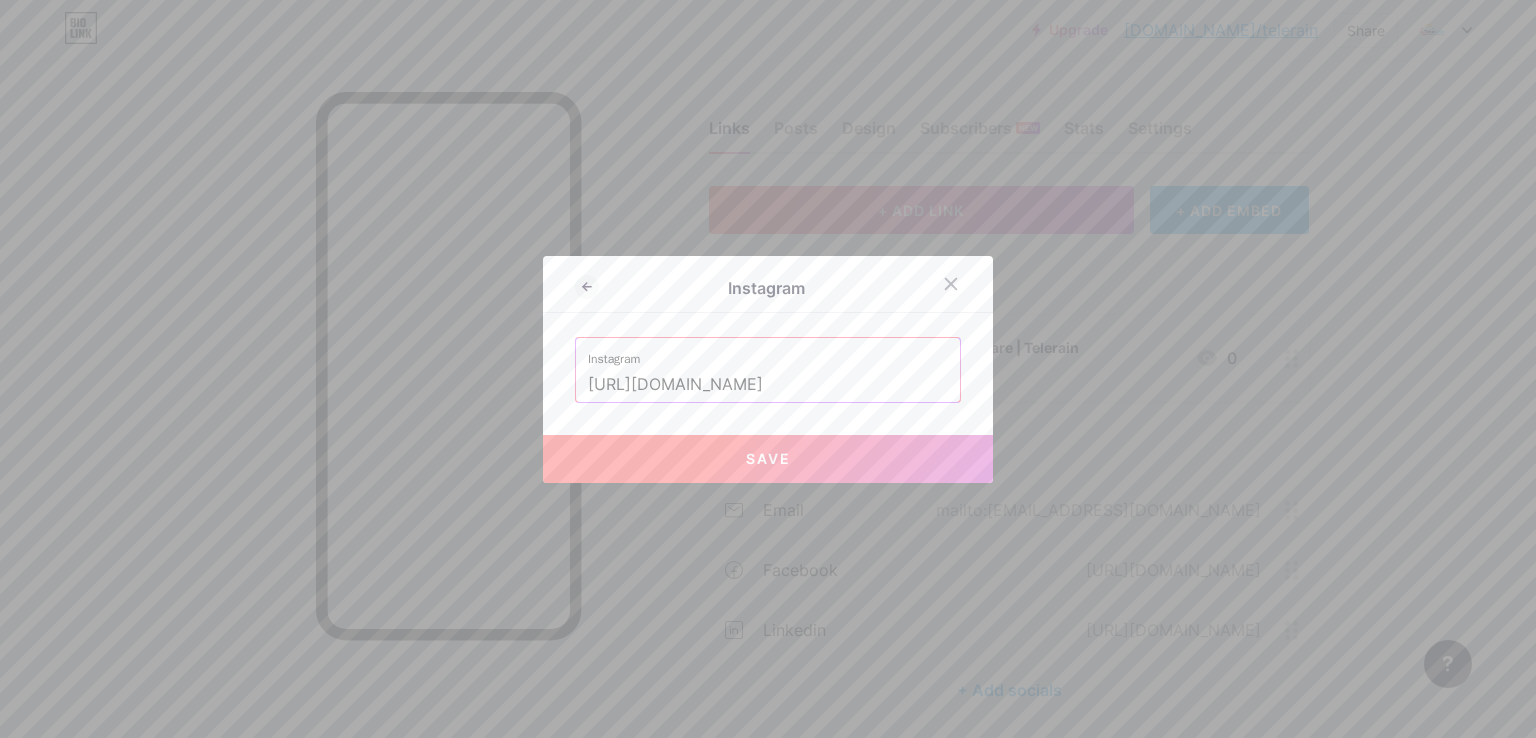 click on "Save" at bounding box center (768, 458) 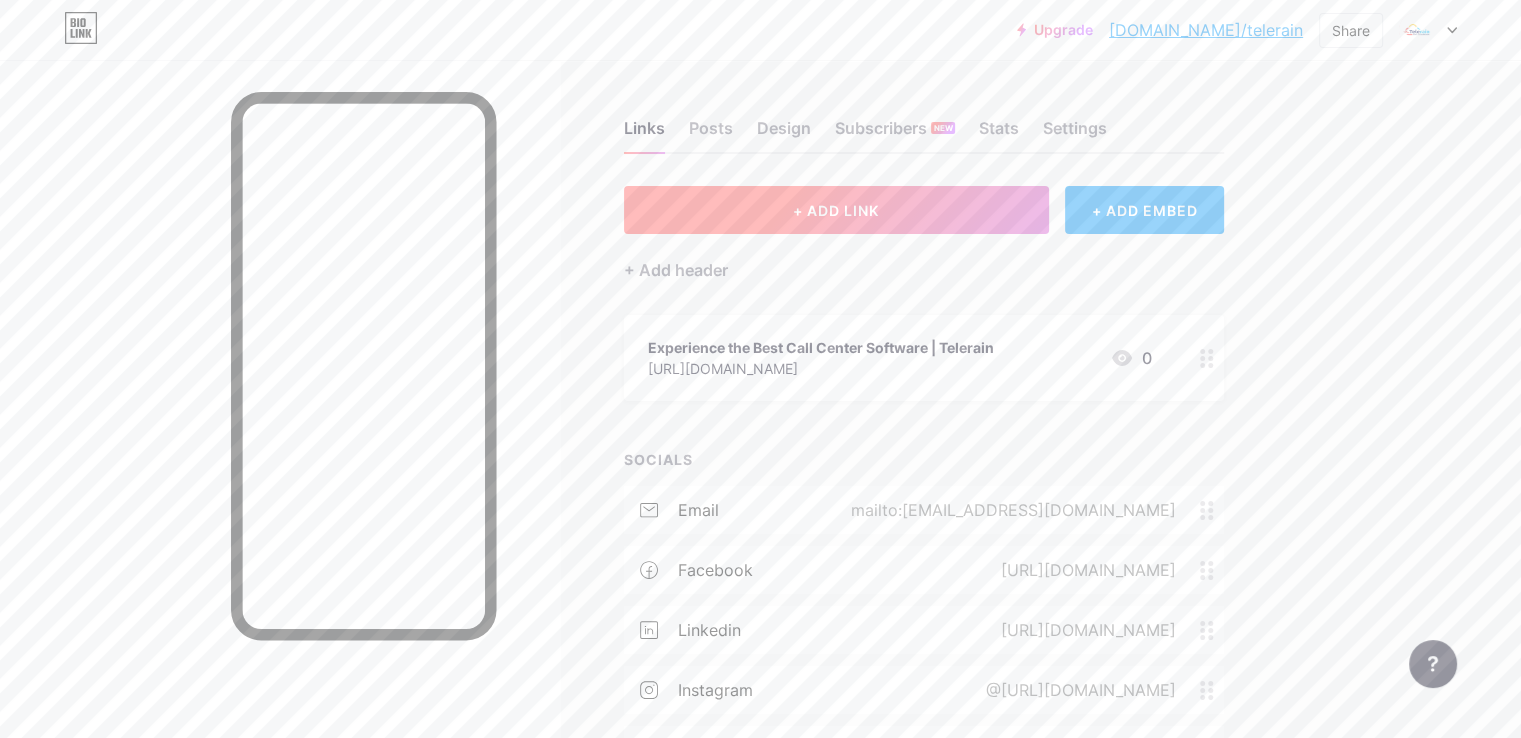 click on "+ ADD LINK" at bounding box center [836, 210] 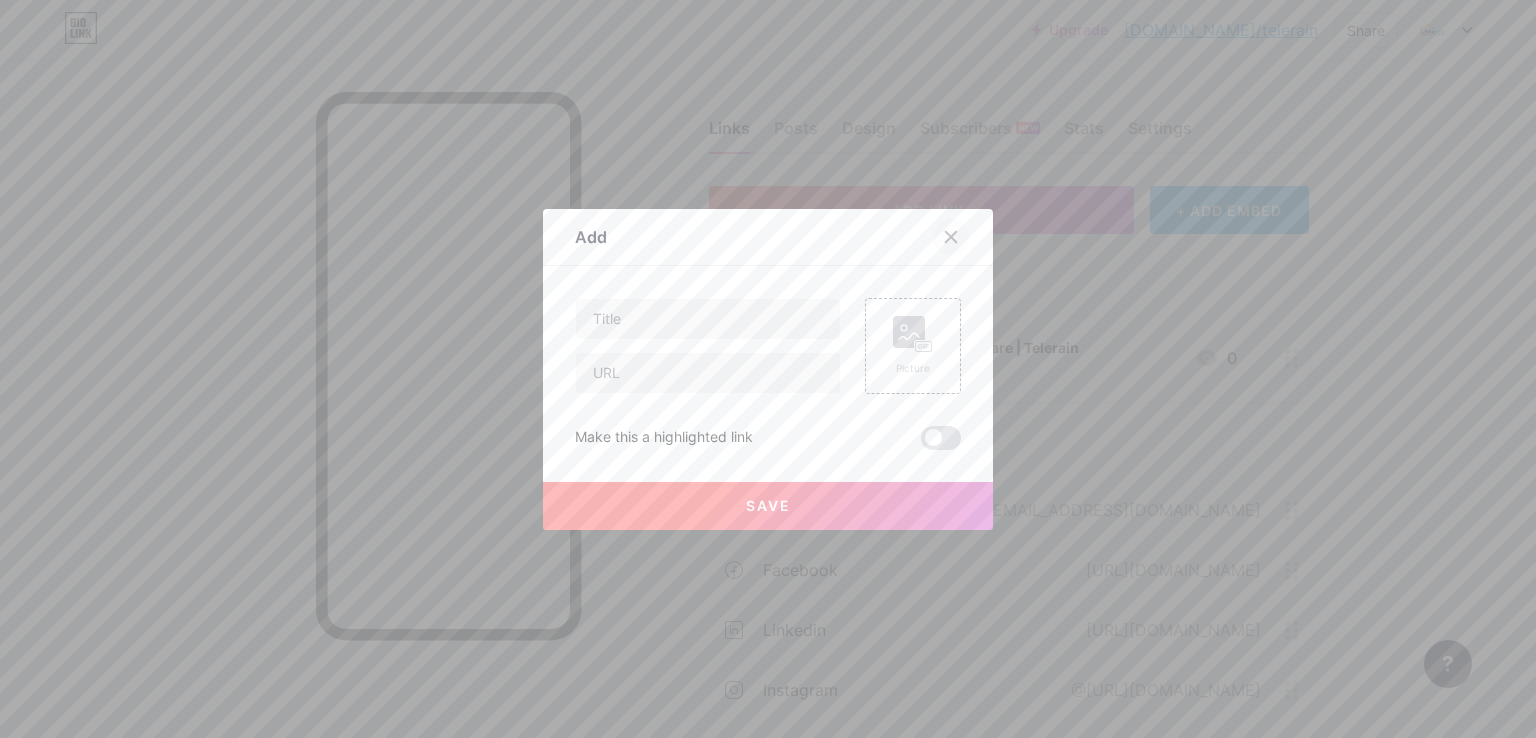 click 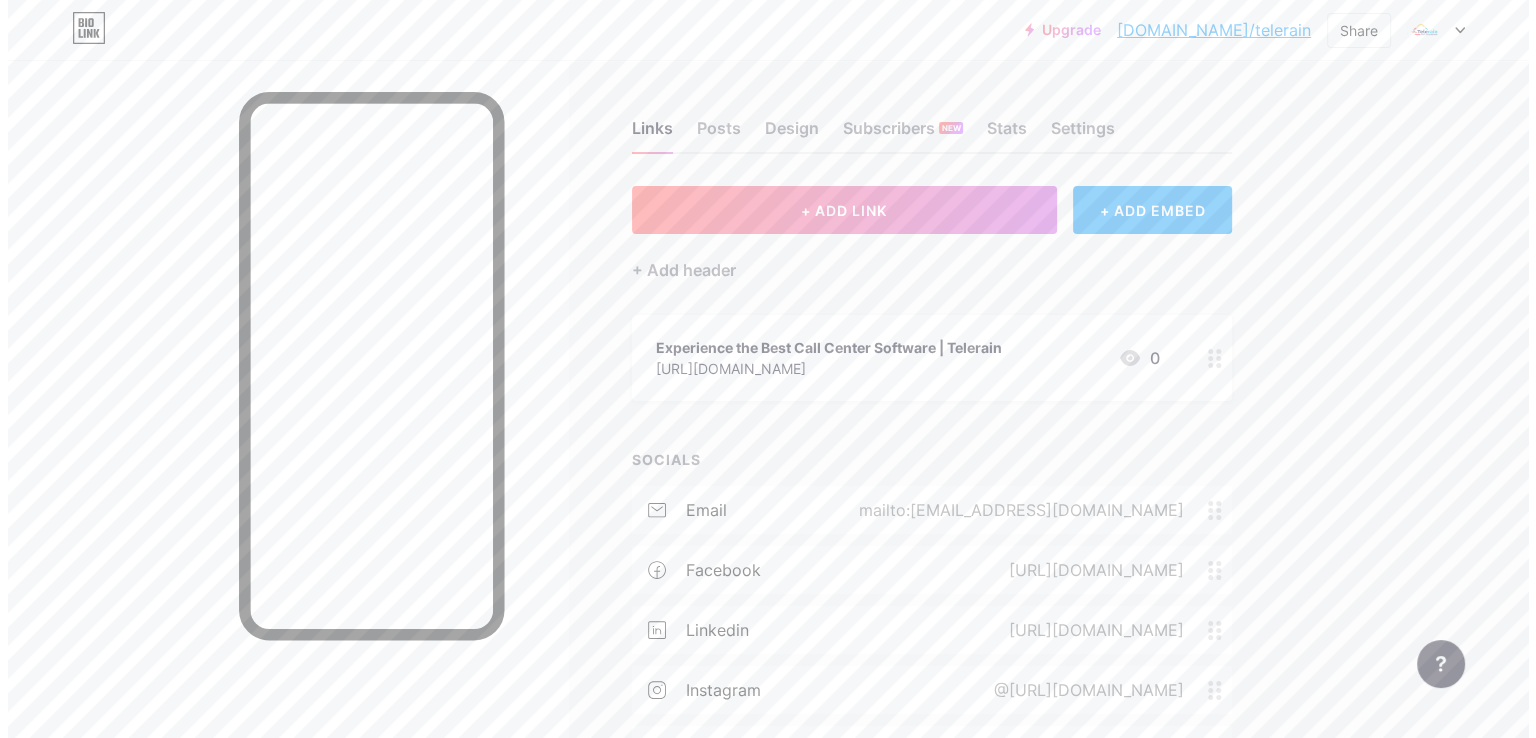 scroll, scrollTop: 135, scrollLeft: 0, axis: vertical 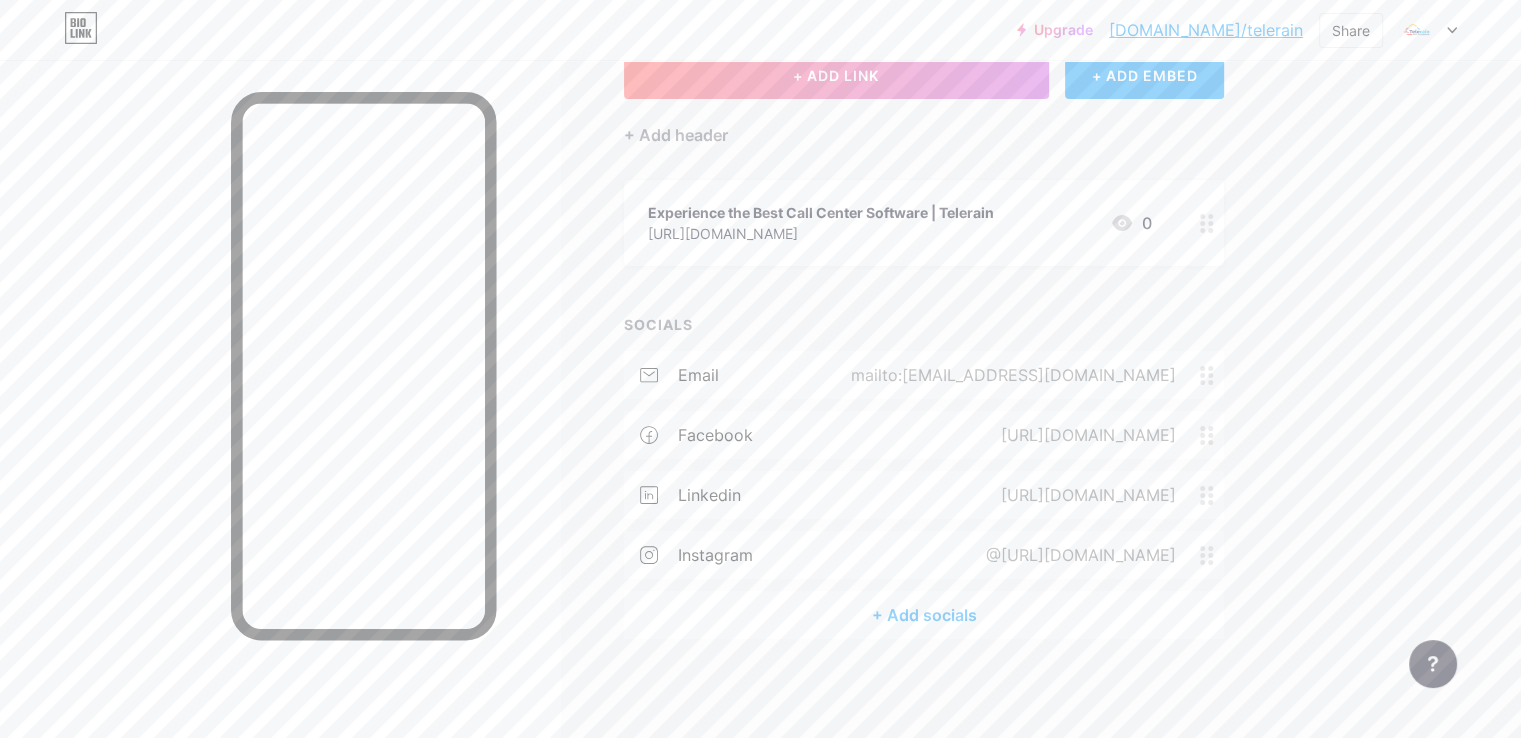 click on "+ Add socials" at bounding box center [924, 615] 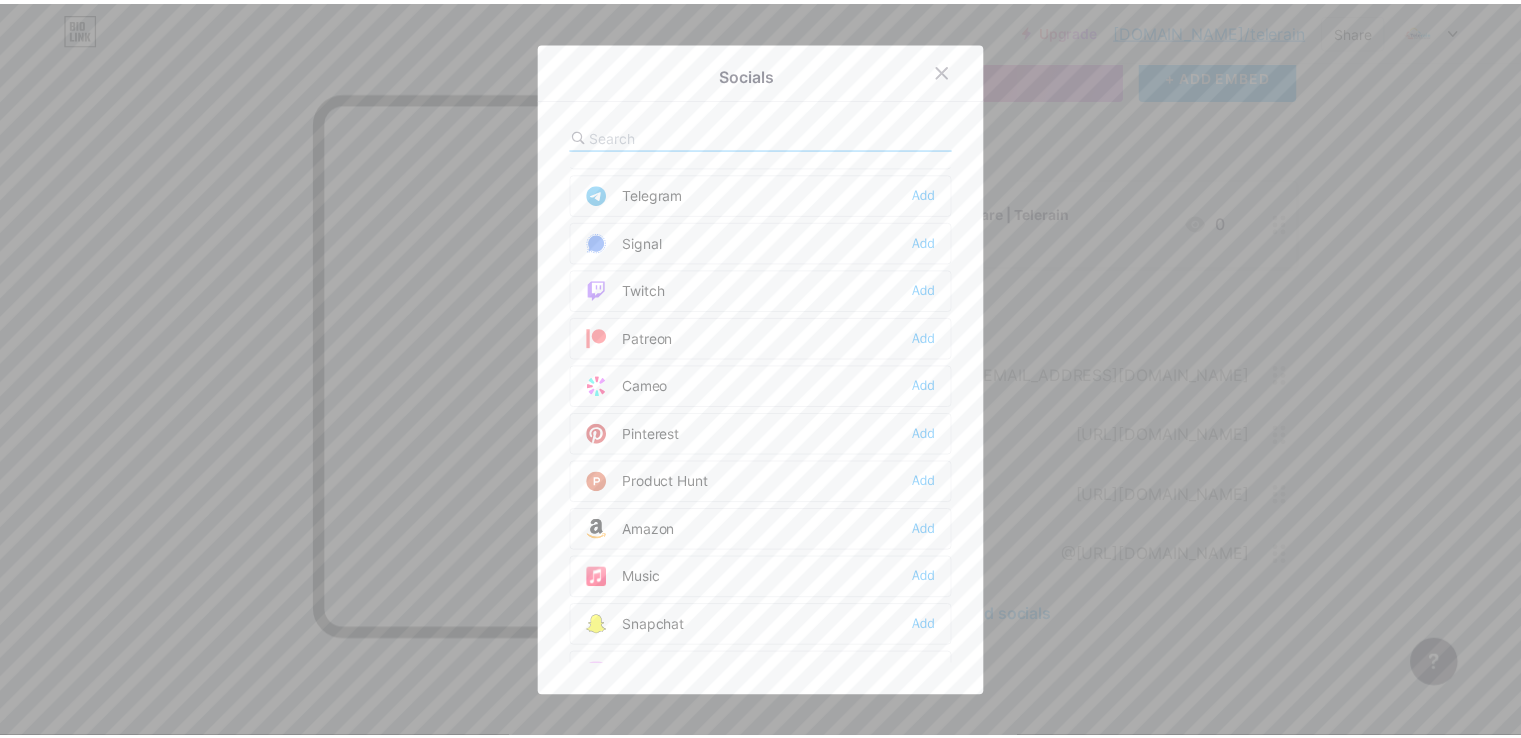 scroll, scrollTop: 1100, scrollLeft: 0, axis: vertical 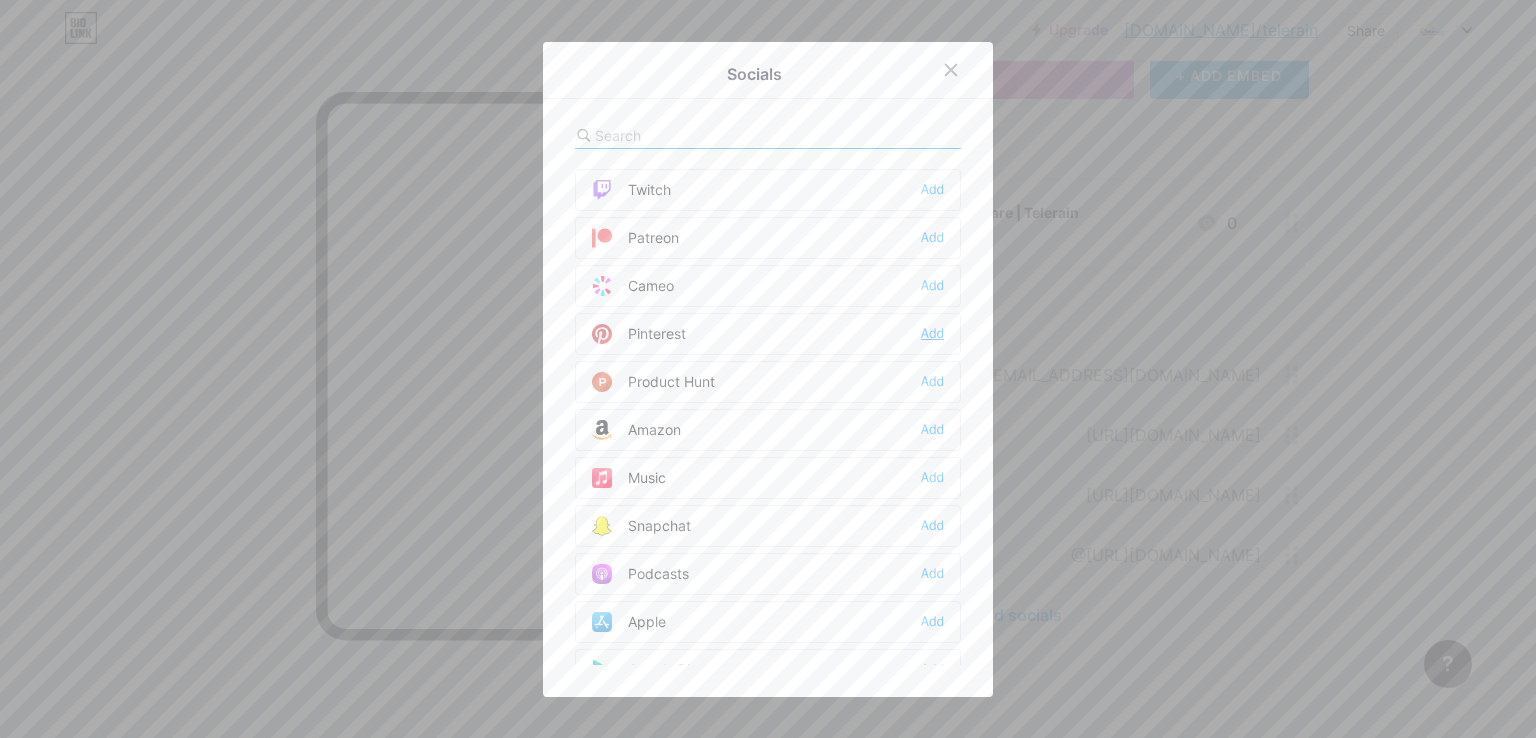 click on "Add" at bounding box center (932, 334) 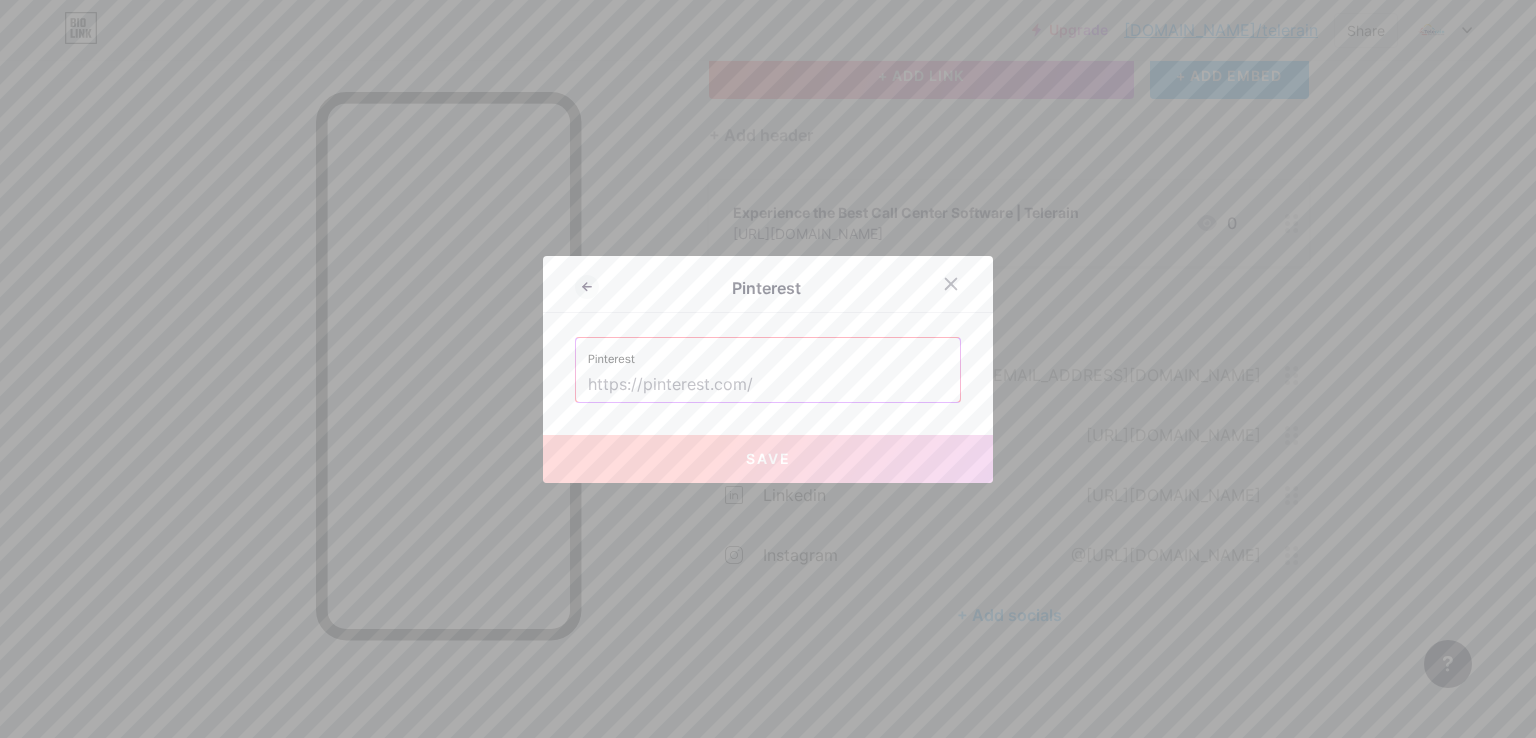 click at bounding box center [768, 385] 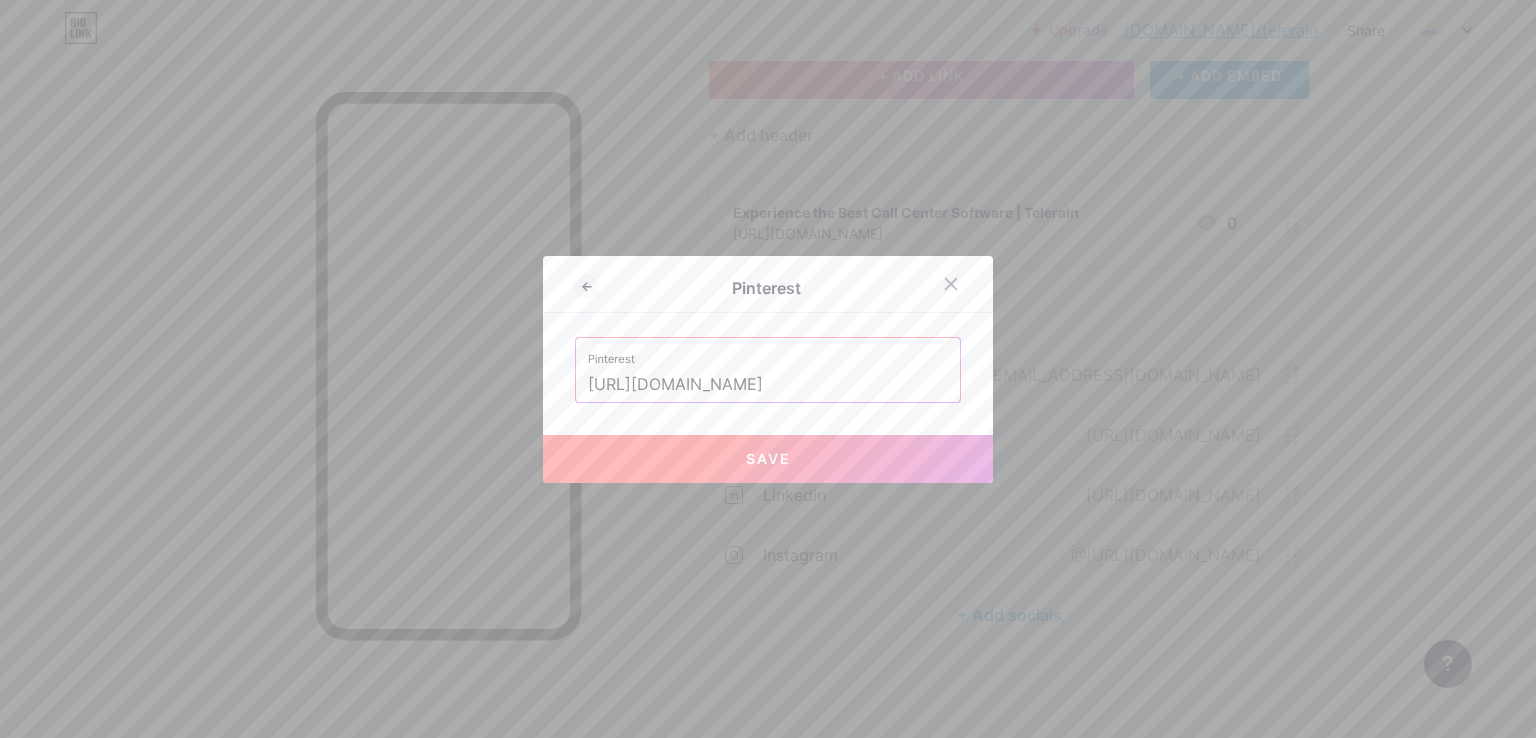 type on "[URL][DOMAIN_NAME]" 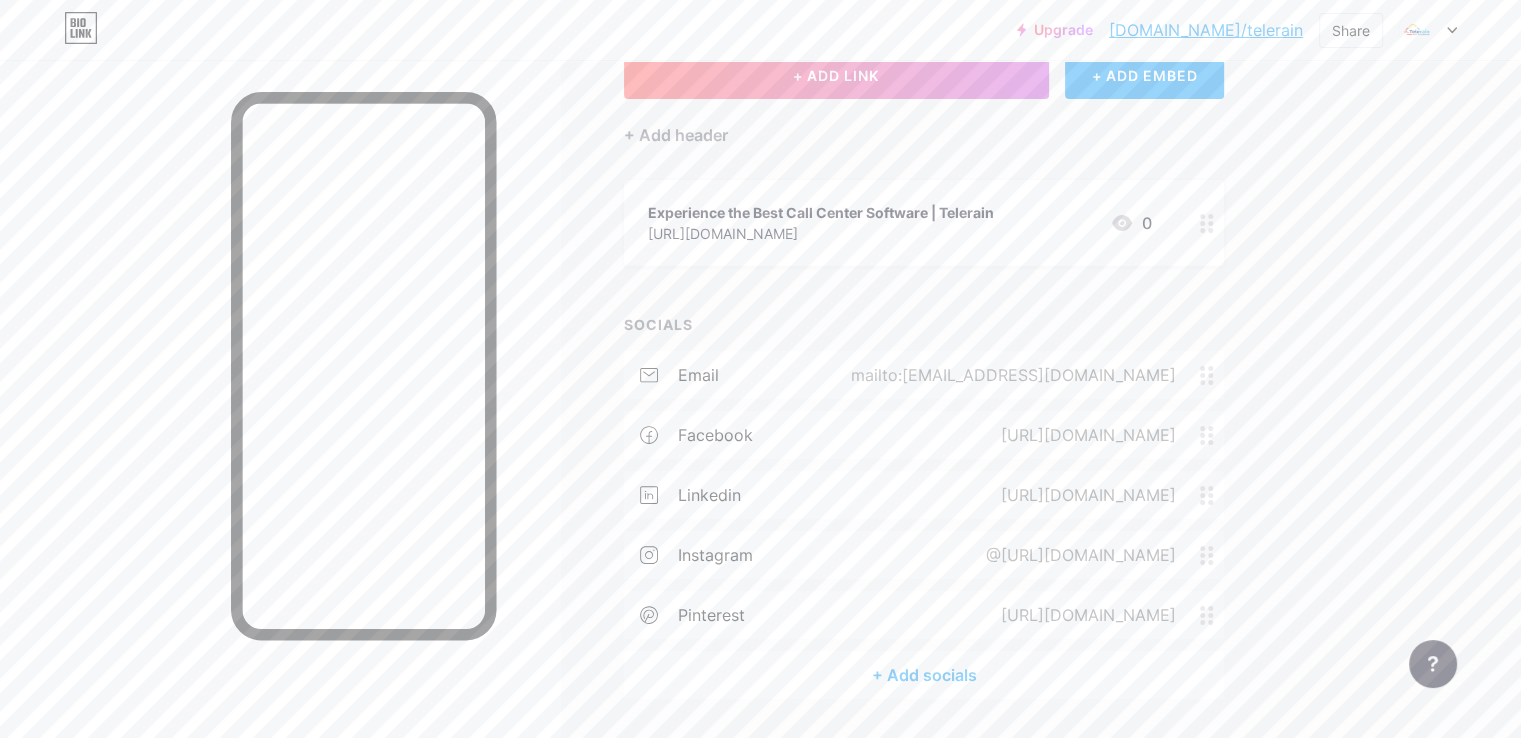 click on "+ Add socials" at bounding box center (924, 675) 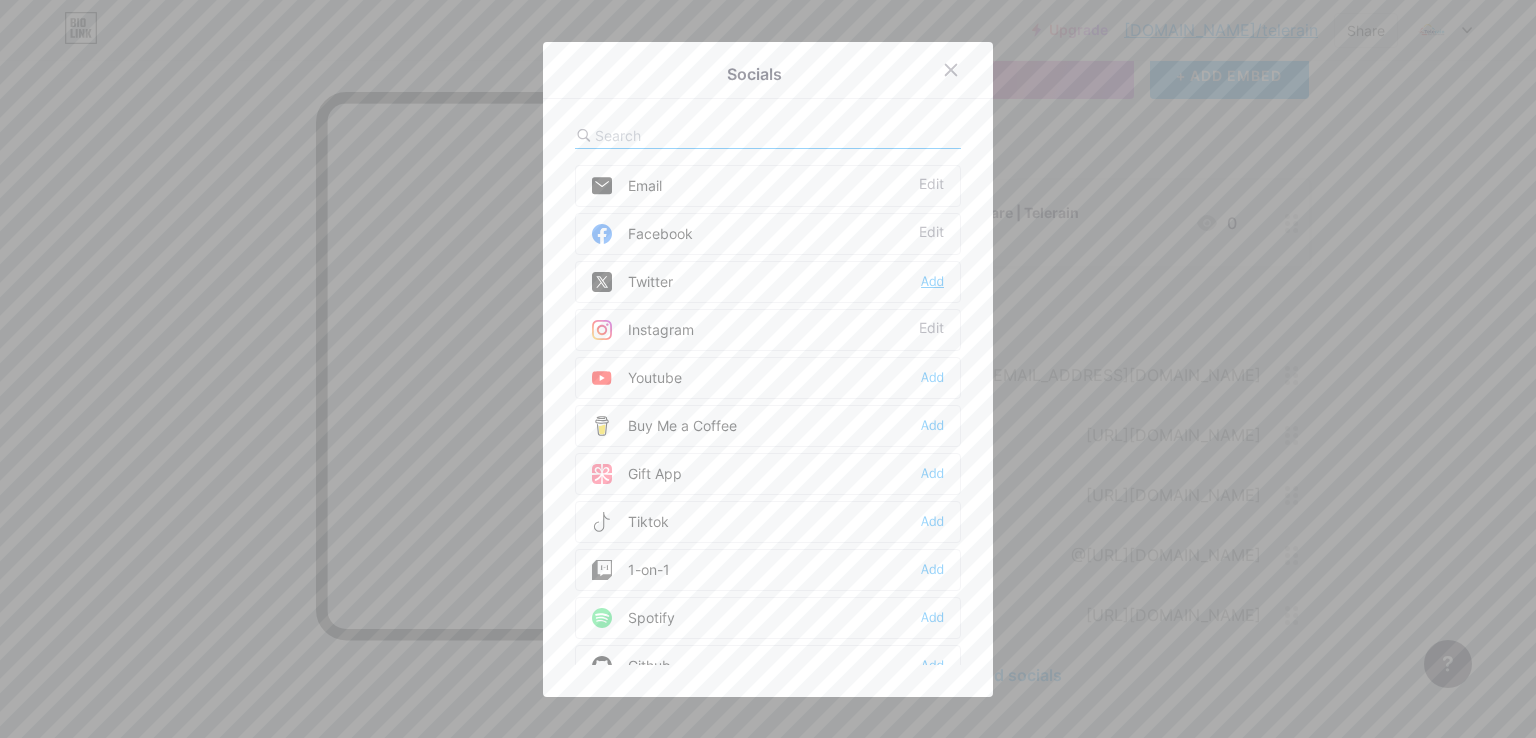 click on "Add" at bounding box center (932, 282) 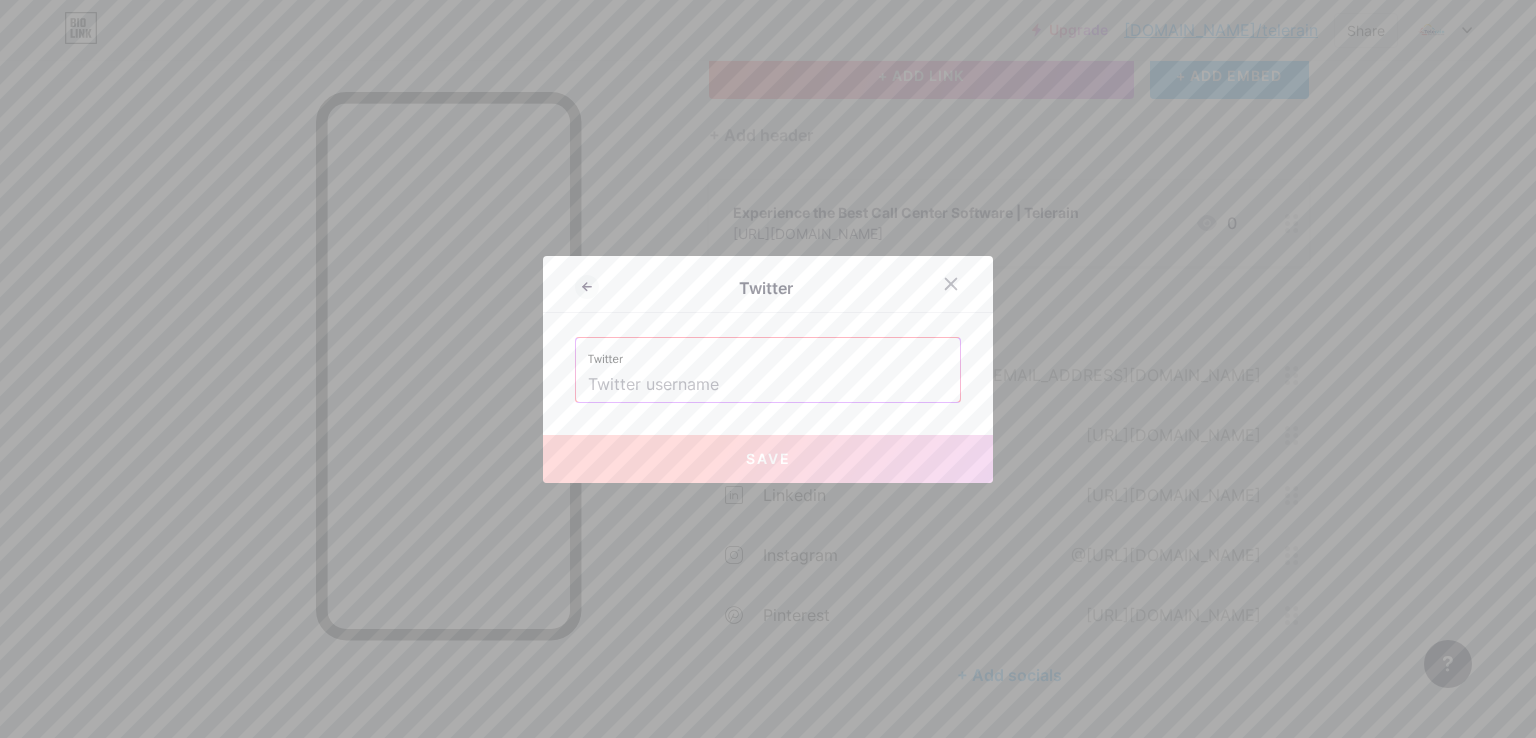 click on "Twitter" at bounding box center (768, 353) 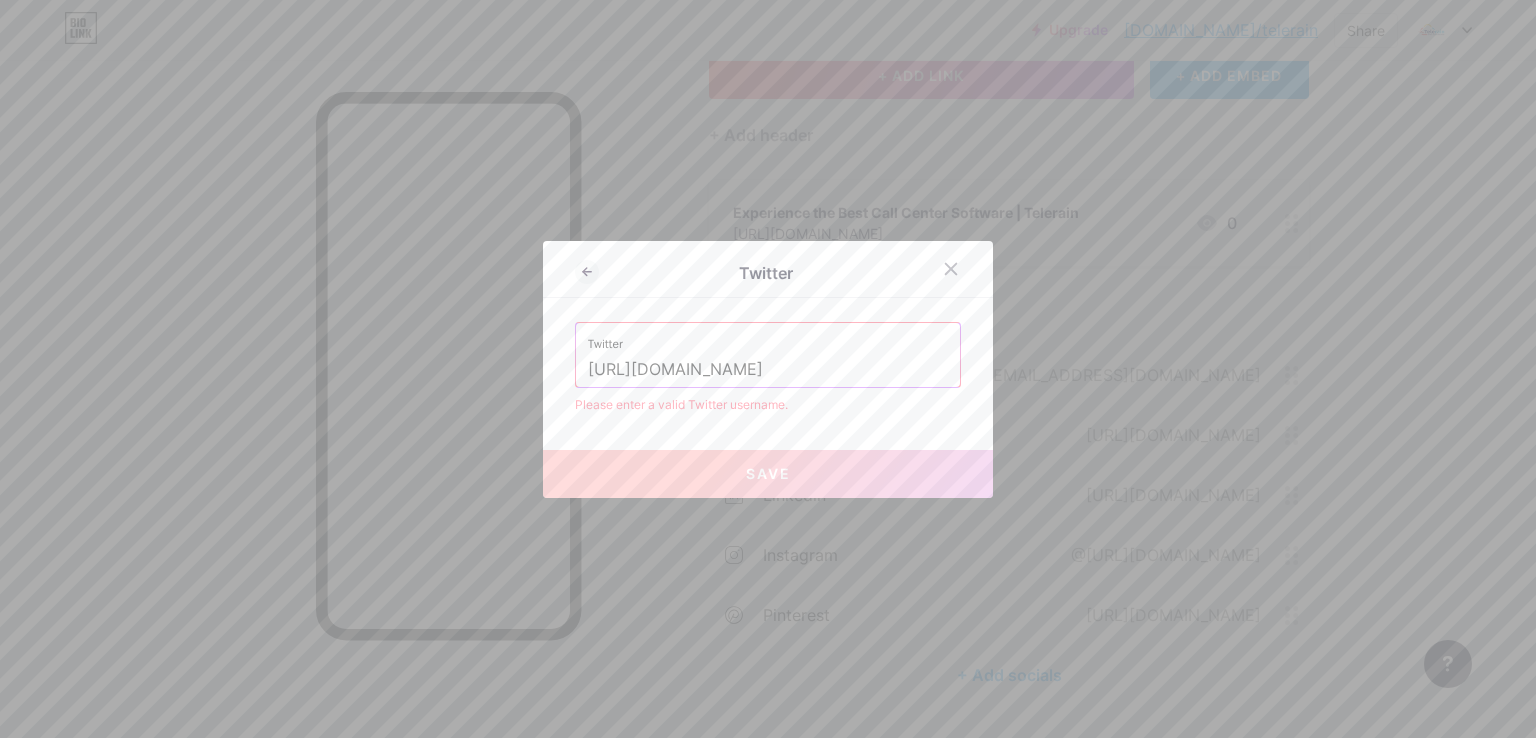 drag, startPoint x: 726, startPoint y: 369, endPoint x: 570, endPoint y: 362, distance: 156.15697 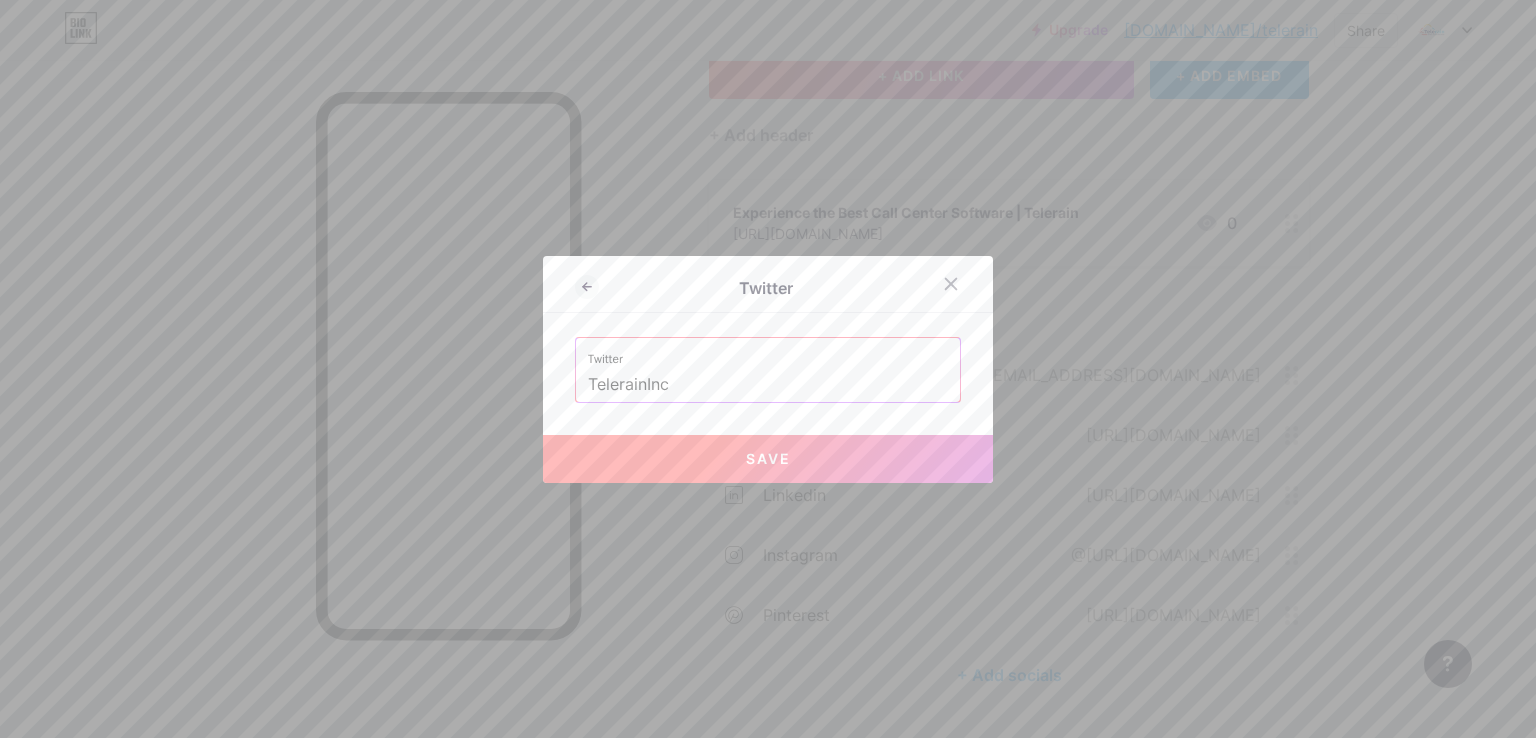 click on "Save" at bounding box center [768, 458] 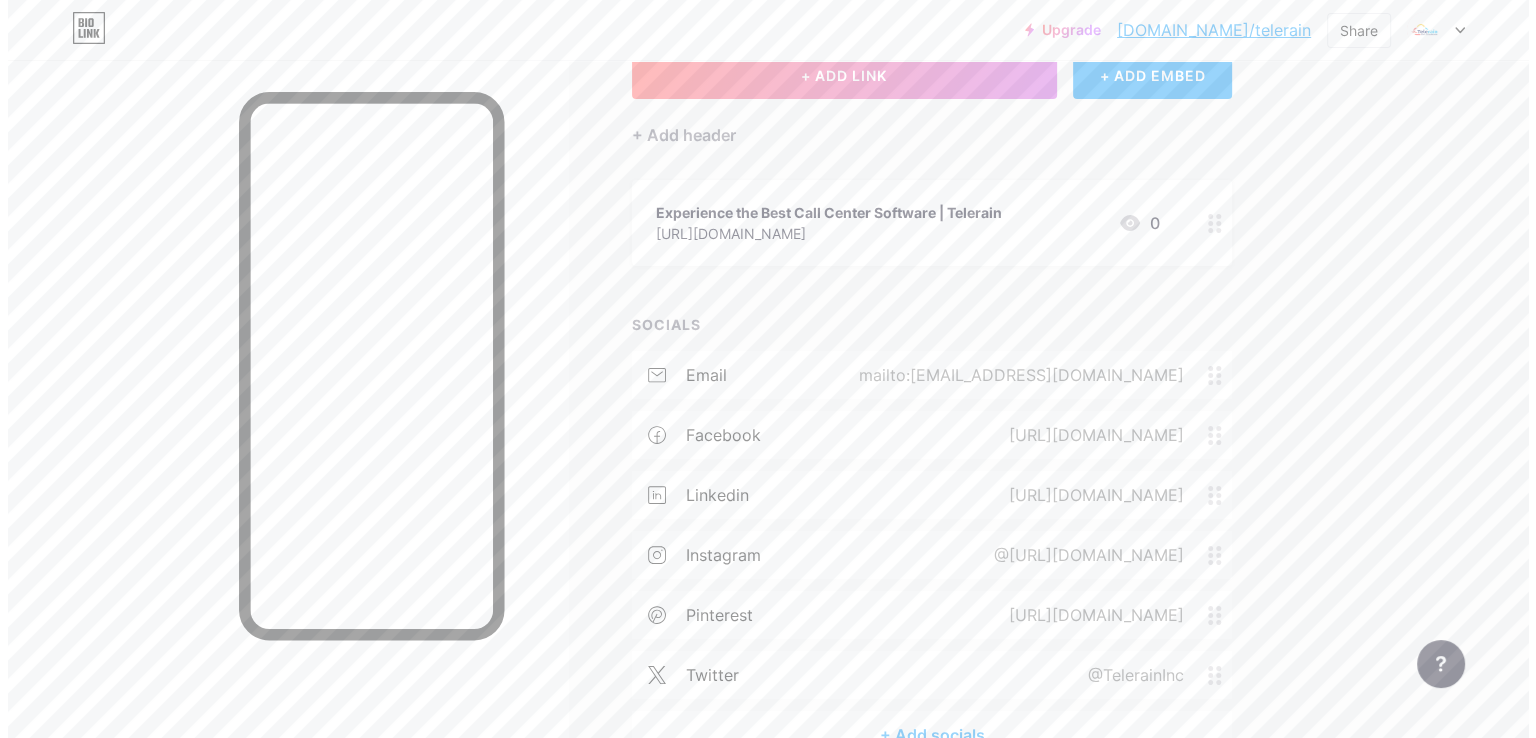 scroll, scrollTop: 255, scrollLeft: 0, axis: vertical 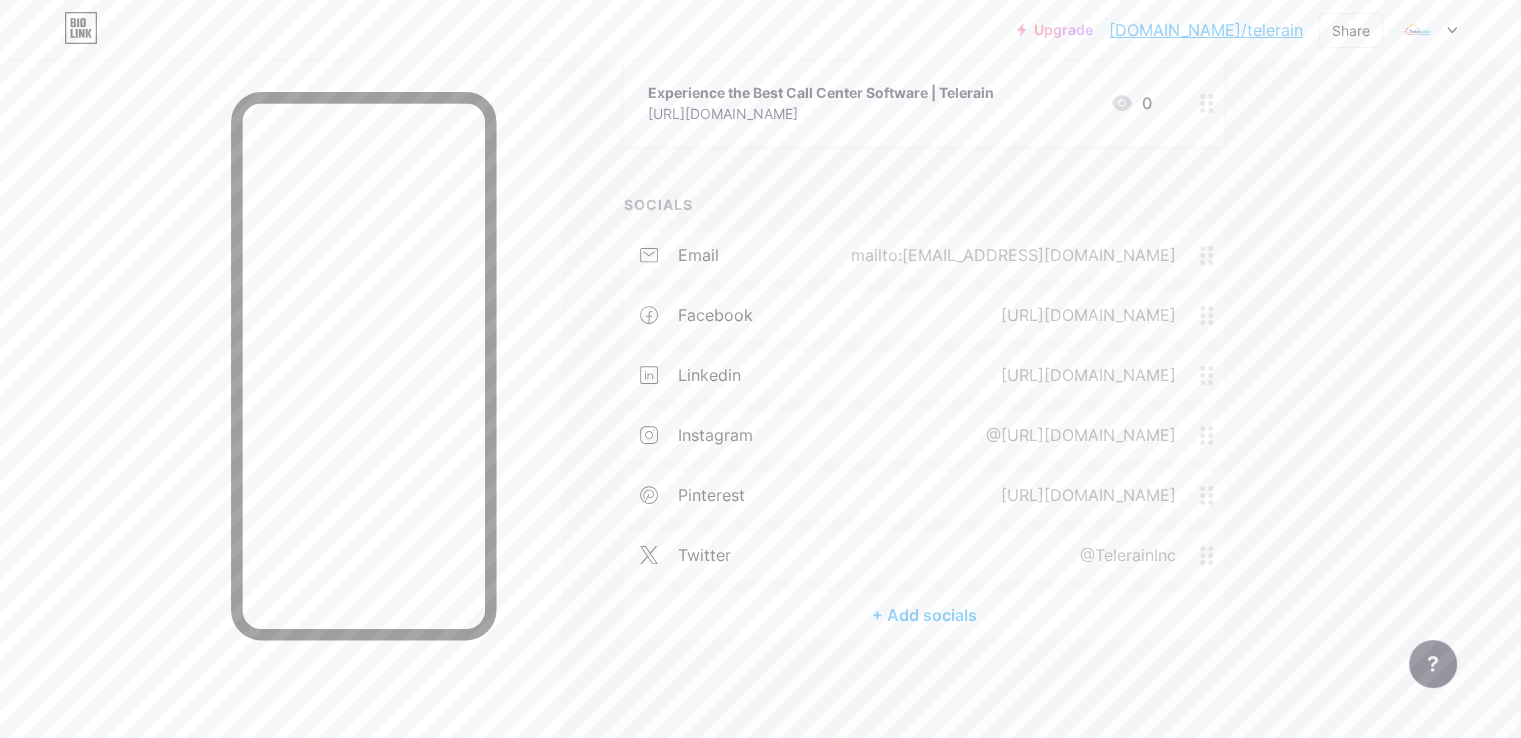 click on "+ Add socials" at bounding box center (924, 615) 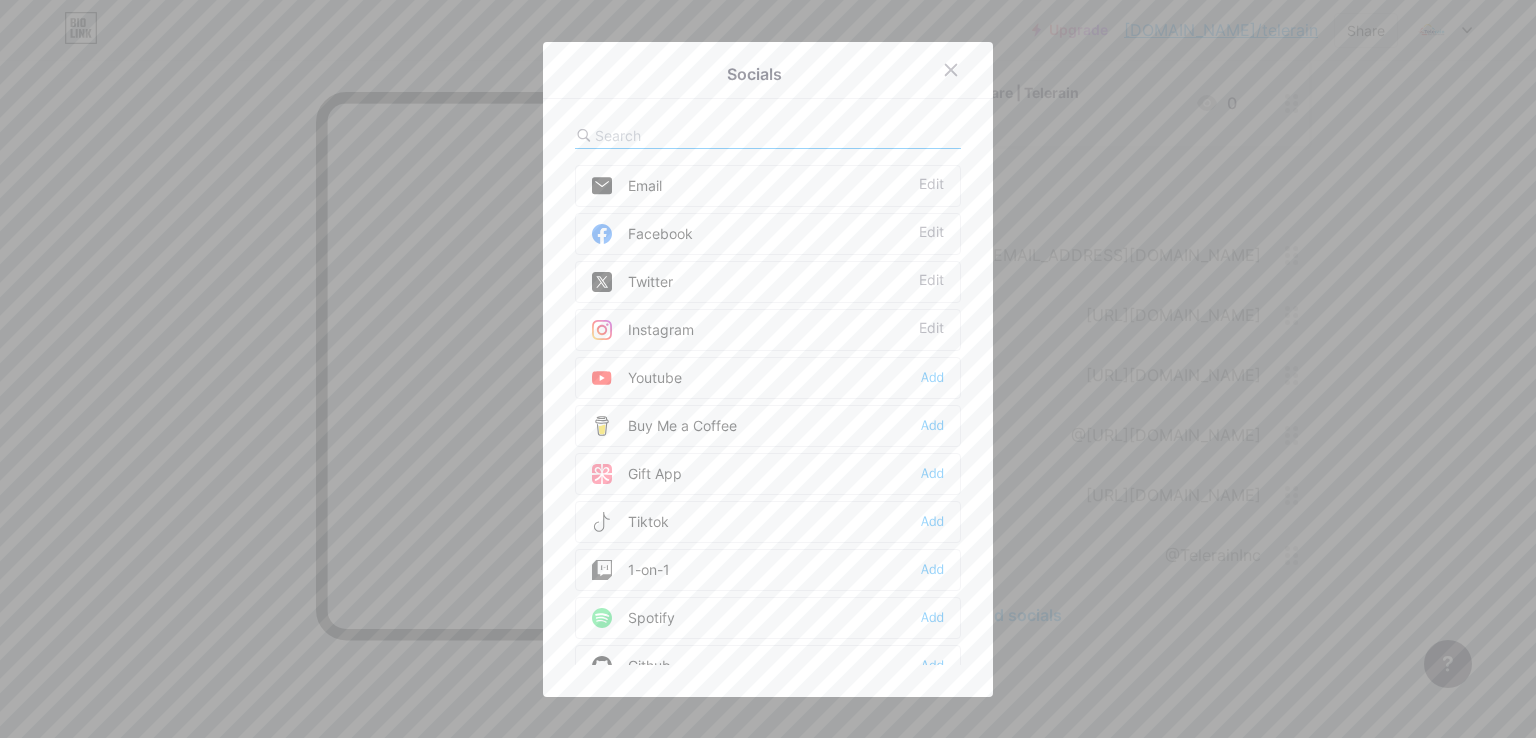 click on "Youtube
Add" at bounding box center (768, 378) 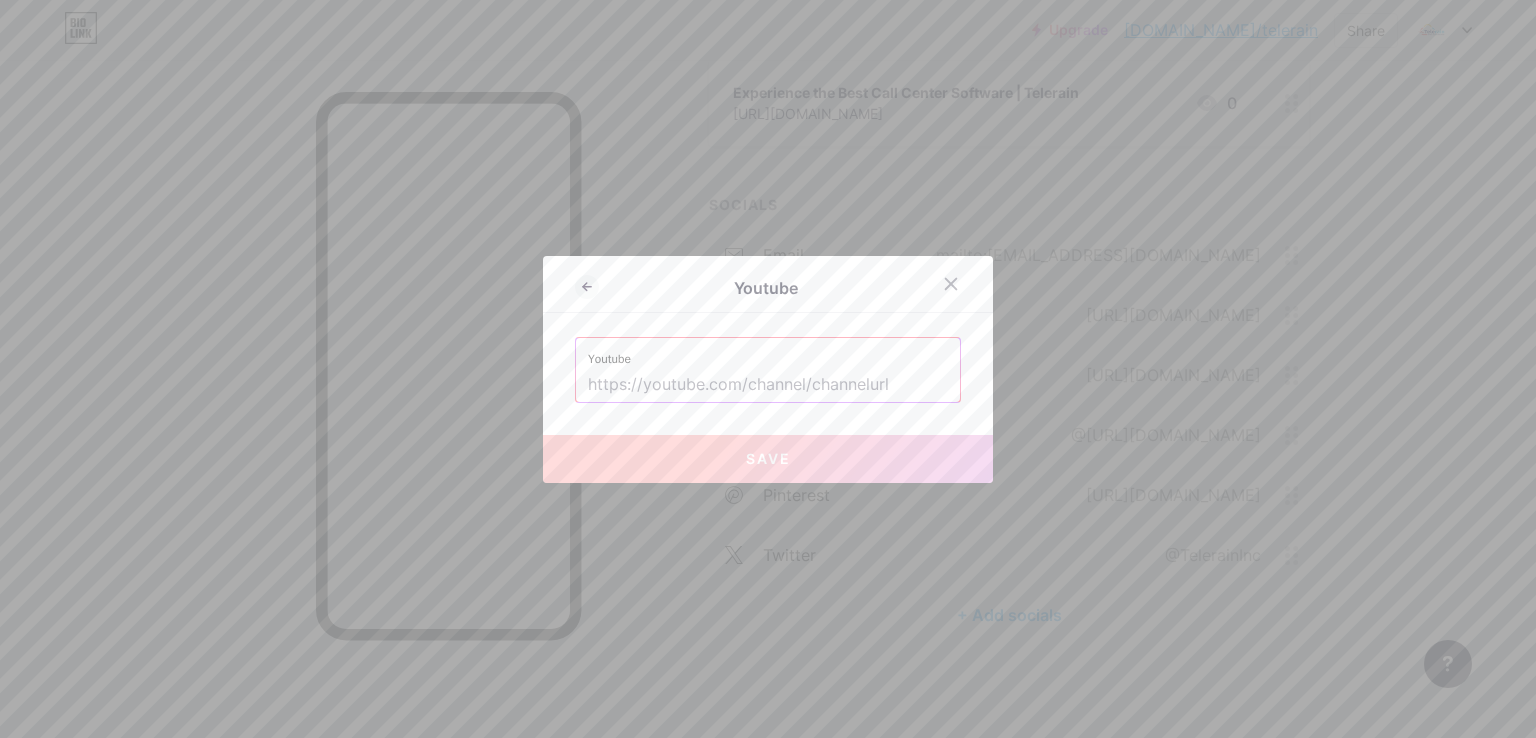 click at bounding box center [768, 385] 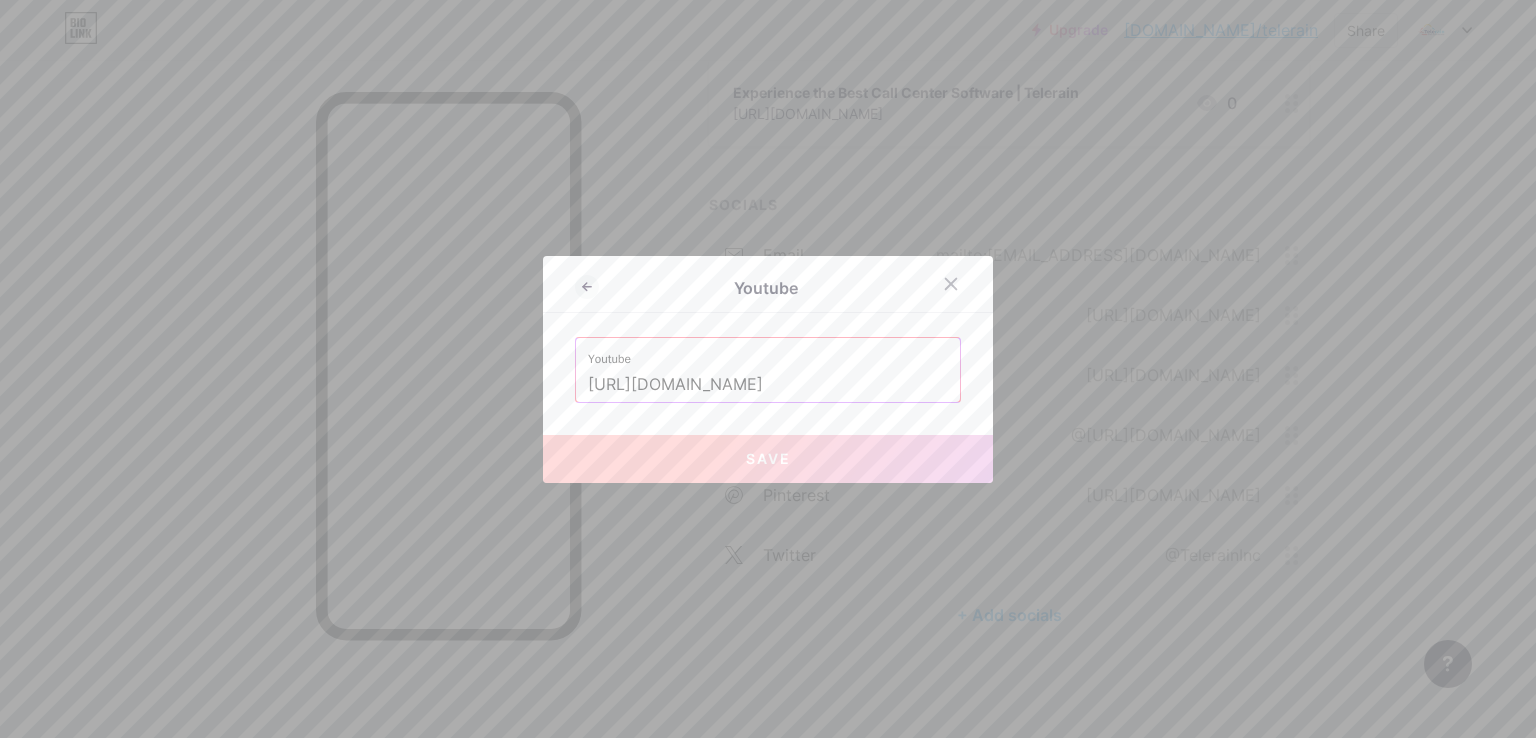 scroll, scrollTop: 0, scrollLeft: 136, axis: horizontal 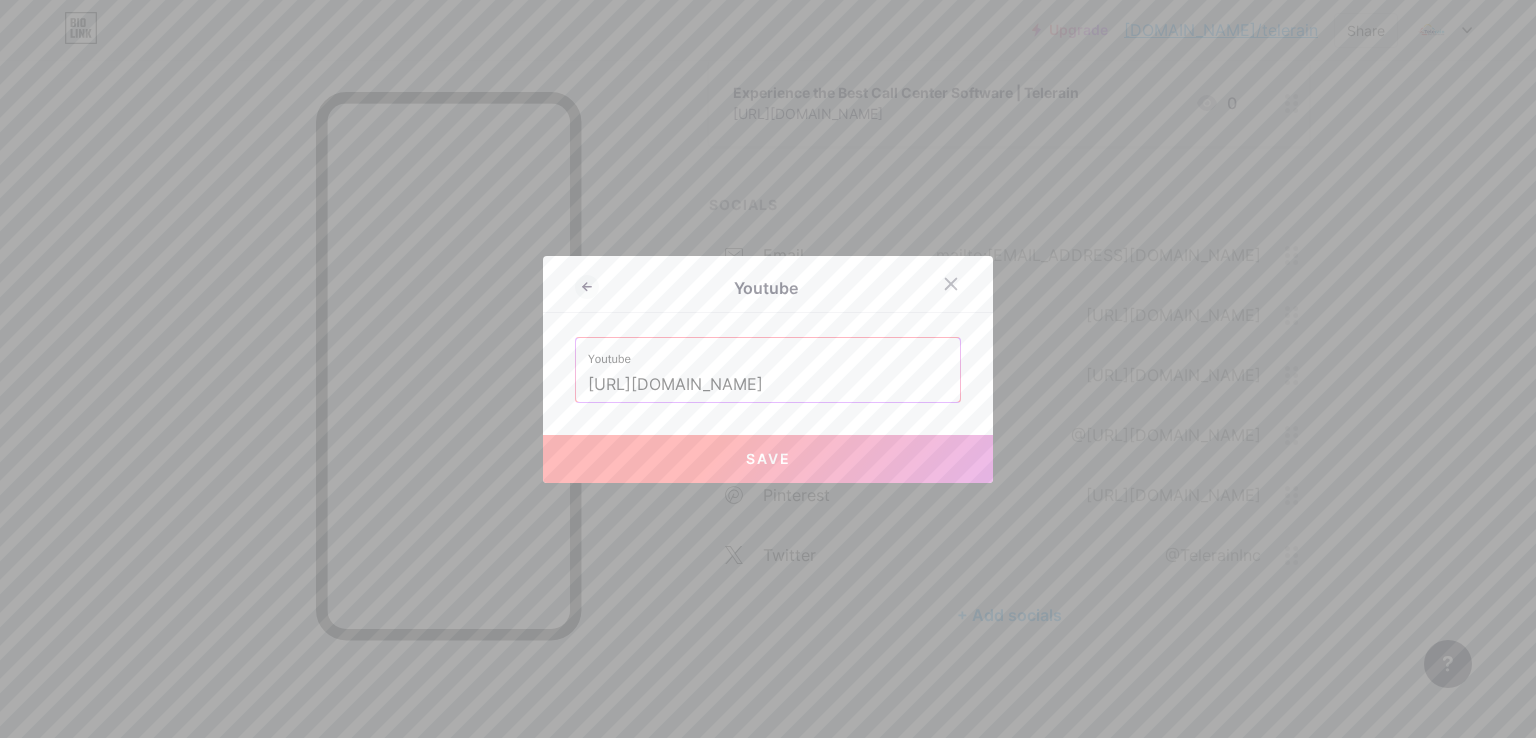 type on "[URL][DOMAIN_NAME]" 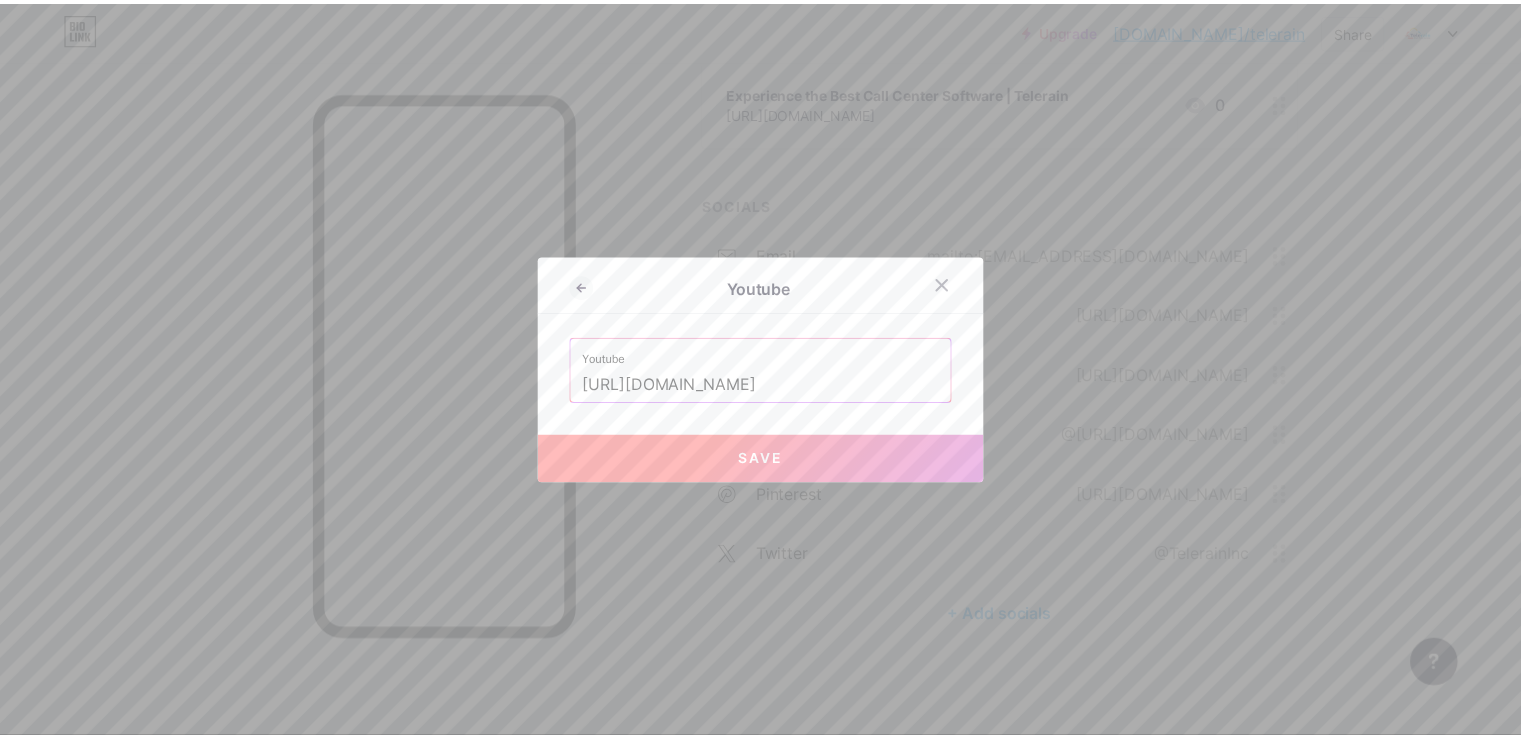 scroll, scrollTop: 0, scrollLeft: 0, axis: both 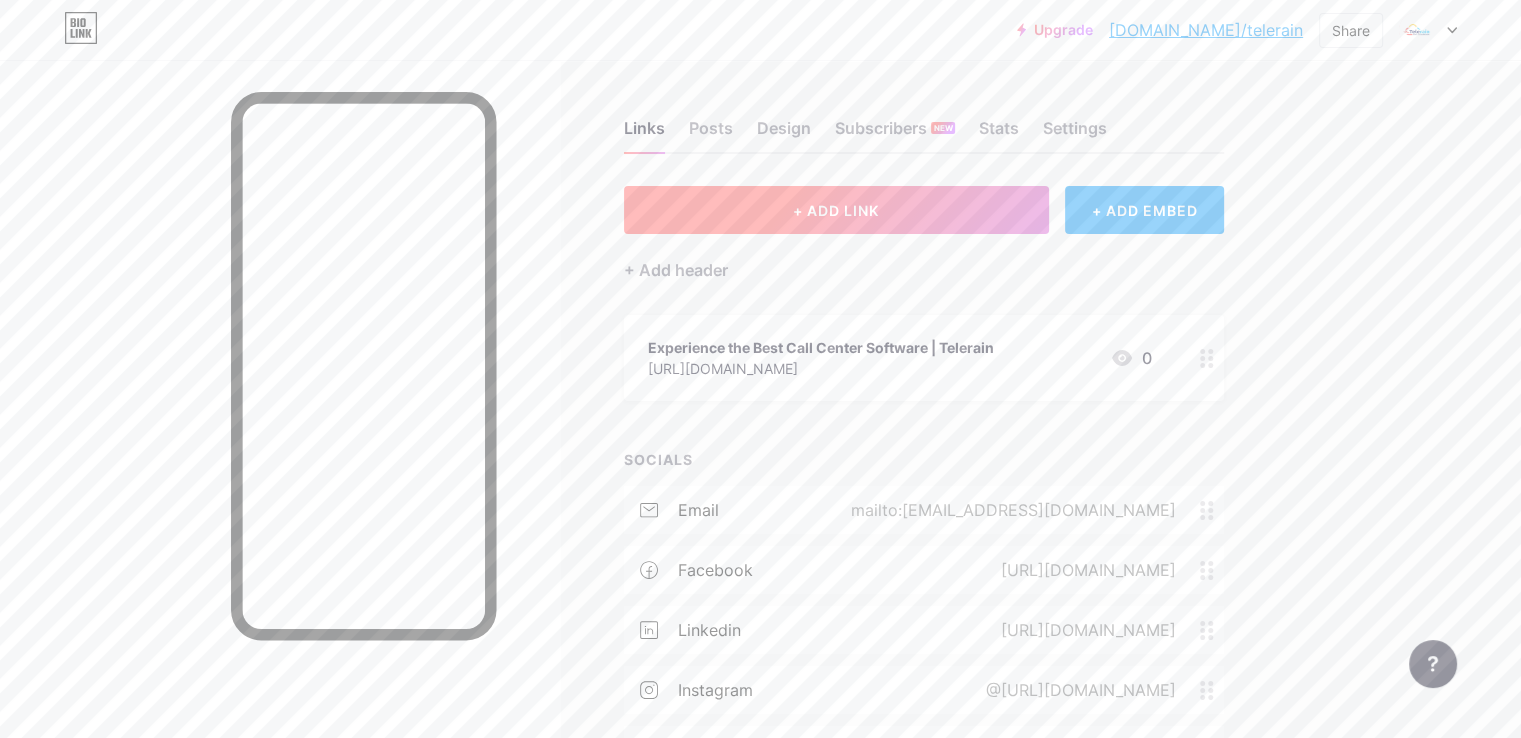 click on "+ ADD LINK" at bounding box center [836, 210] 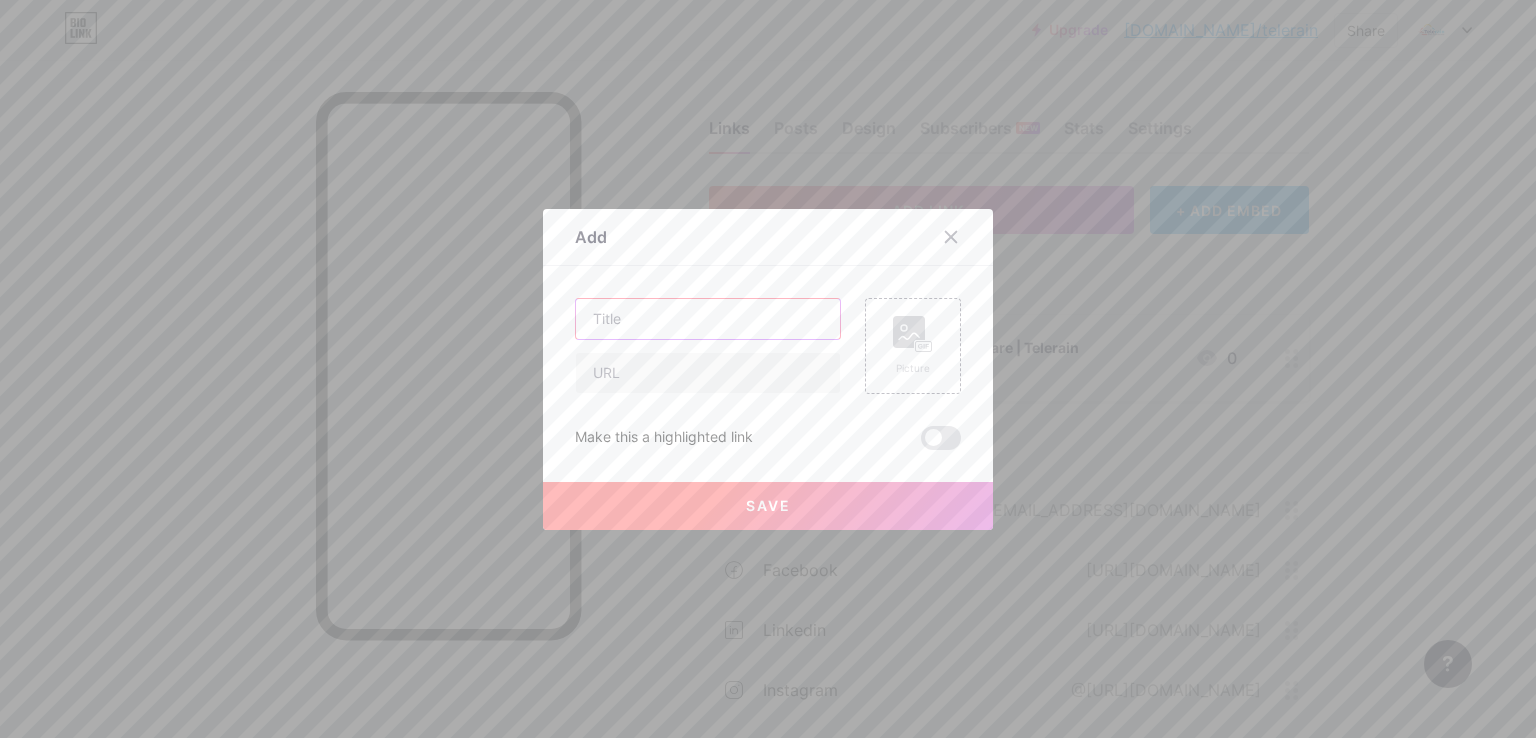 click at bounding box center [708, 319] 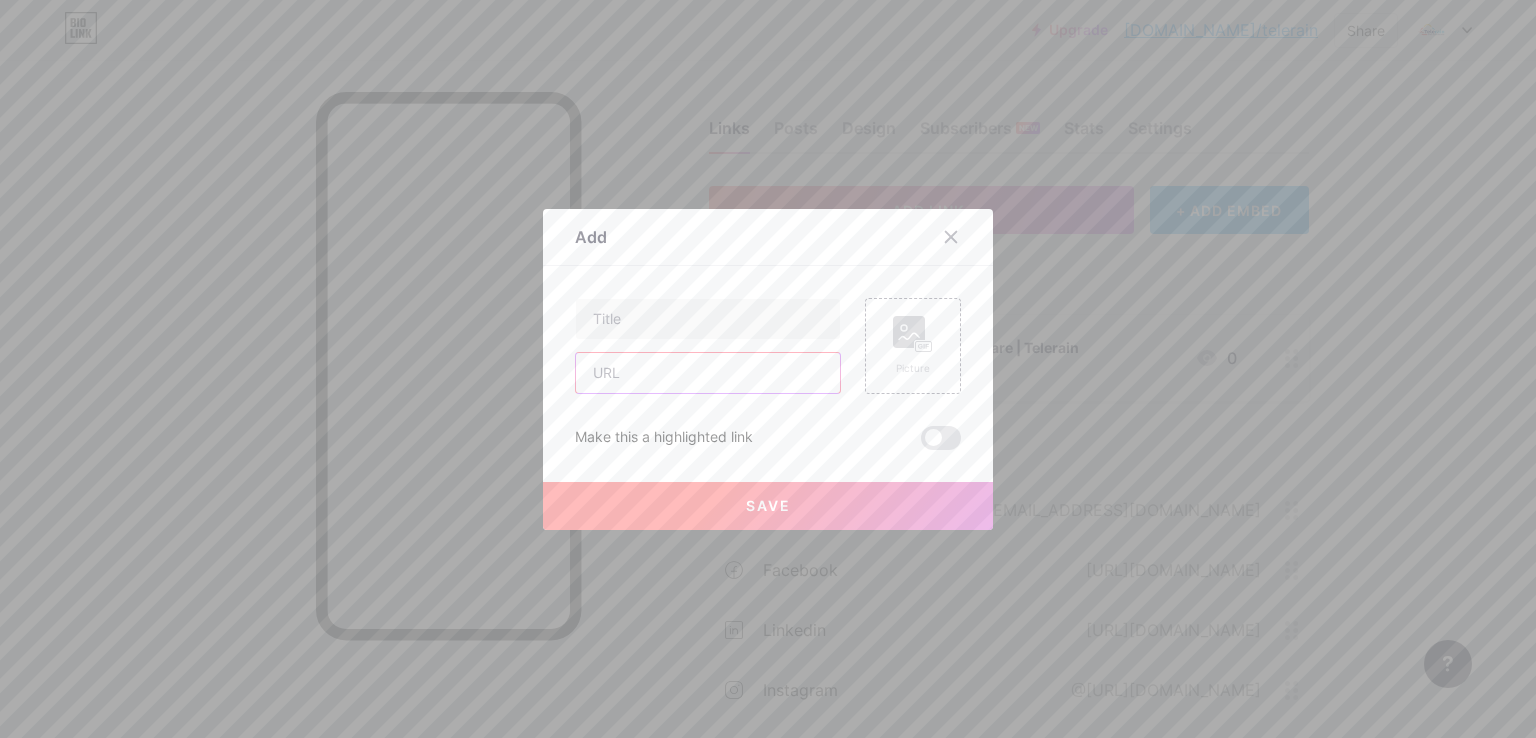 click at bounding box center [708, 373] 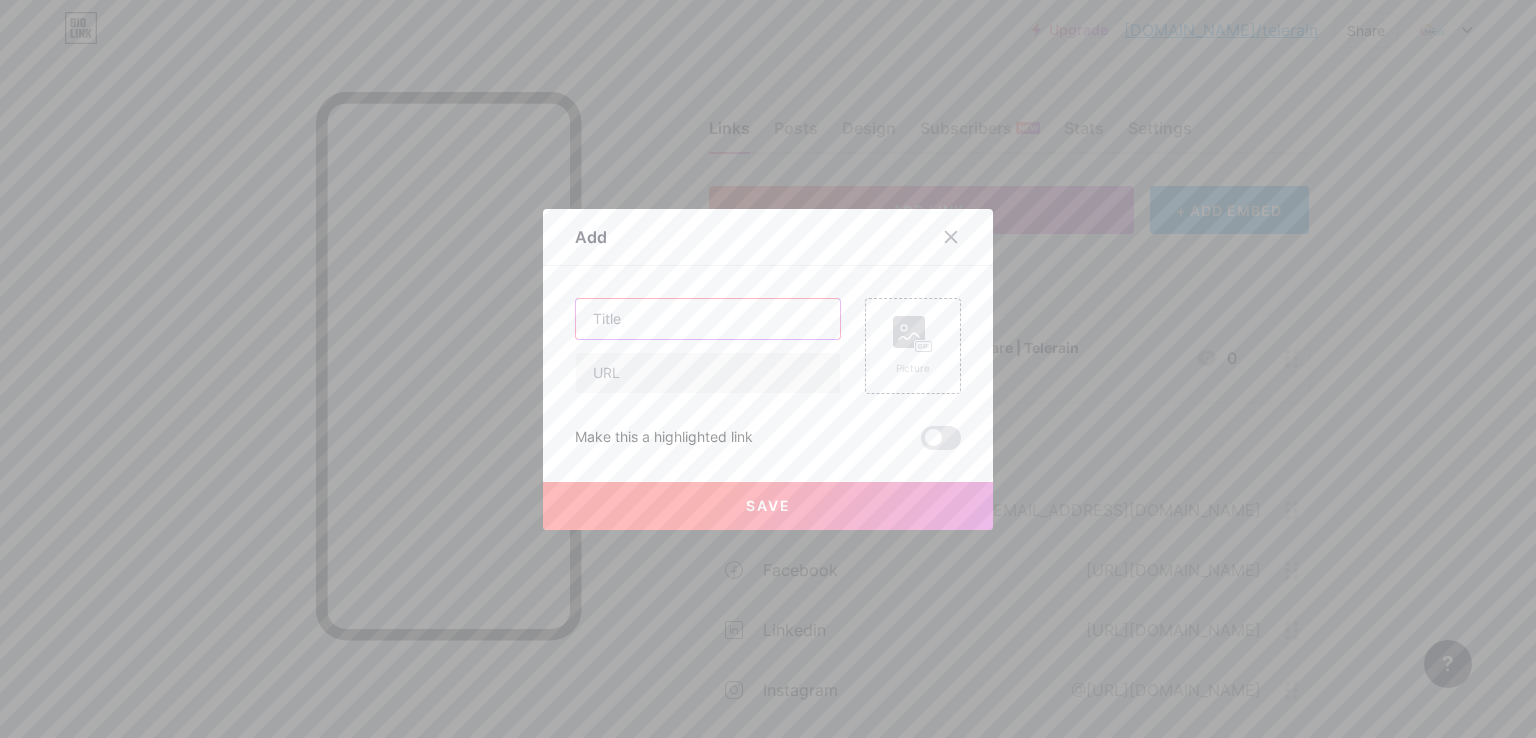 click at bounding box center (708, 319) 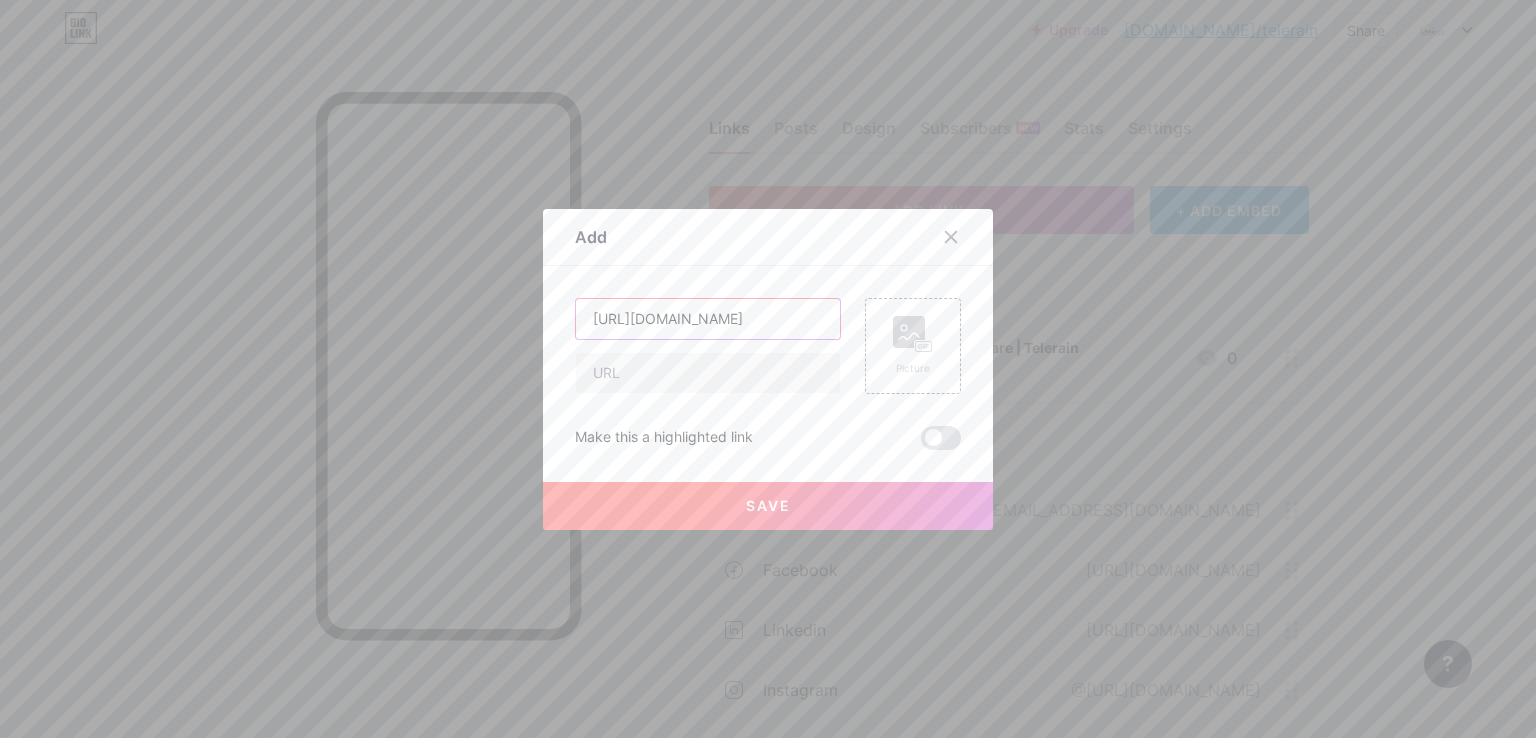 scroll, scrollTop: 0, scrollLeft: 171, axis: horizontal 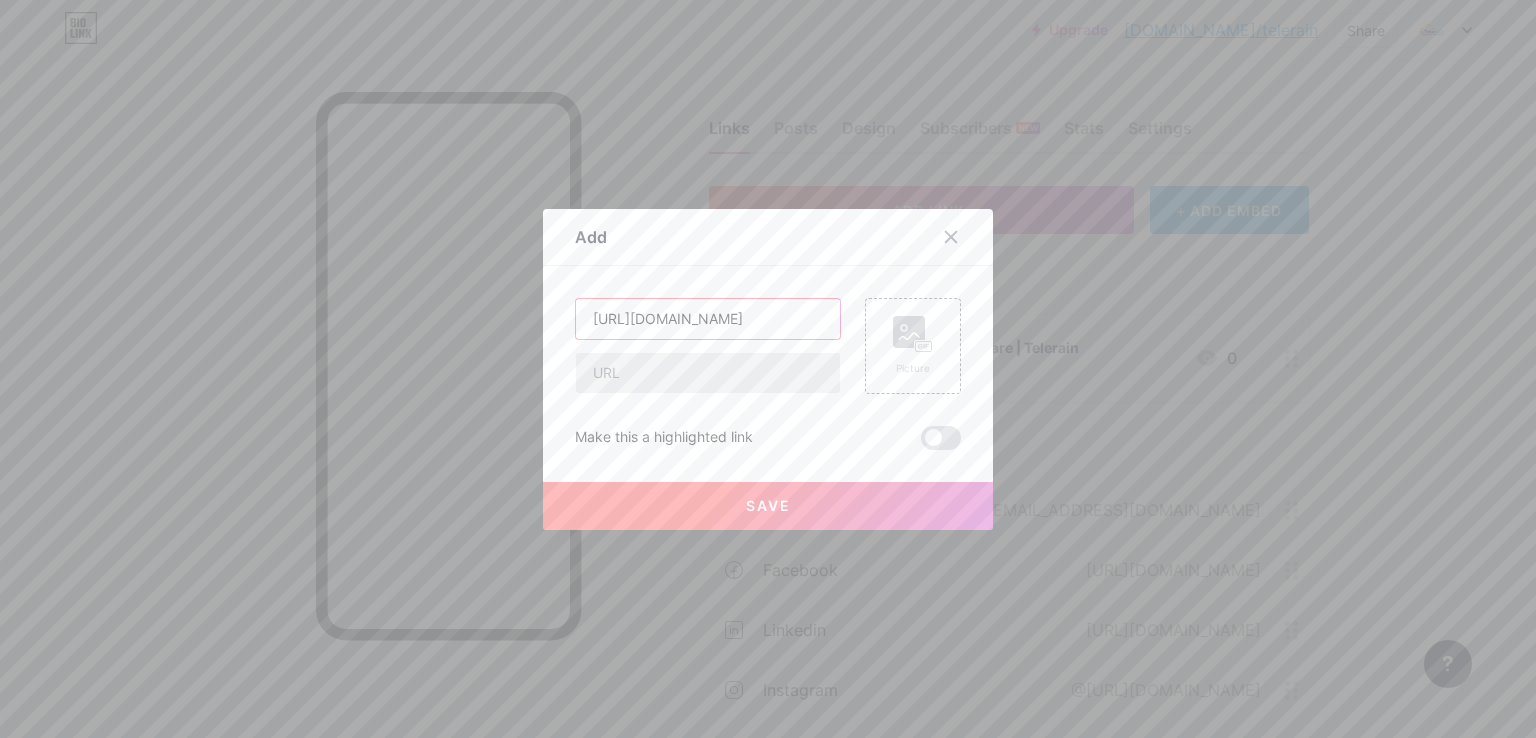 type on "[URL][DOMAIN_NAME]" 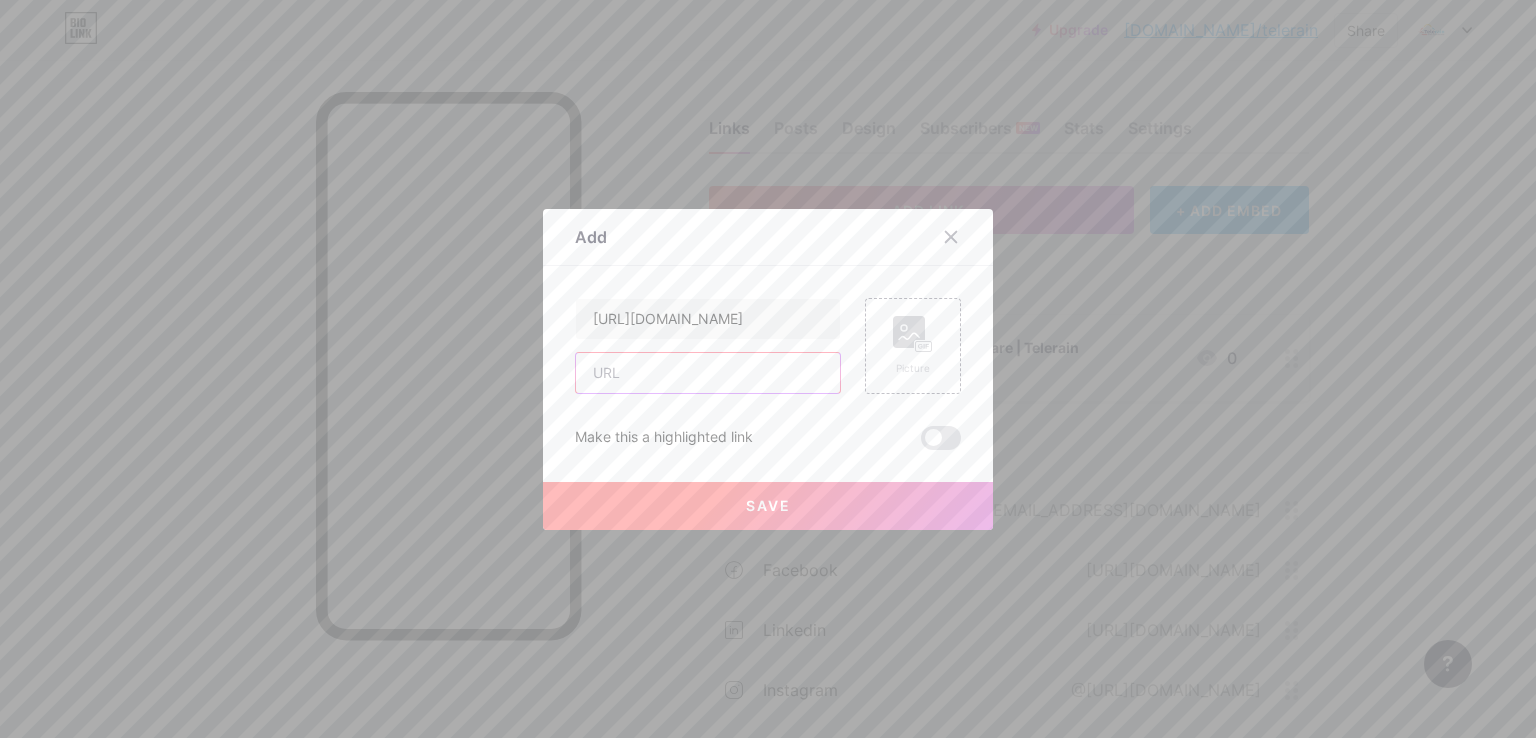 click at bounding box center [708, 373] 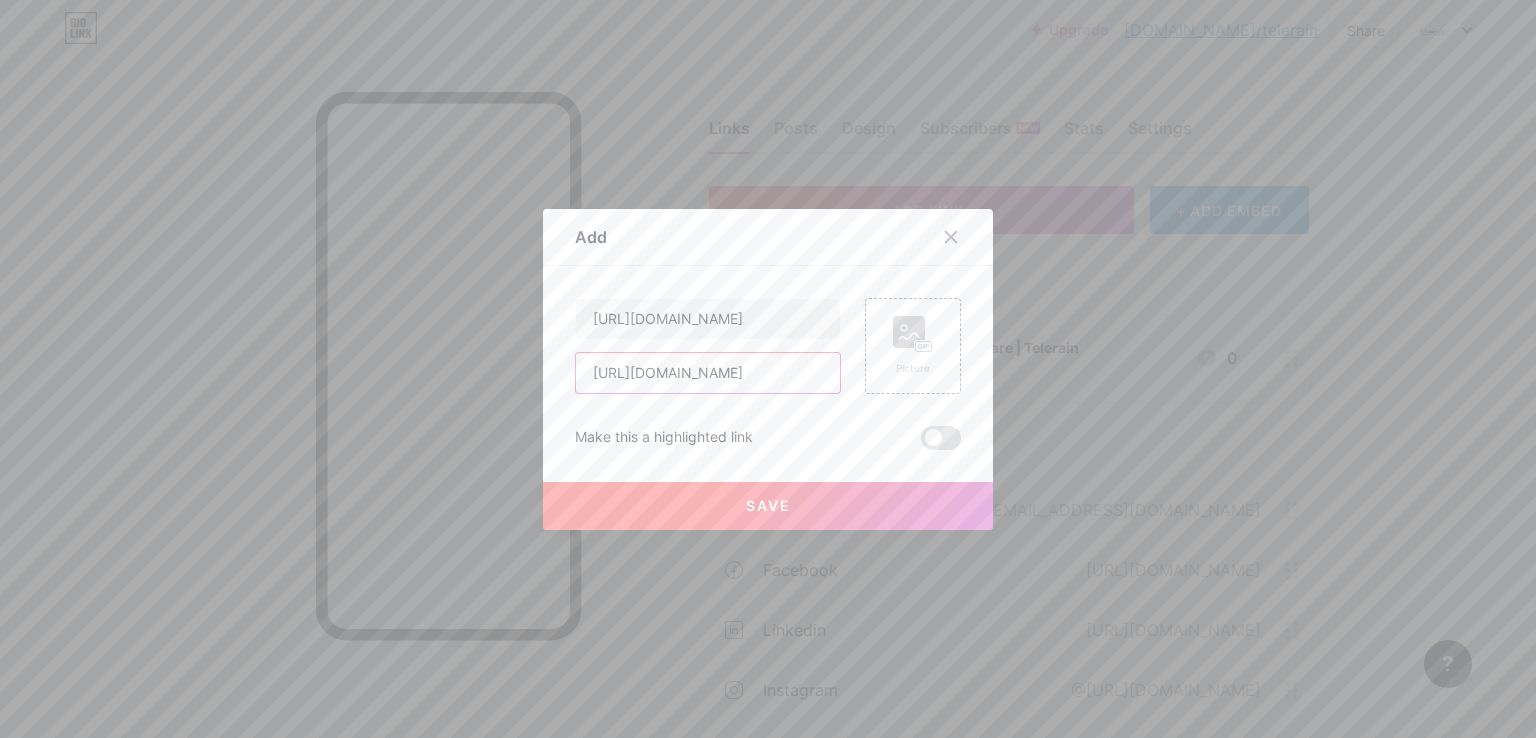 scroll, scrollTop: 0, scrollLeft: 171, axis: horizontal 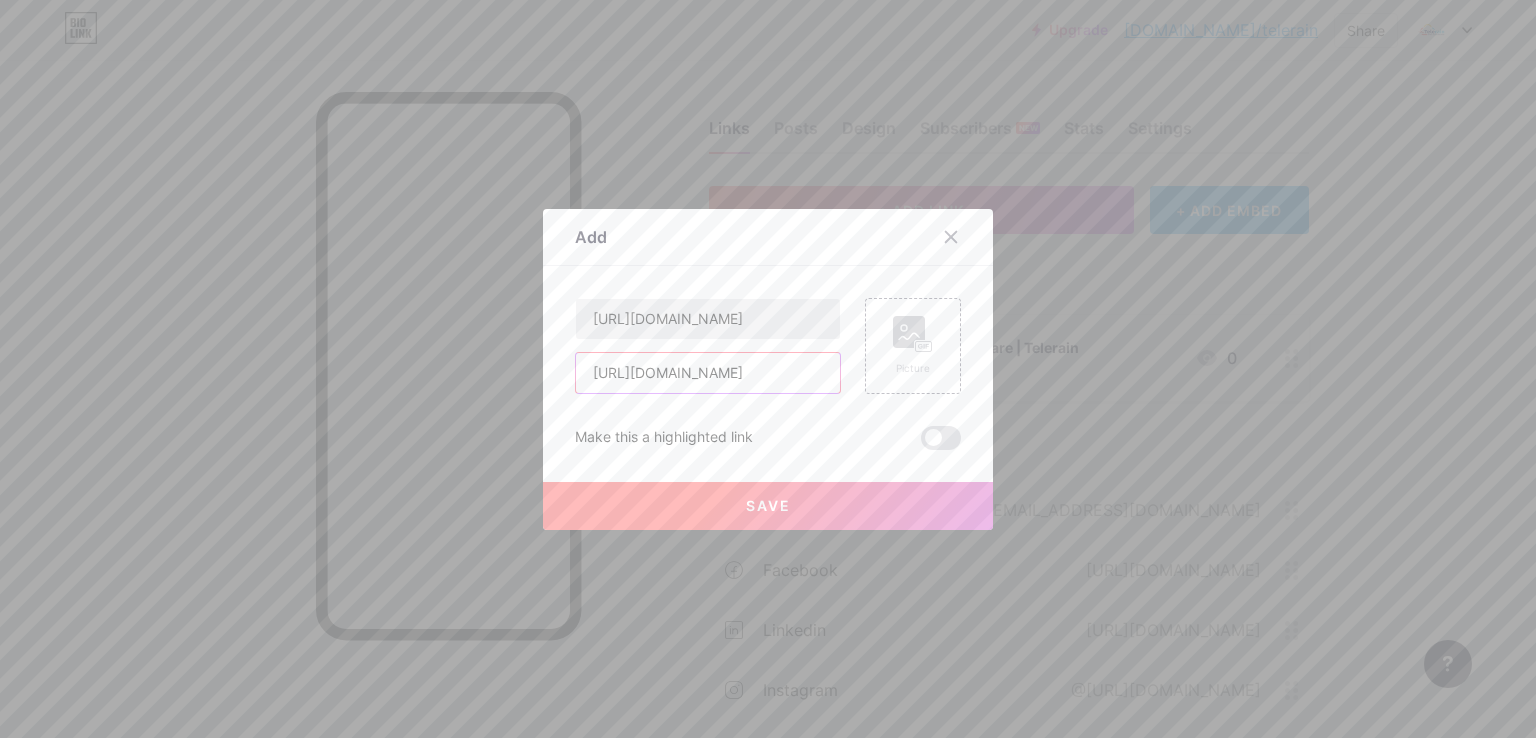 type on "[URL][DOMAIN_NAME]" 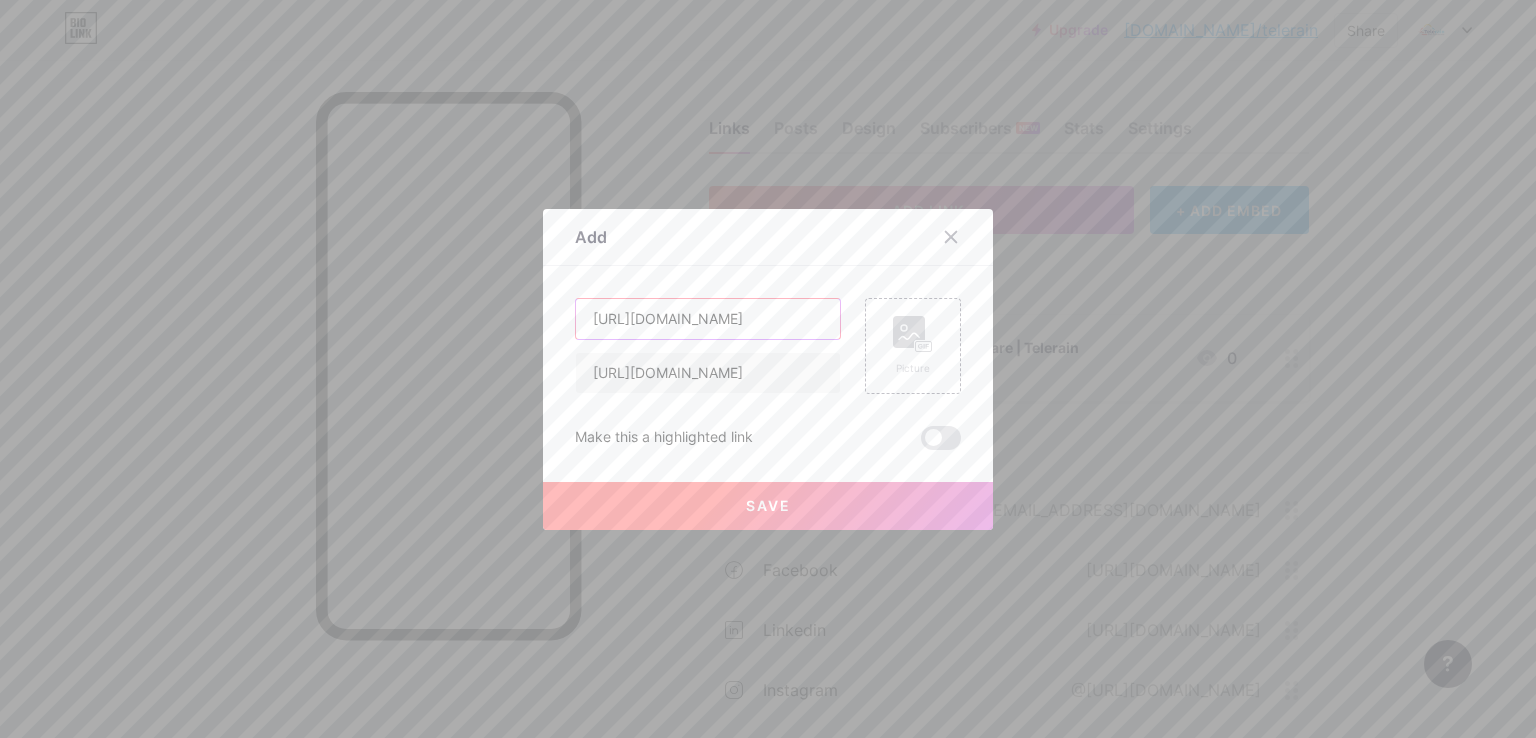 click on "[URL][DOMAIN_NAME]" at bounding box center [708, 319] 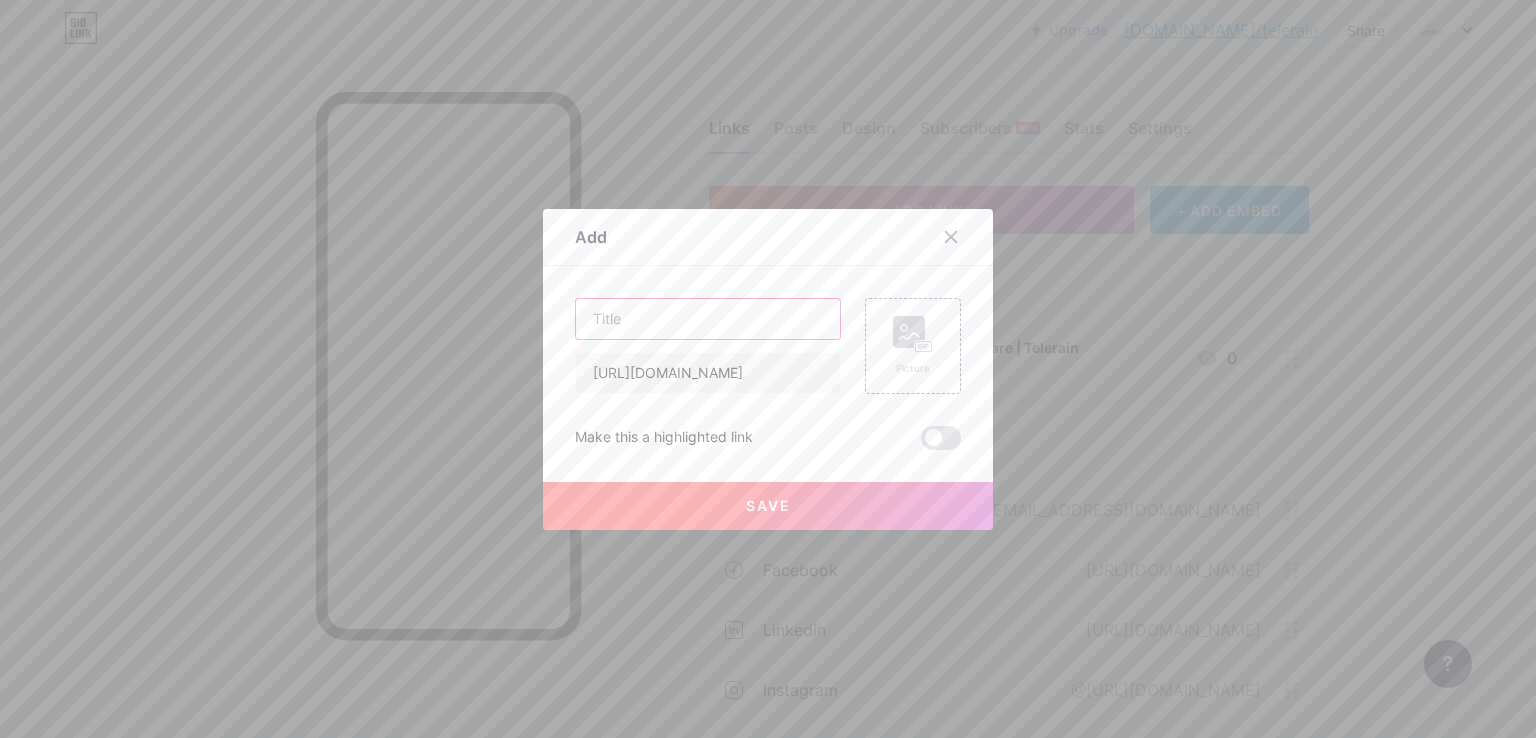 paste on "Power of Unified Communications | Telerain" 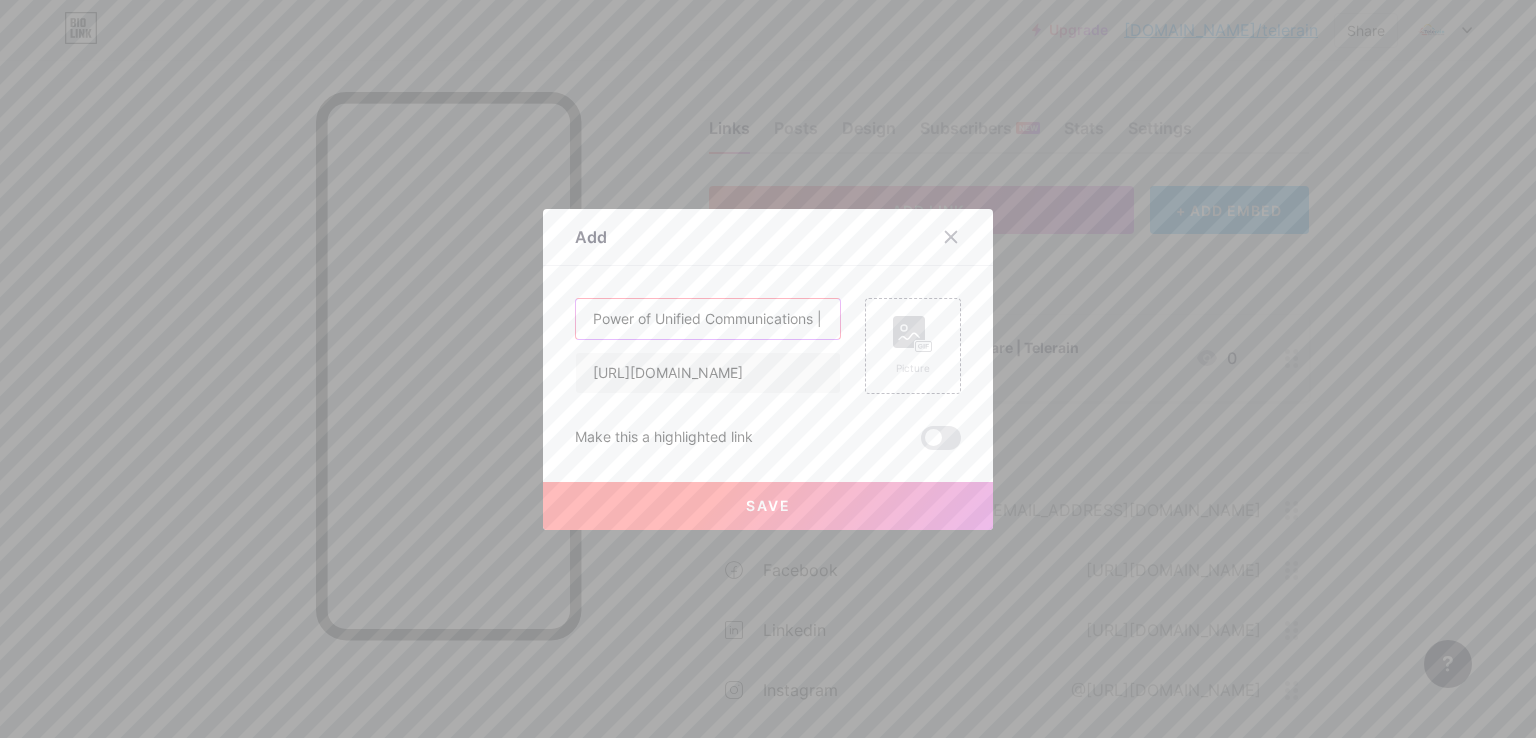 scroll, scrollTop: 0, scrollLeft: 57, axis: horizontal 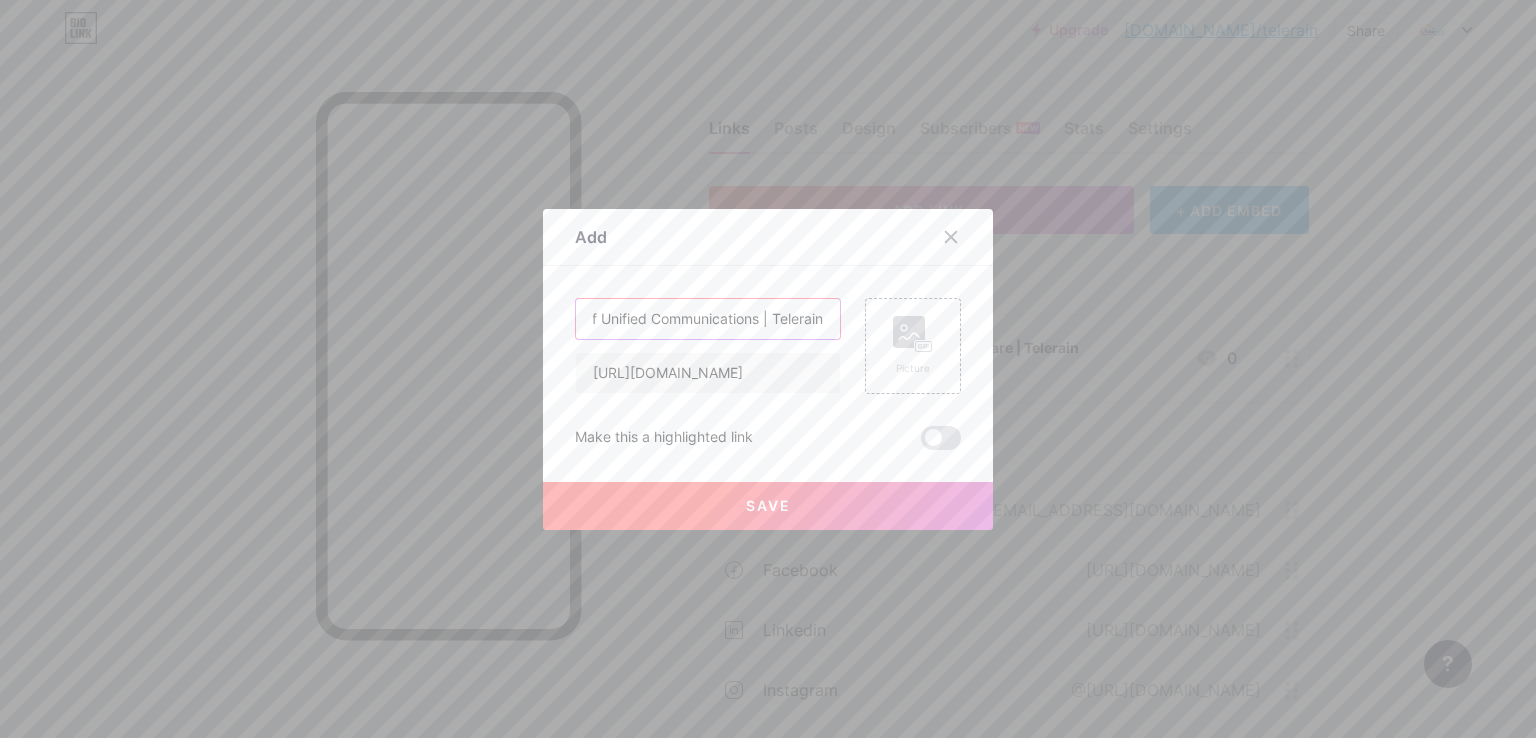 type on "Power of Unified Communications | Telerain" 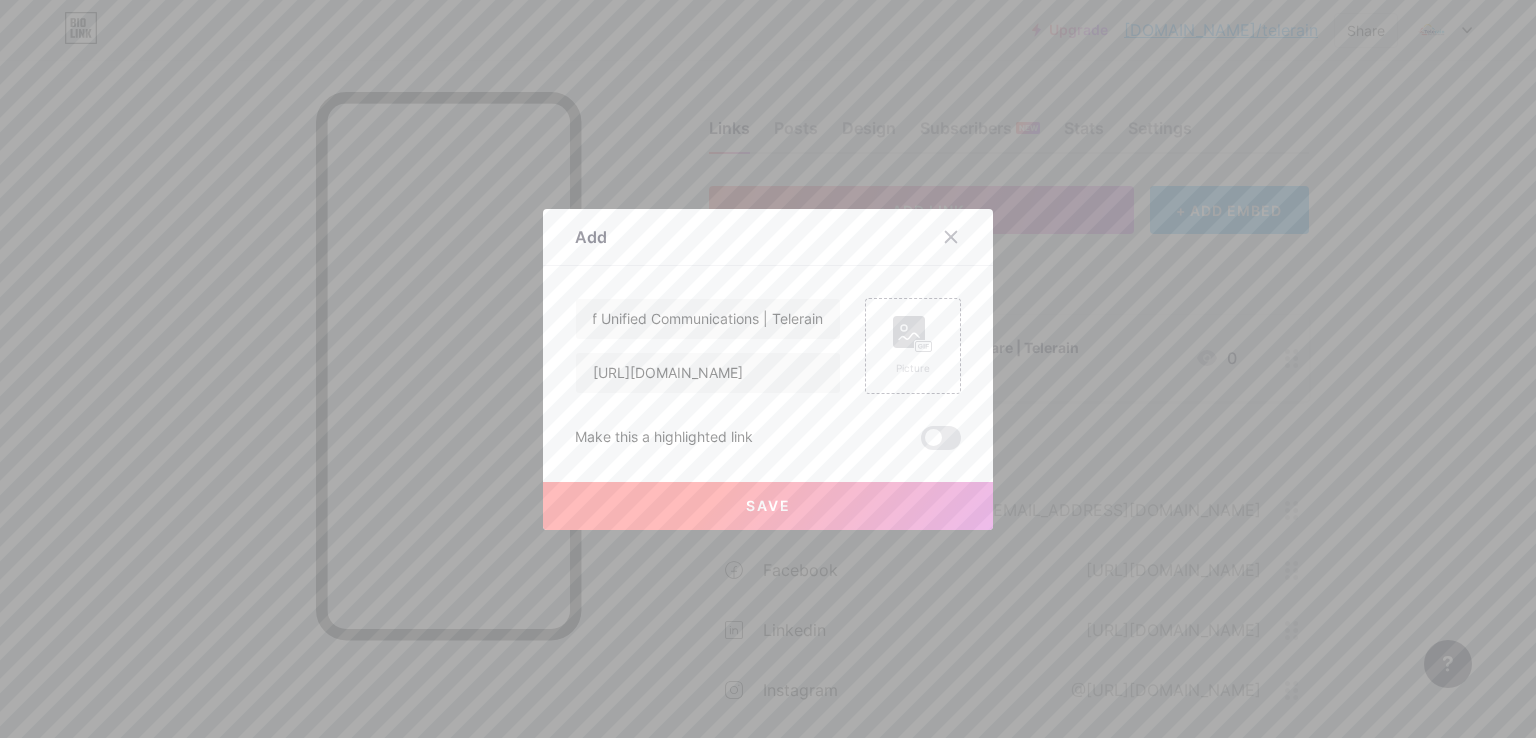 click on "Save" at bounding box center (768, 506) 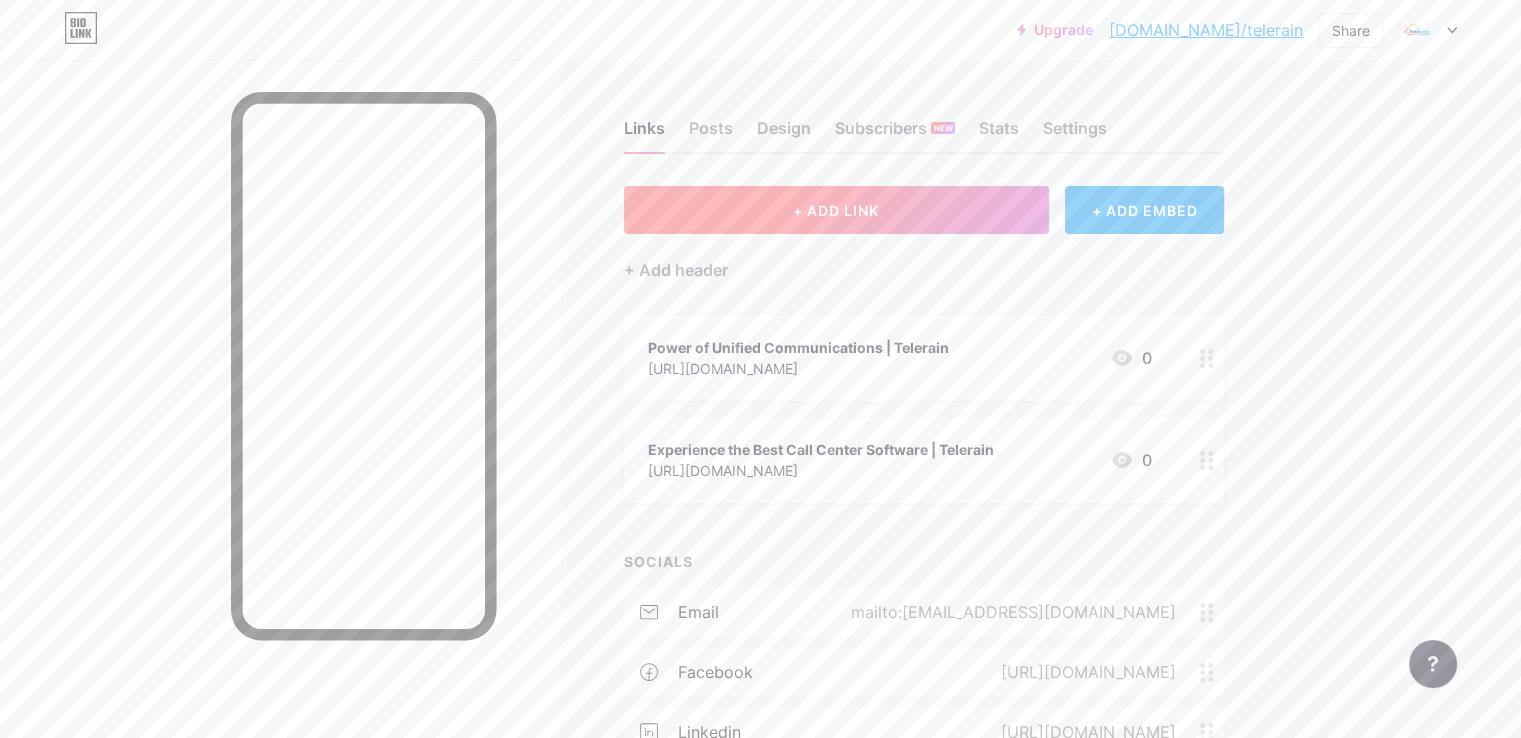 click on "+ ADD LINK" at bounding box center [836, 210] 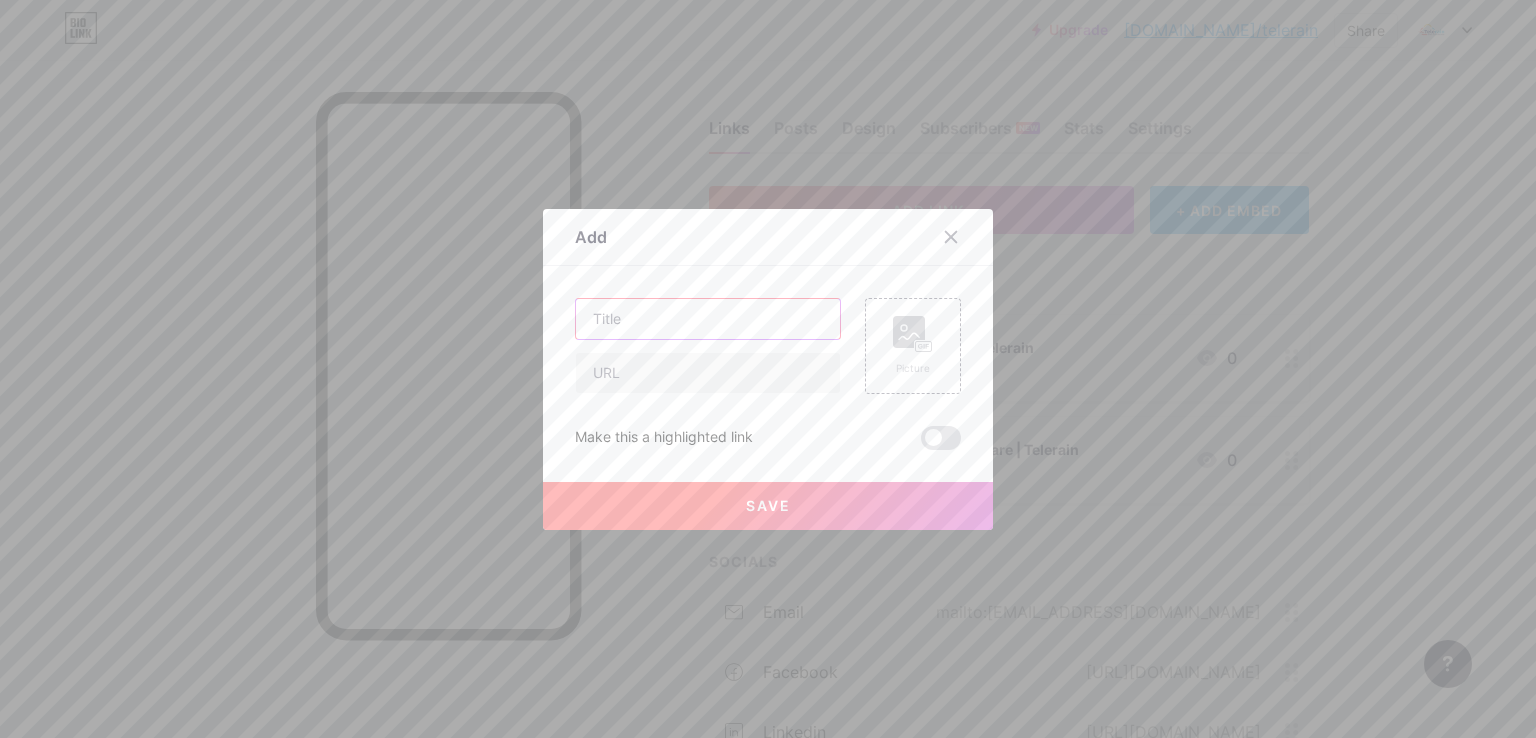click at bounding box center (708, 319) 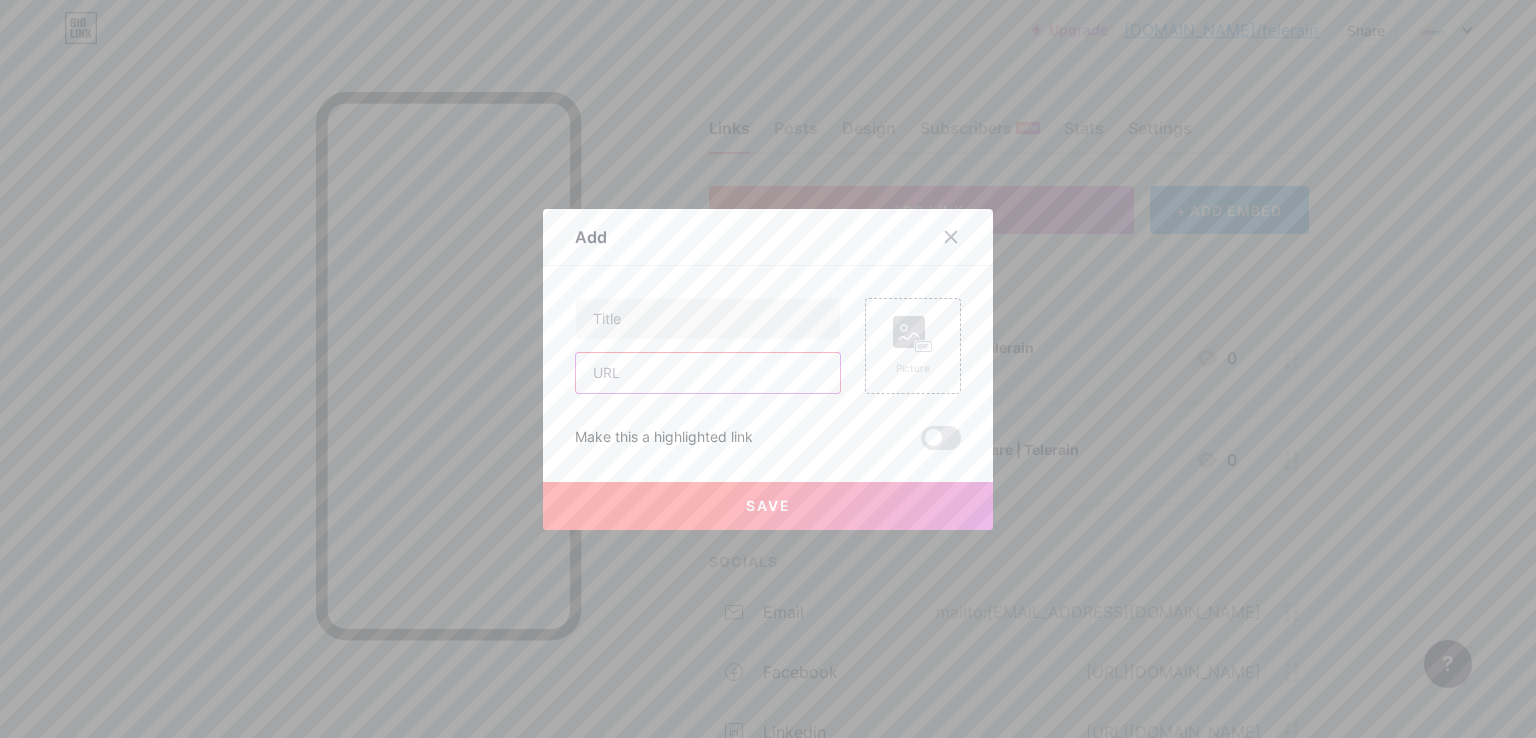 click at bounding box center (708, 373) 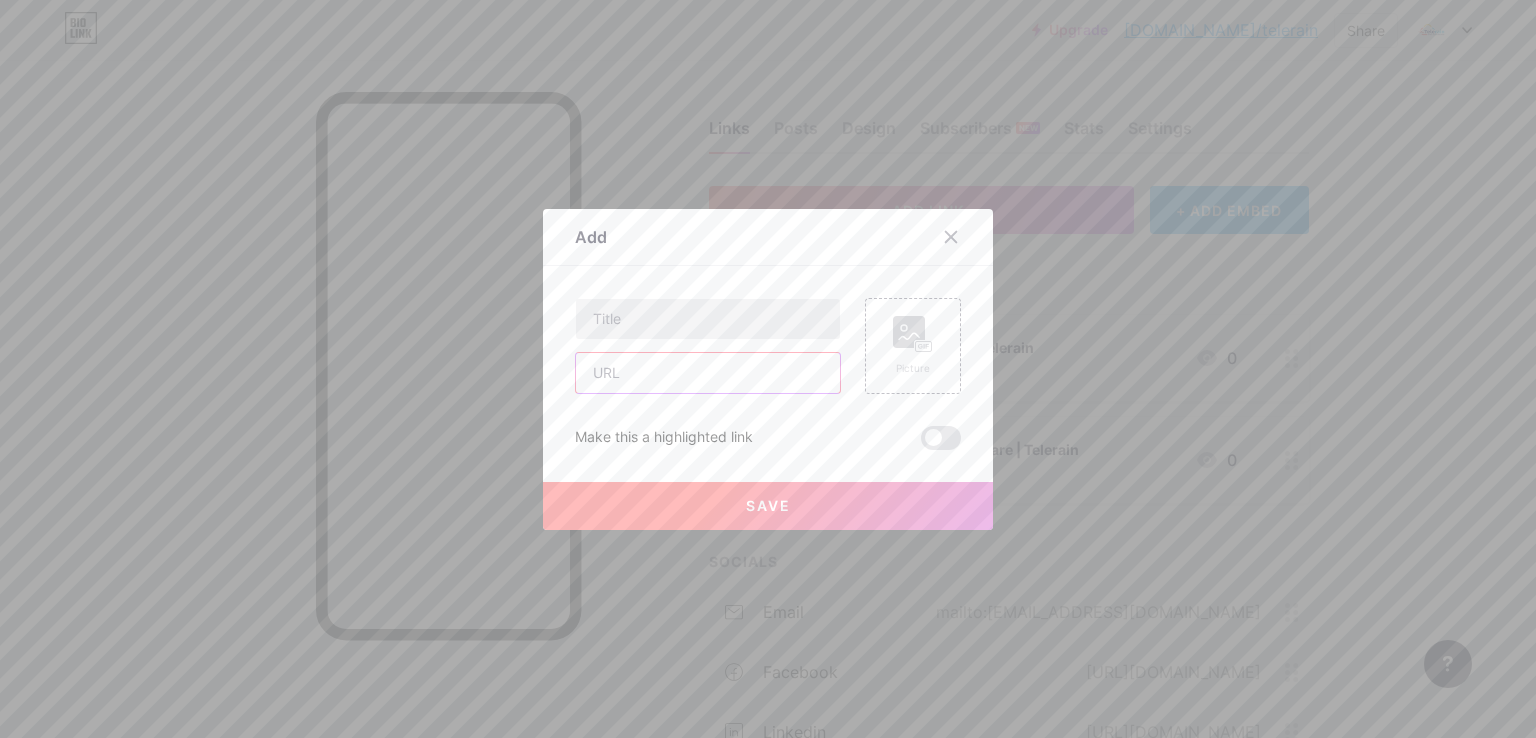 paste on "[URL][DOMAIN_NAME]" 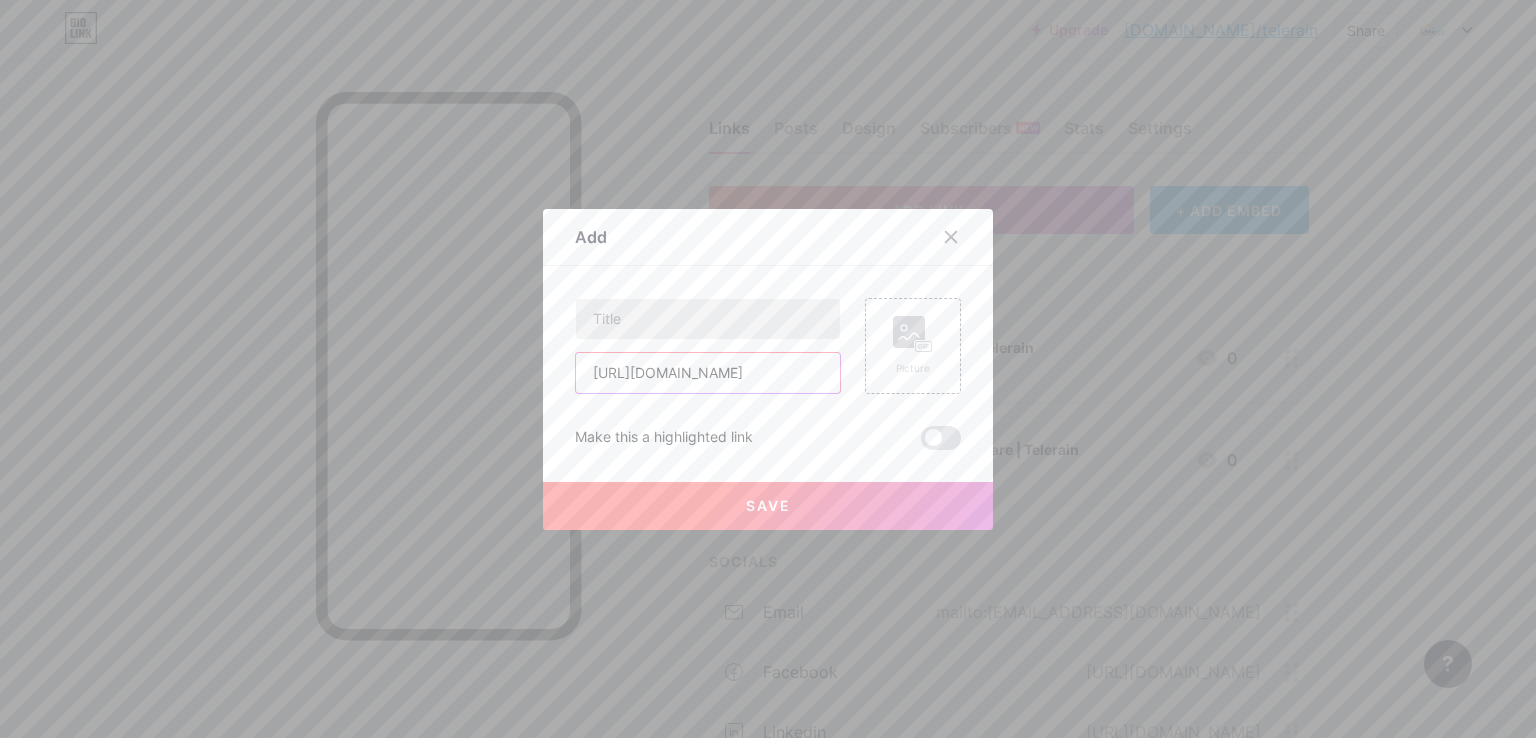 scroll, scrollTop: 0, scrollLeft: 123, axis: horizontal 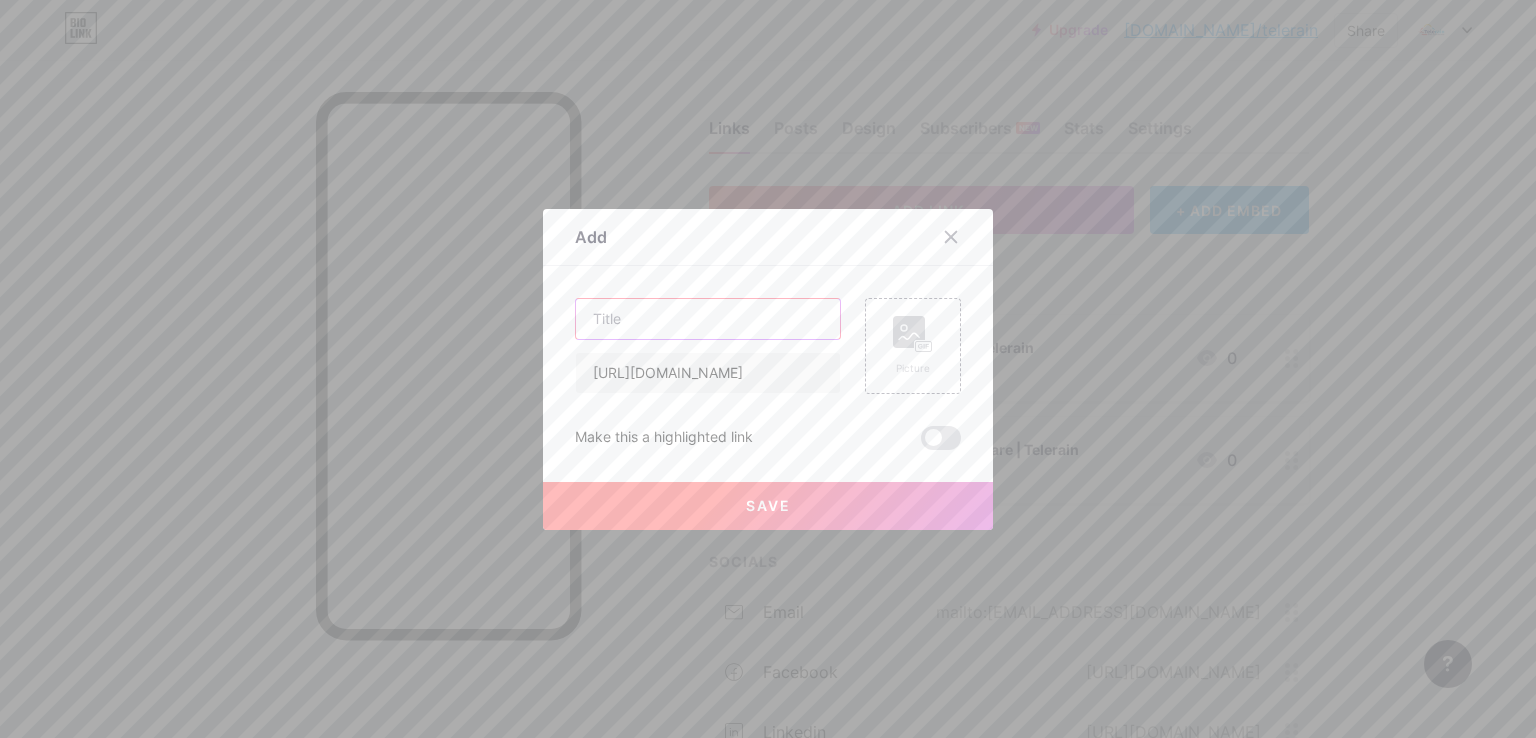 click at bounding box center (708, 319) 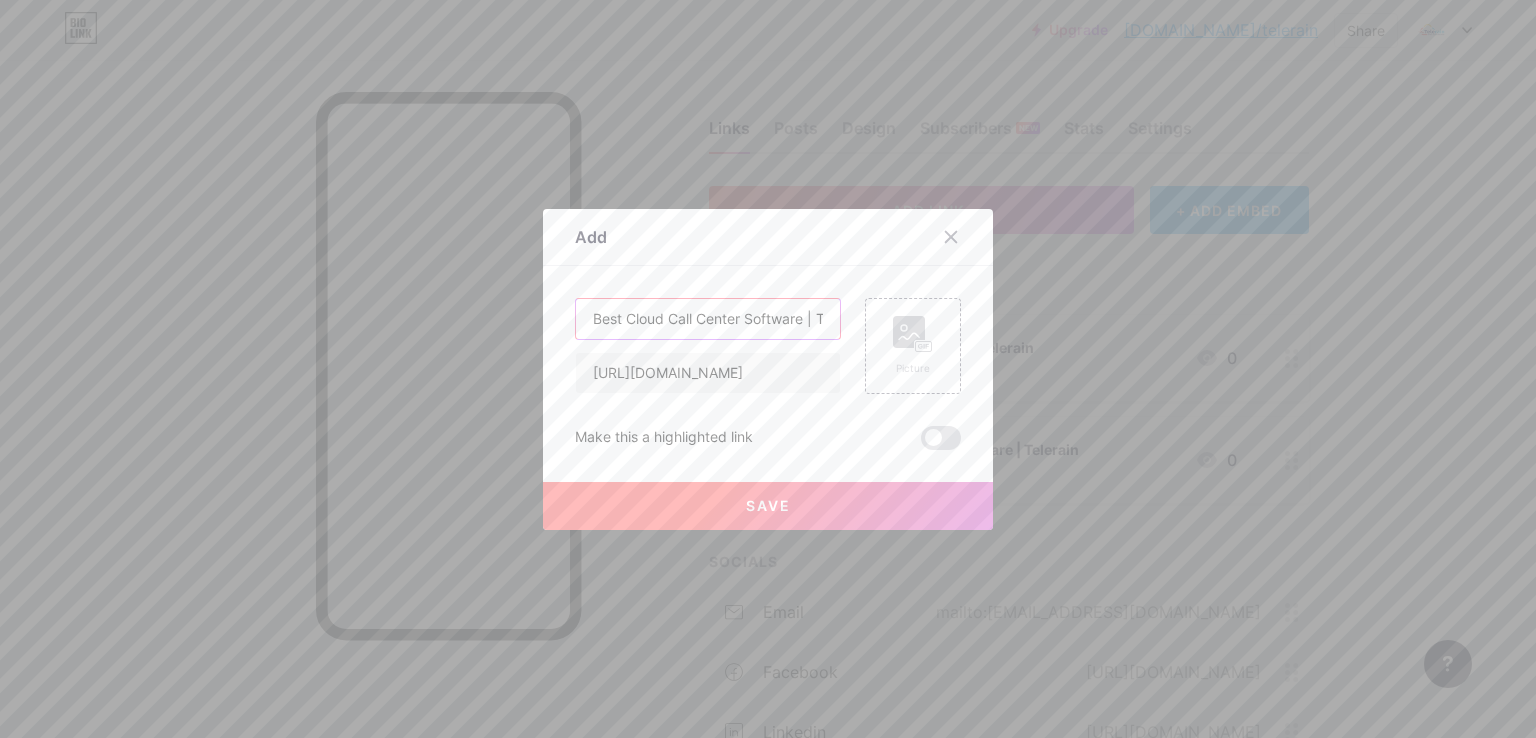 scroll, scrollTop: 0, scrollLeft: 47, axis: horizontal 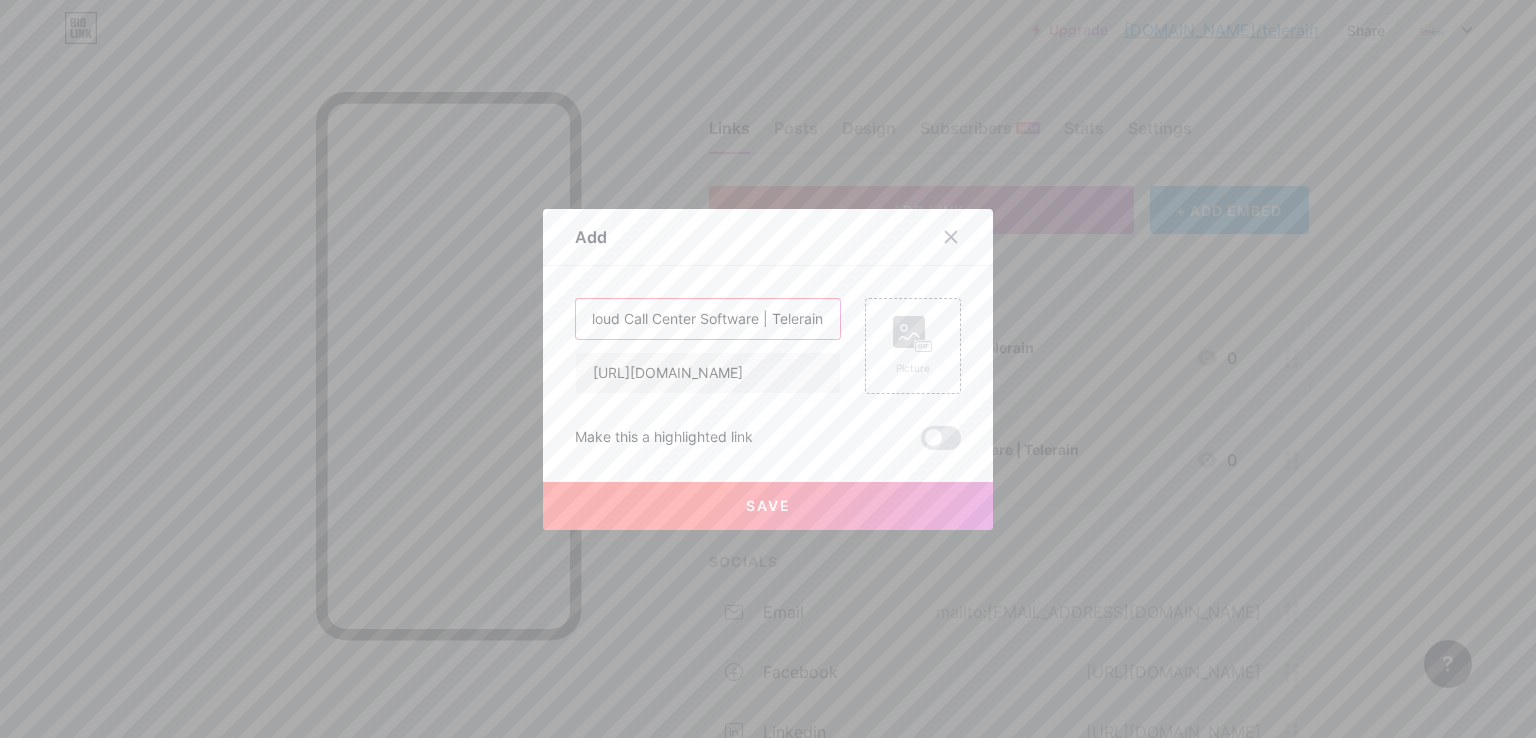 type on "Best Cloud Call Center Software | Telerain" 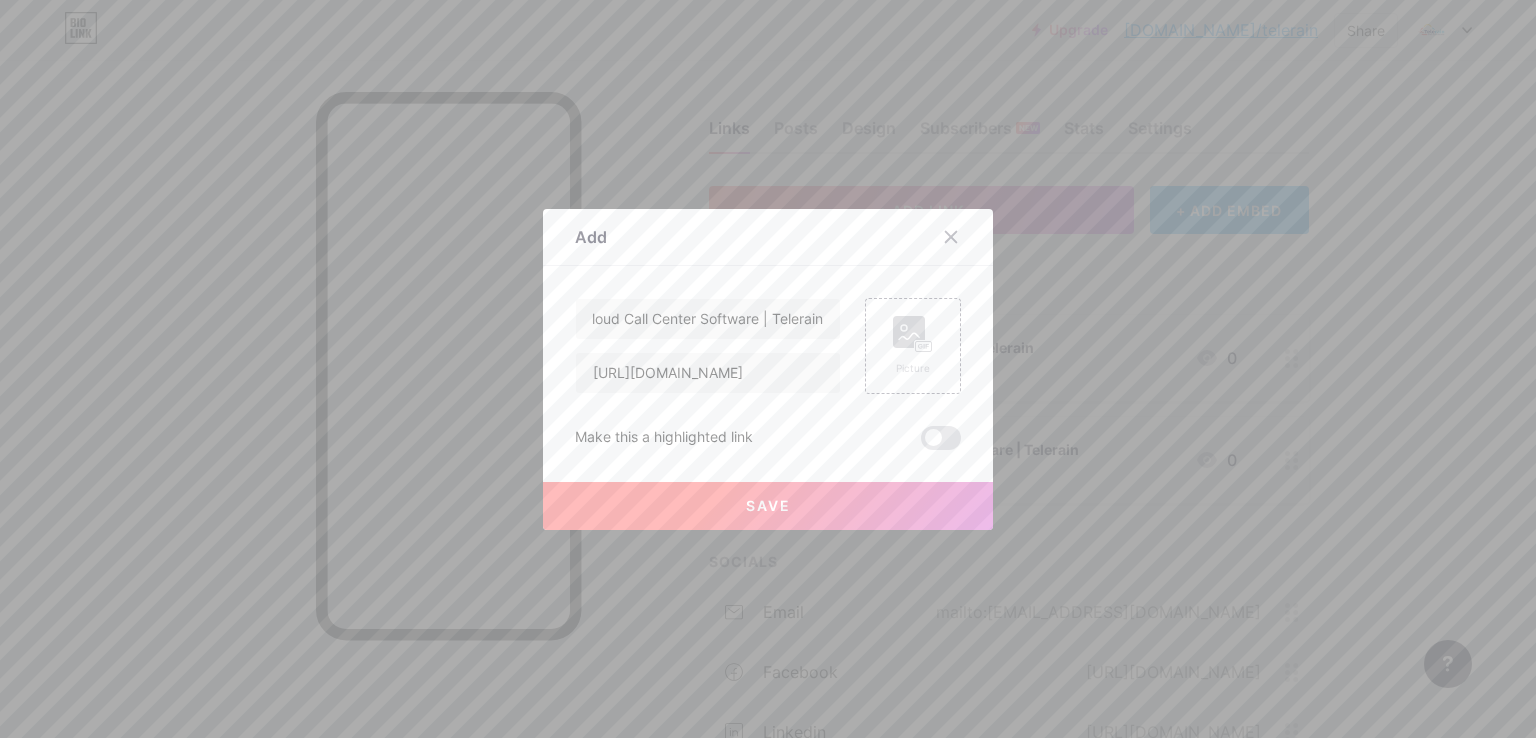 click on "Save" at bounding box center (768, 506) 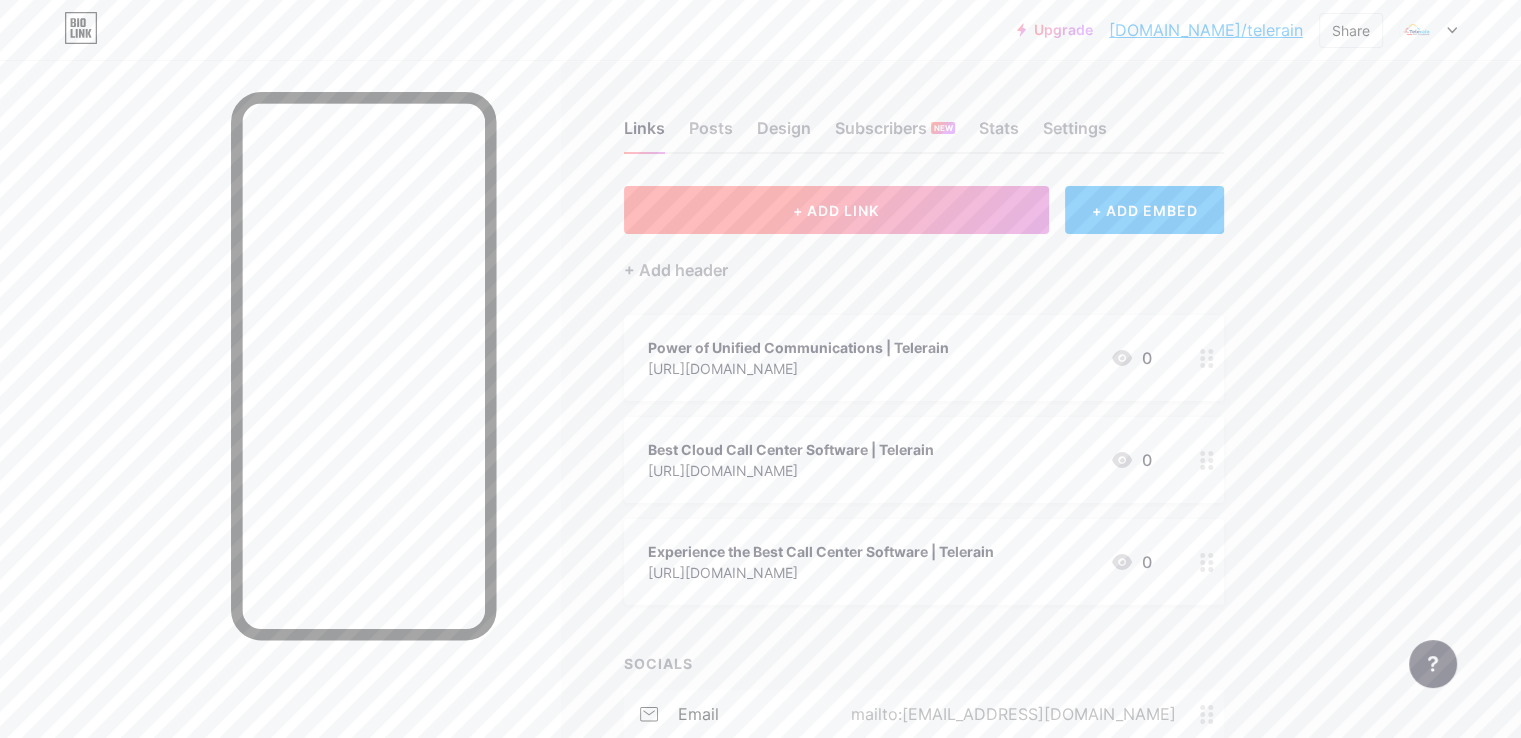 click on "+ ADD LINK" at bounding box center [836, 210] 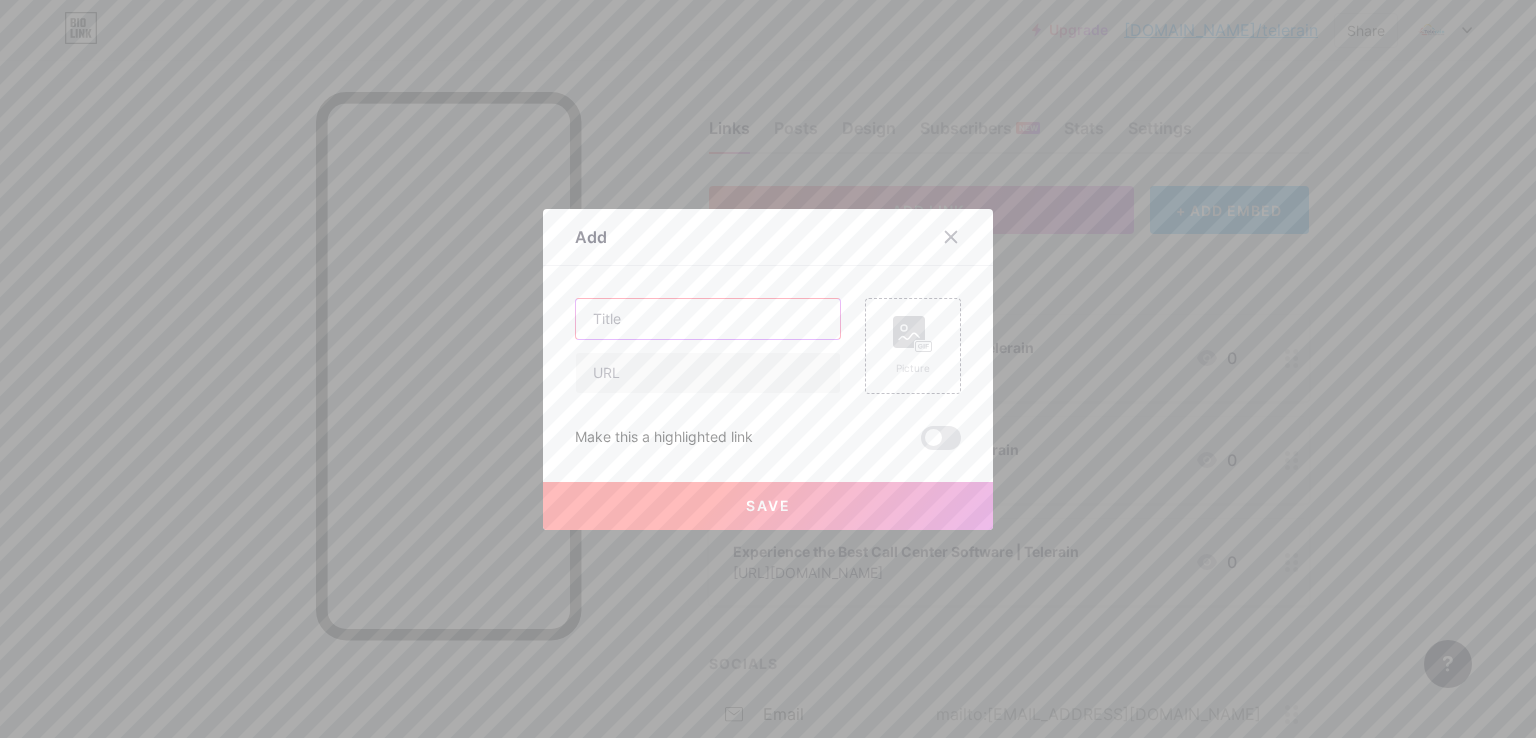 click at bounding box center [708, 319] 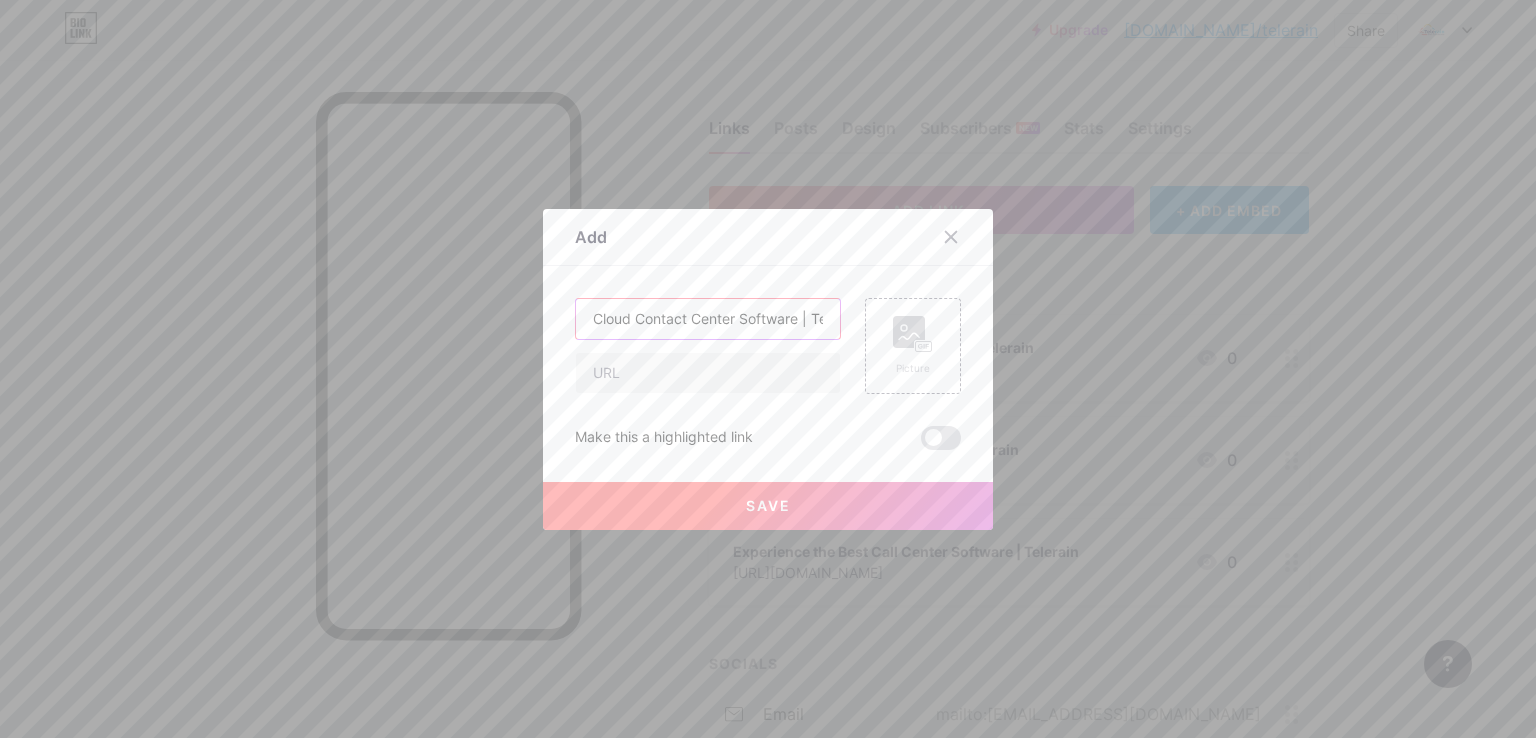 scroll, scrollTop: 0, scrollLeft: 41, axis: horizontal 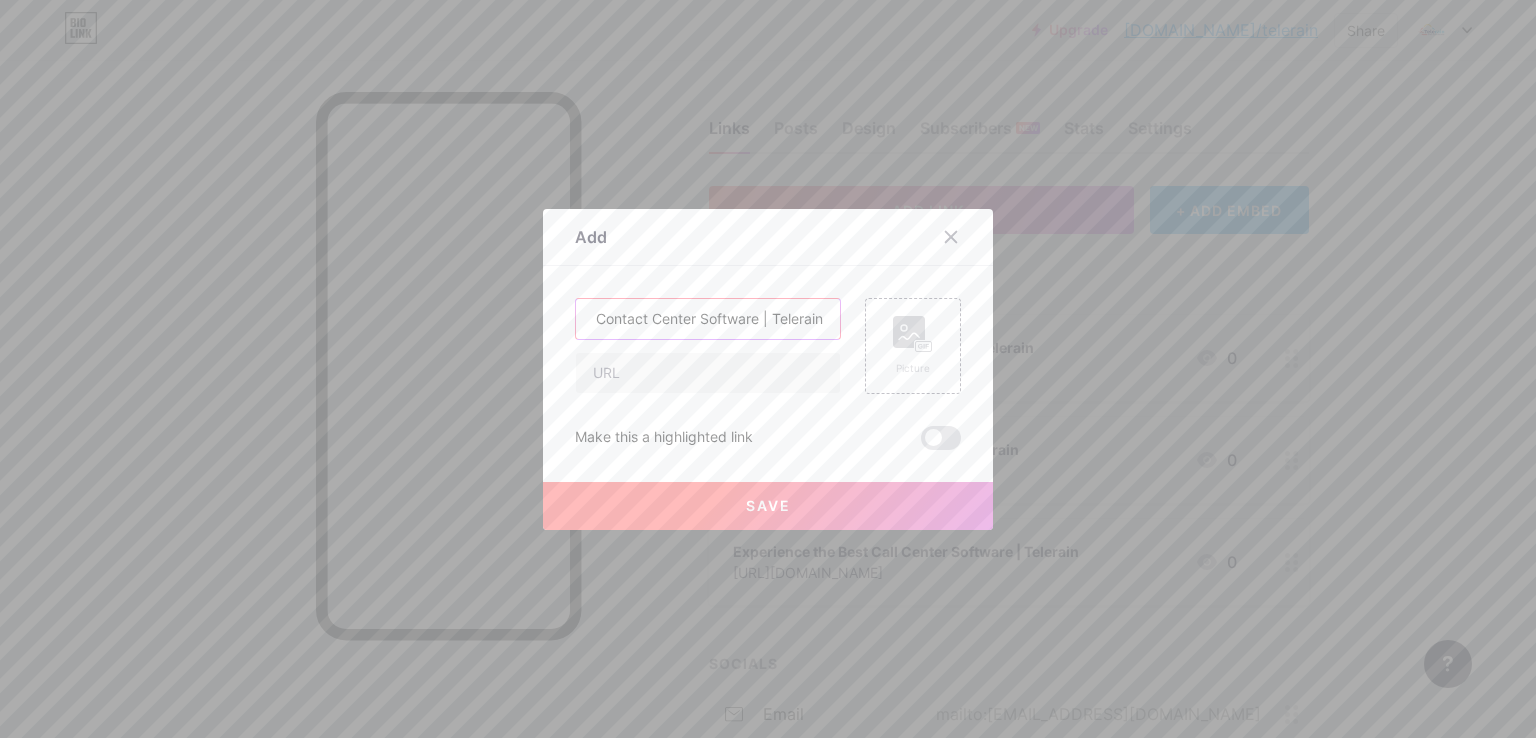 type on "Cloud Contact Center Software | Telerain" 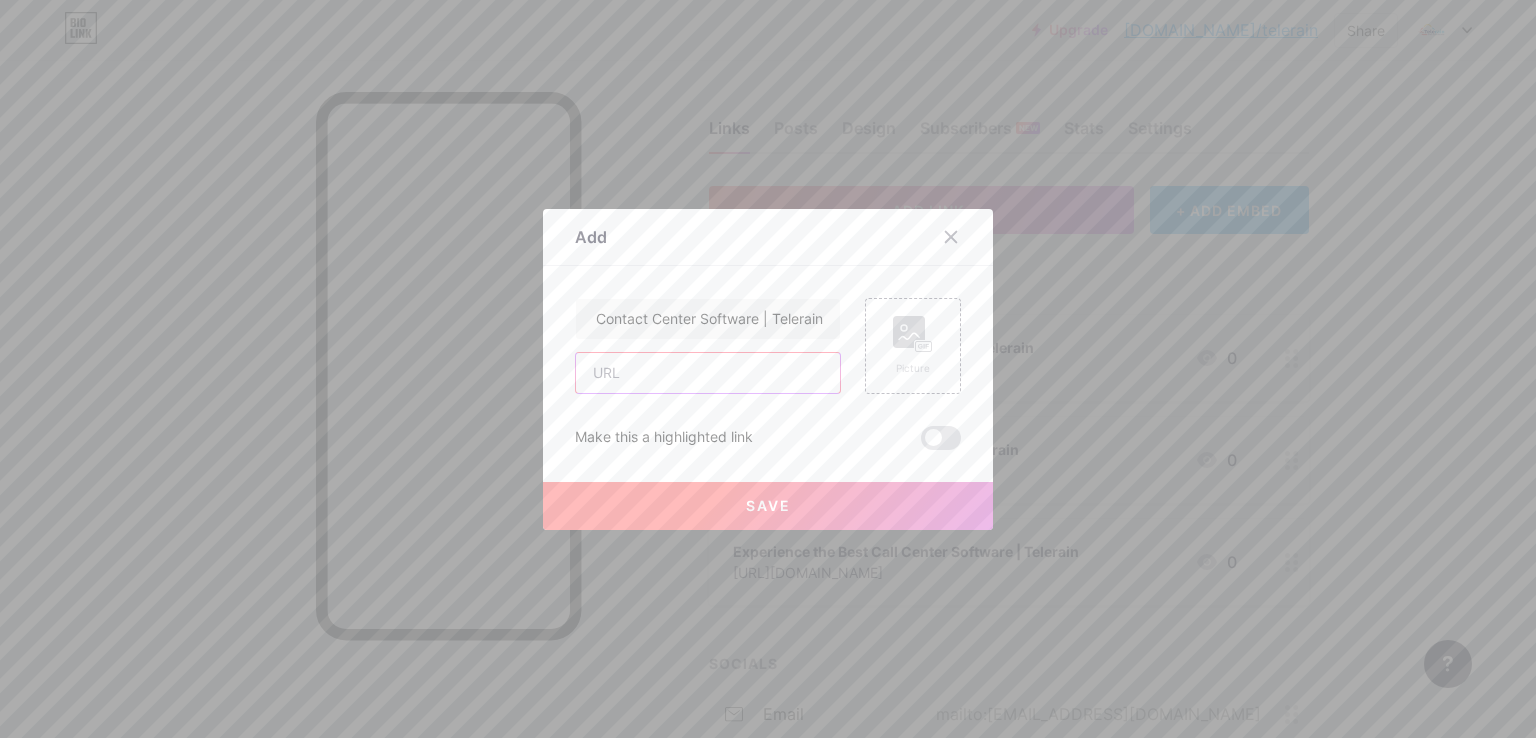 scroll, scrollTop: 0, scrollLeft: 0, axis: both 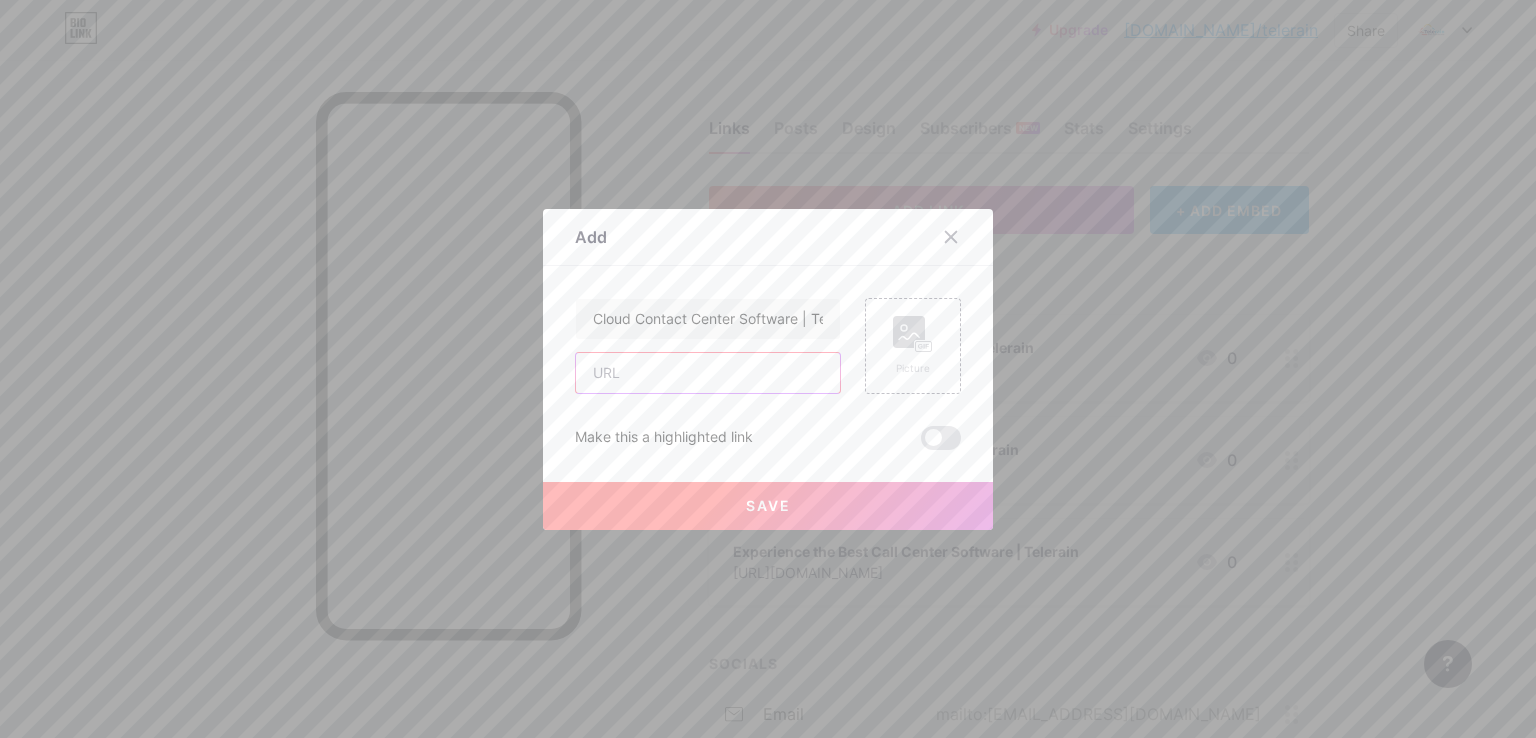 paste on "[URL][DOMAIN_NAME]" 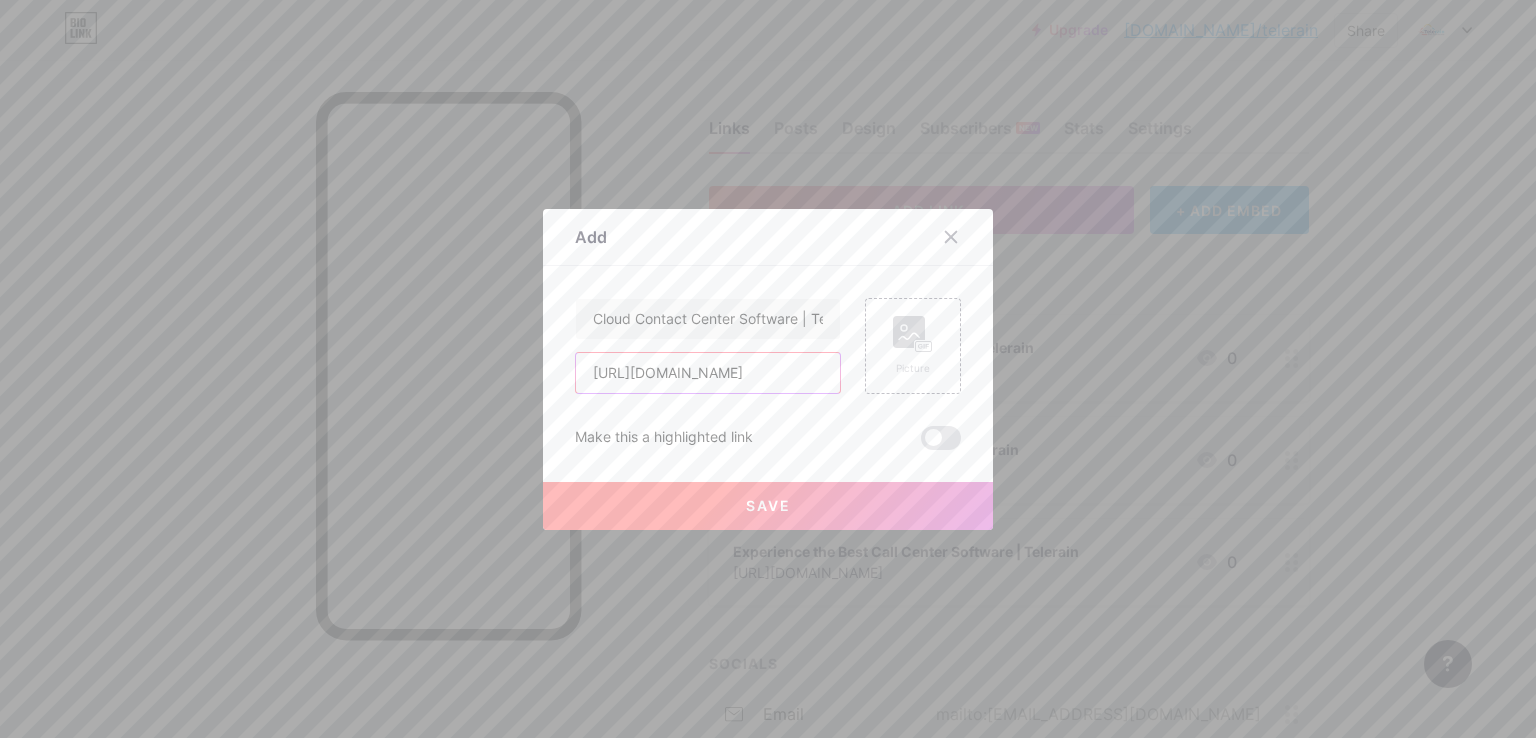 scroll, scrollTop: 0, scrollLeft: 215, axis: horizontal 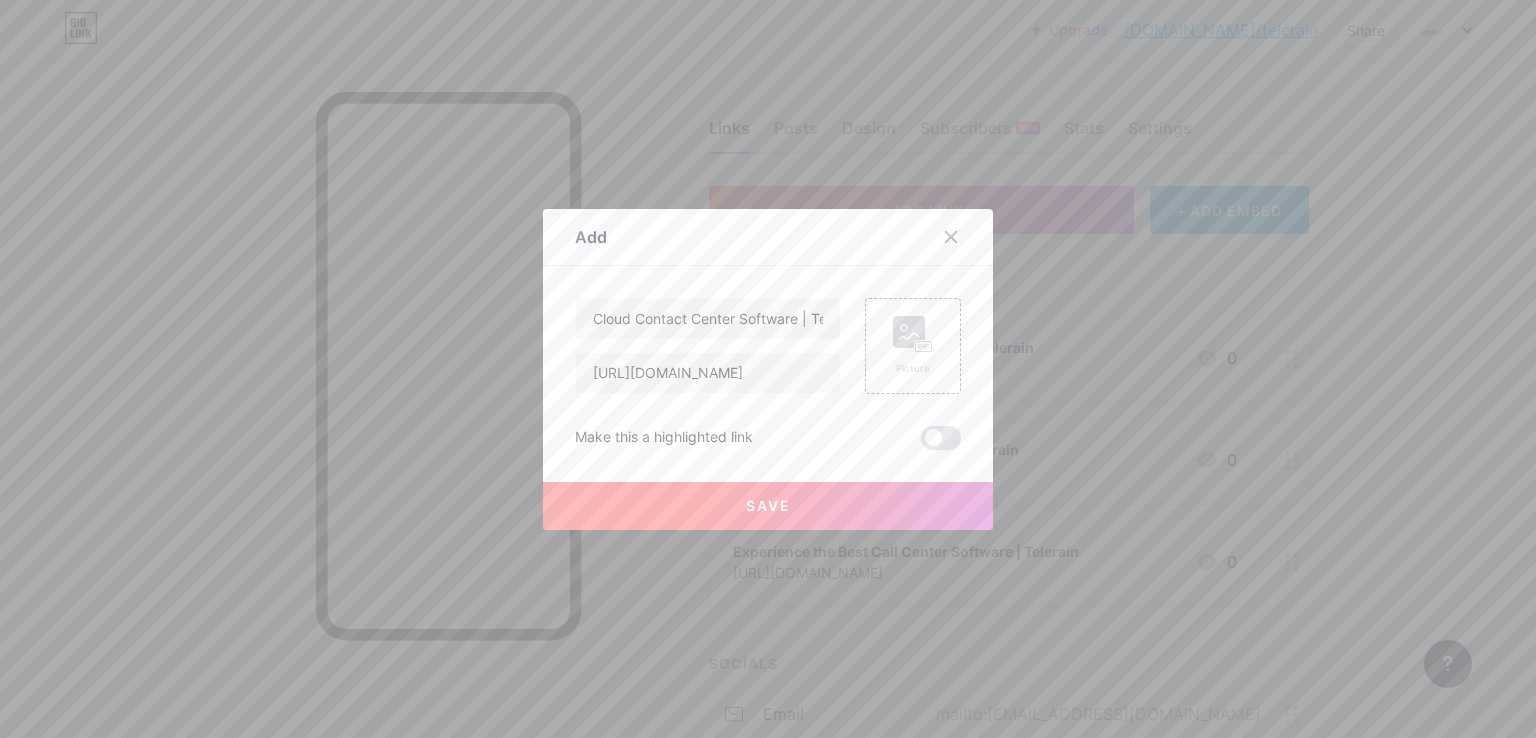 click on "Save" at bounding box center (768, 506) 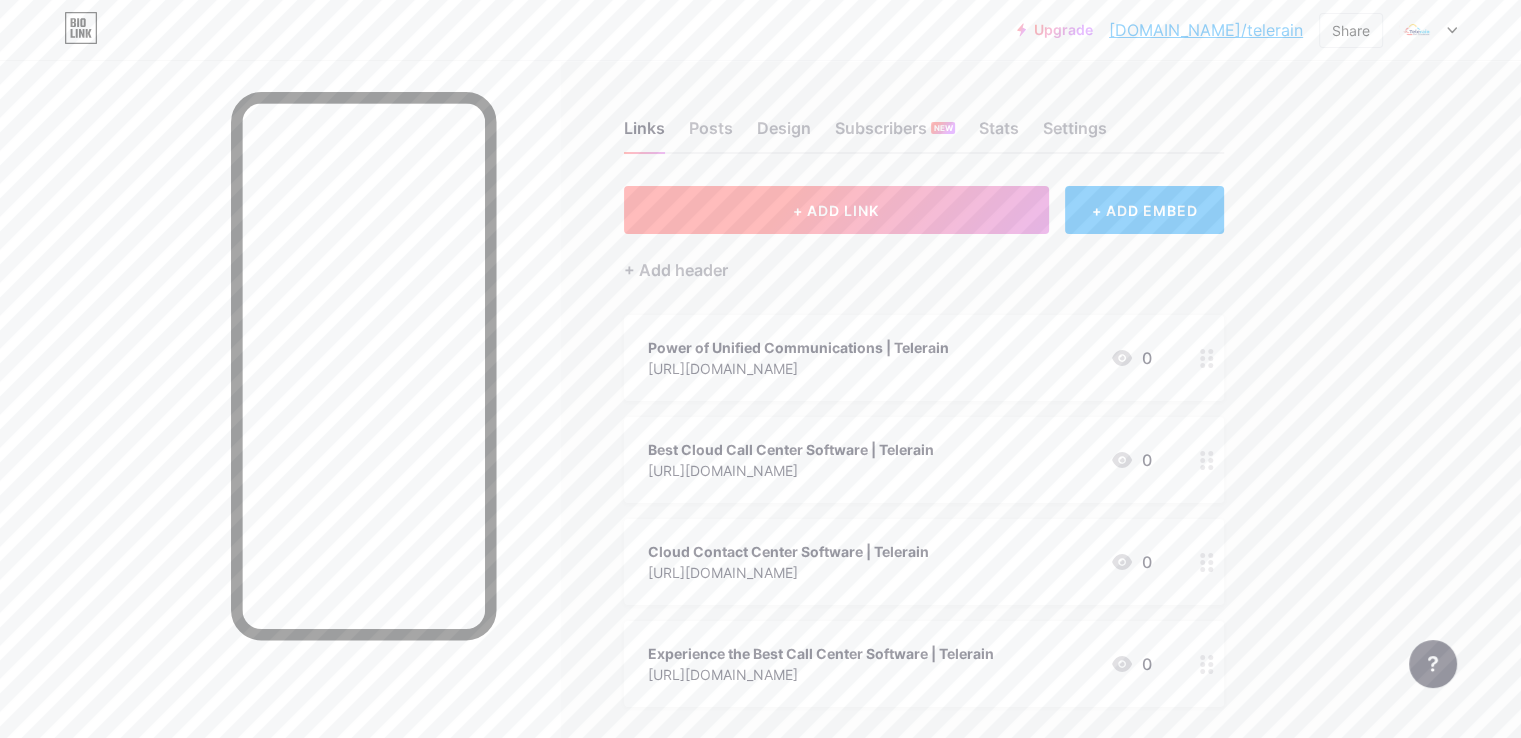 click on "+ ADD LINK" at bounding box center (836, 210) 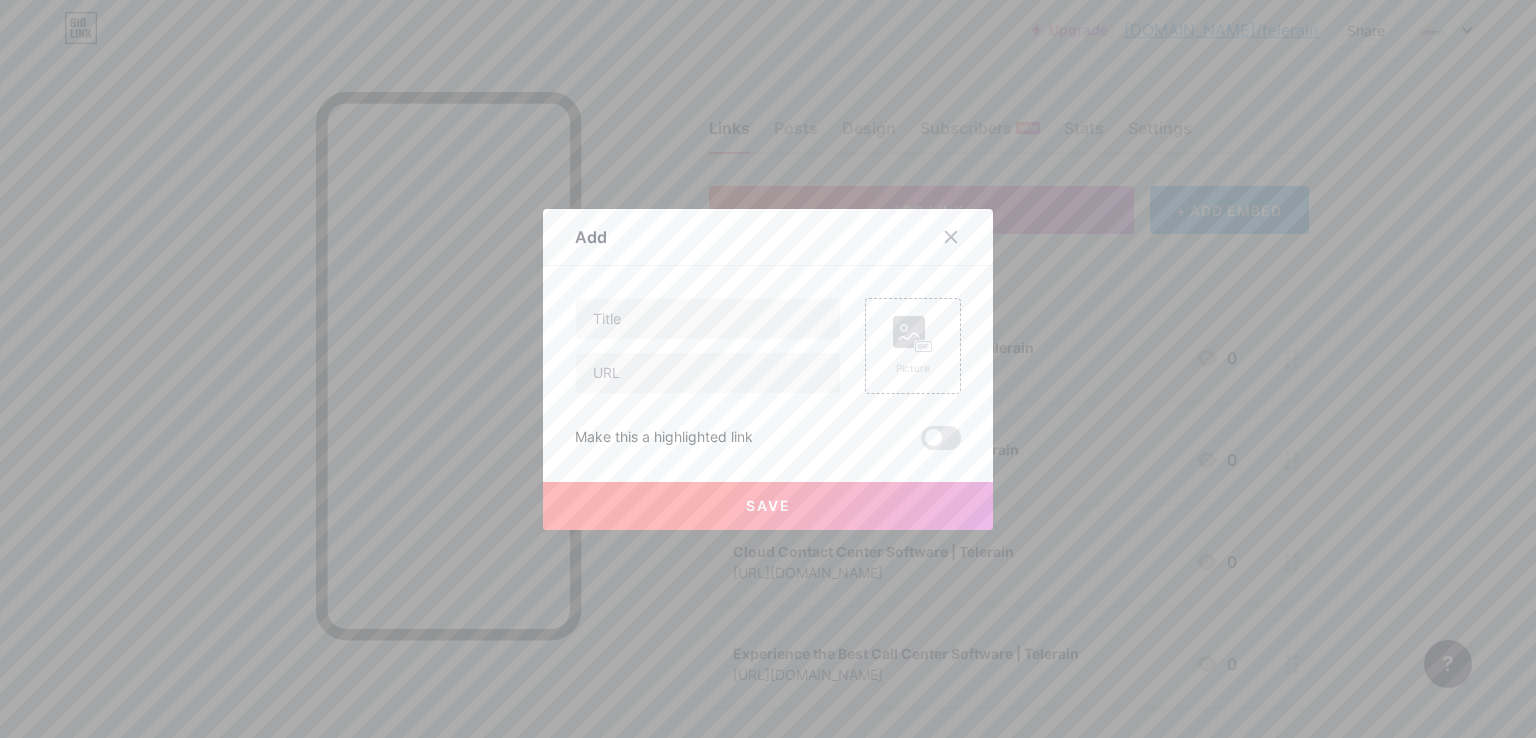 click at bounding box center (708, 346) 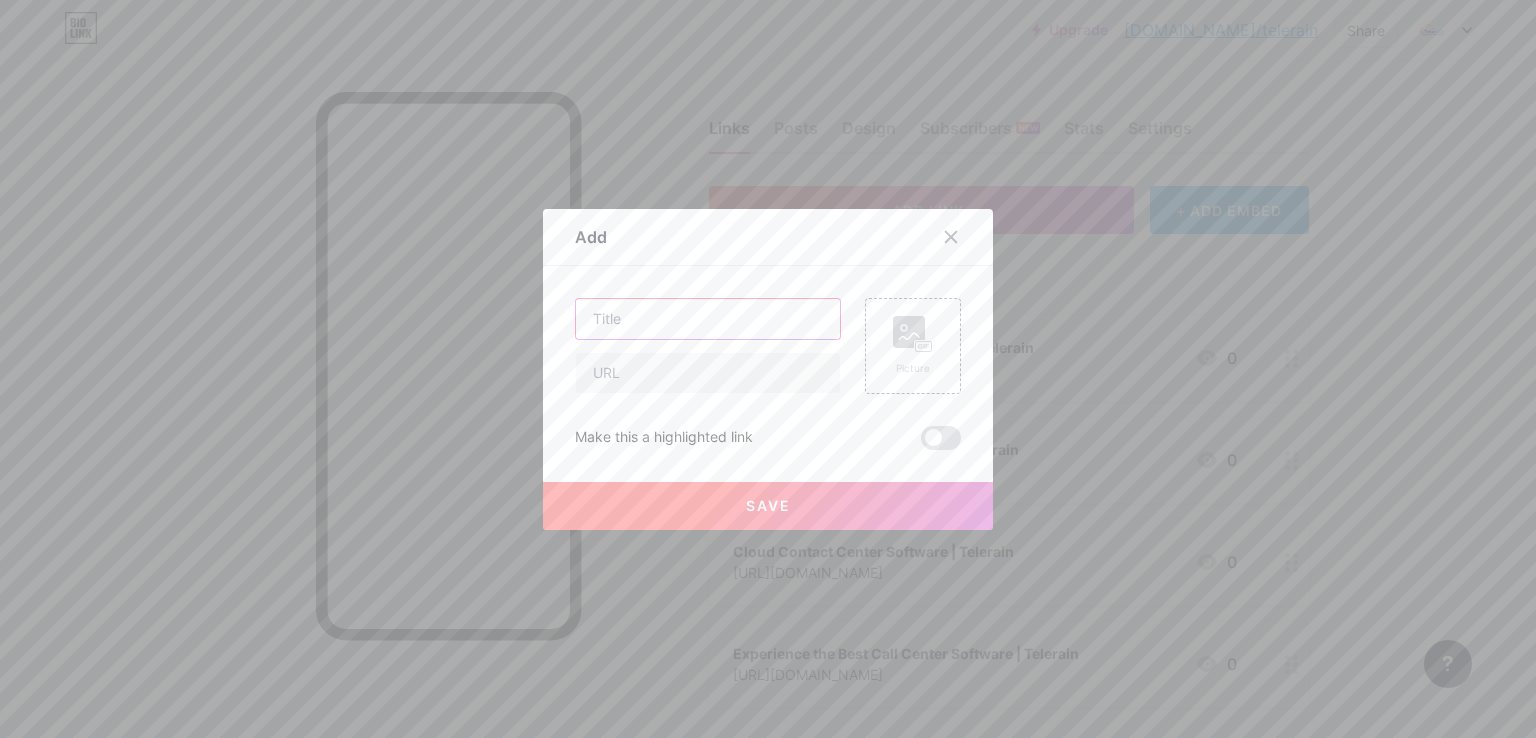 click at bounding box center [708, 319] 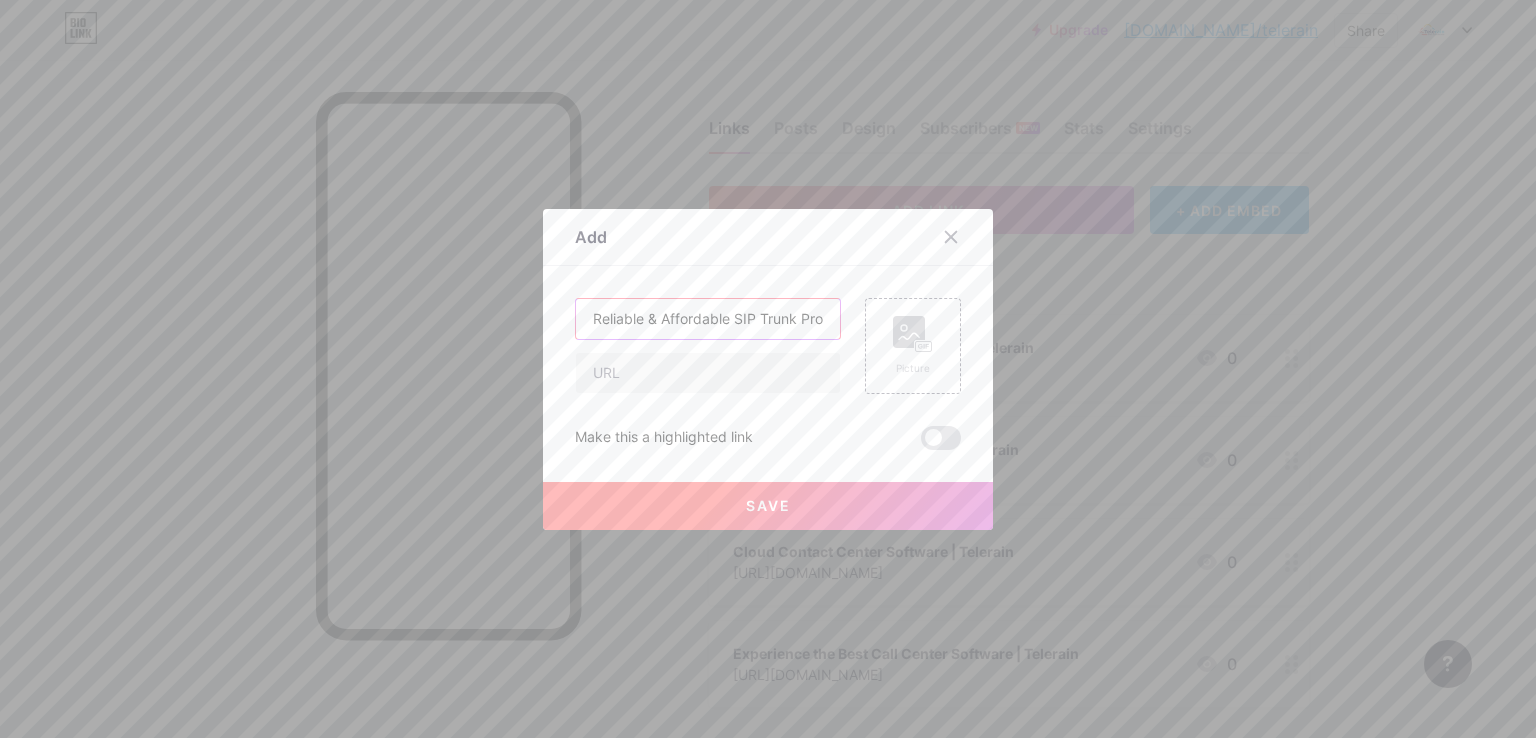 scroll, scrollTop: 0, scrollLeft: 104, axis: horizontal 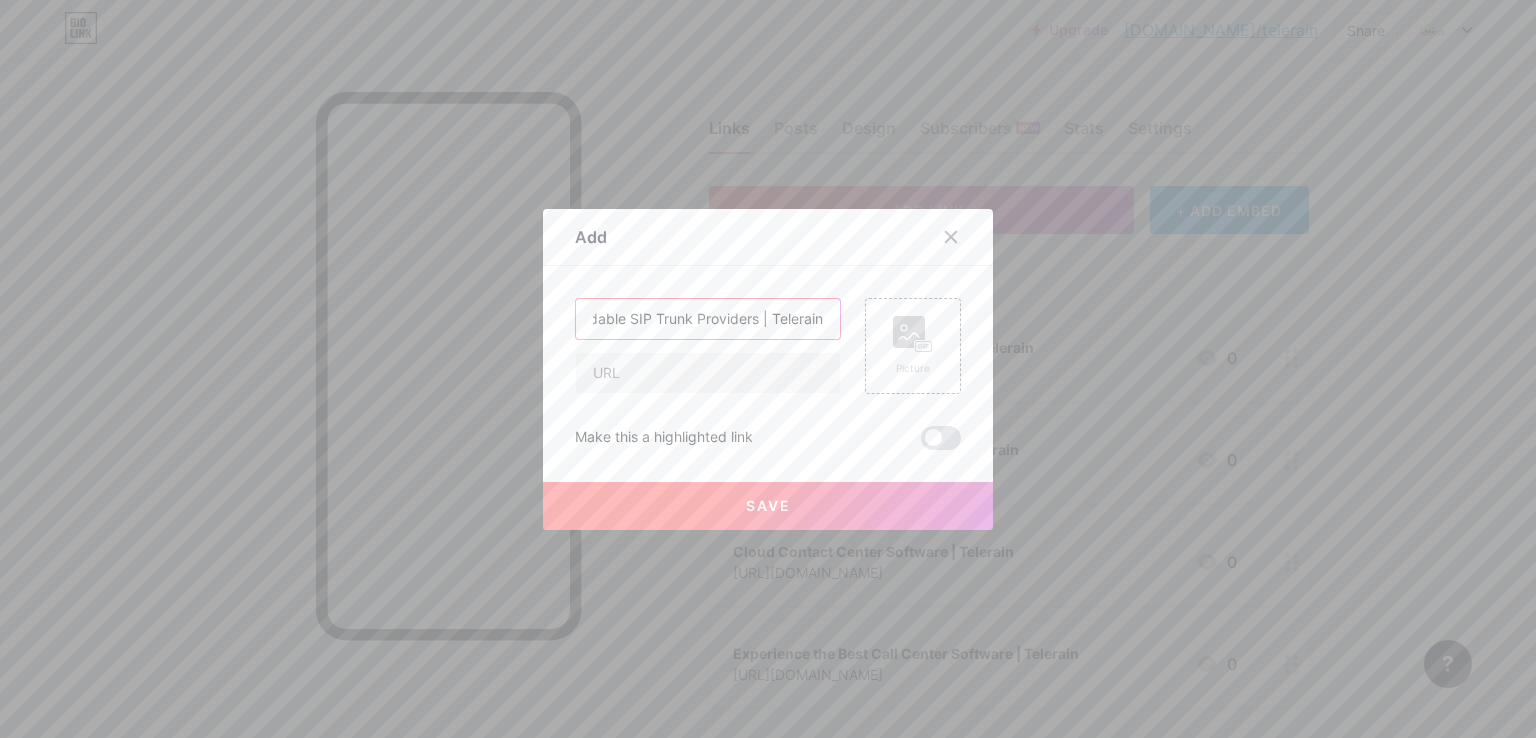 type on "Reliable & Affordable SIP Trunk Providers | Telerain" 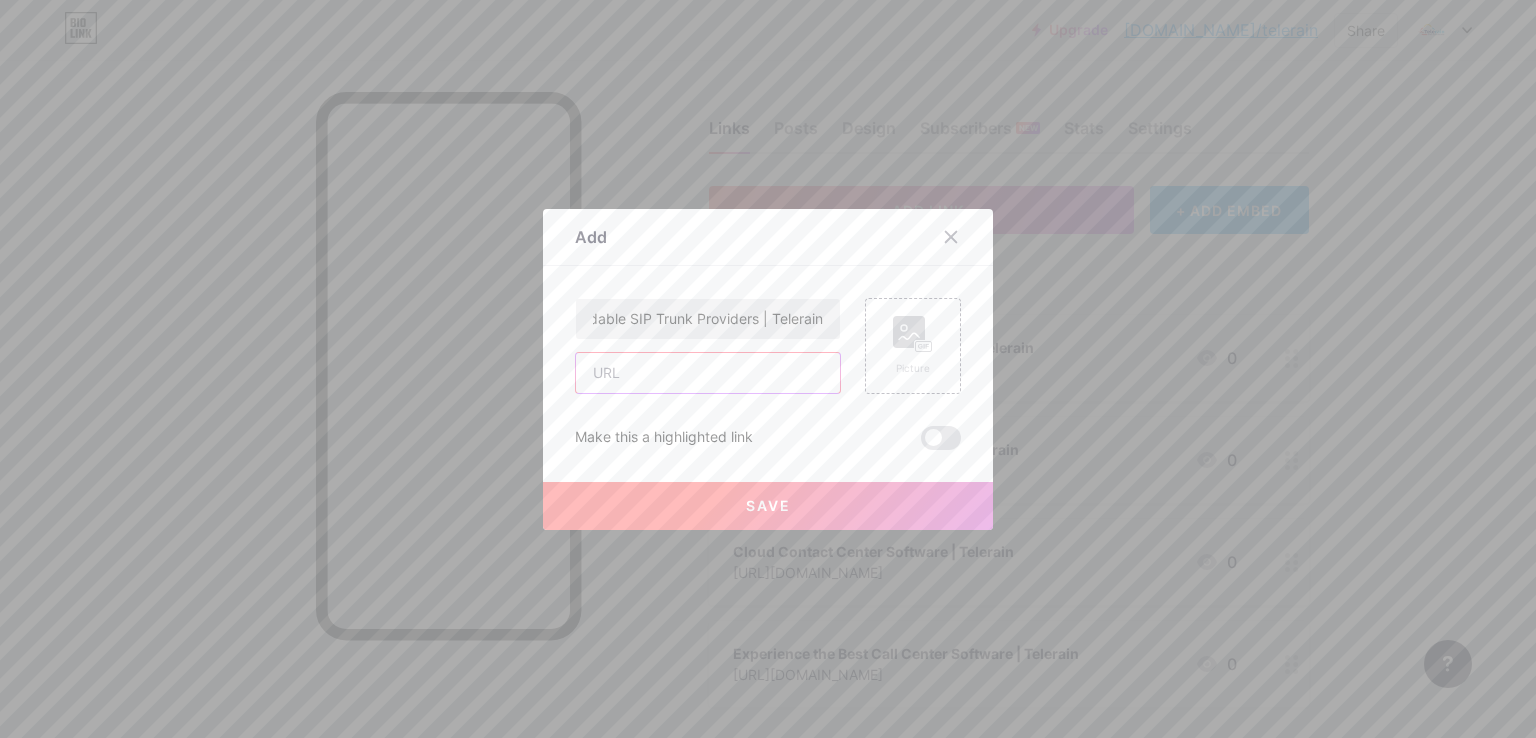 scroll, scrollTop: 0, scrollLeft: 0, axis: both 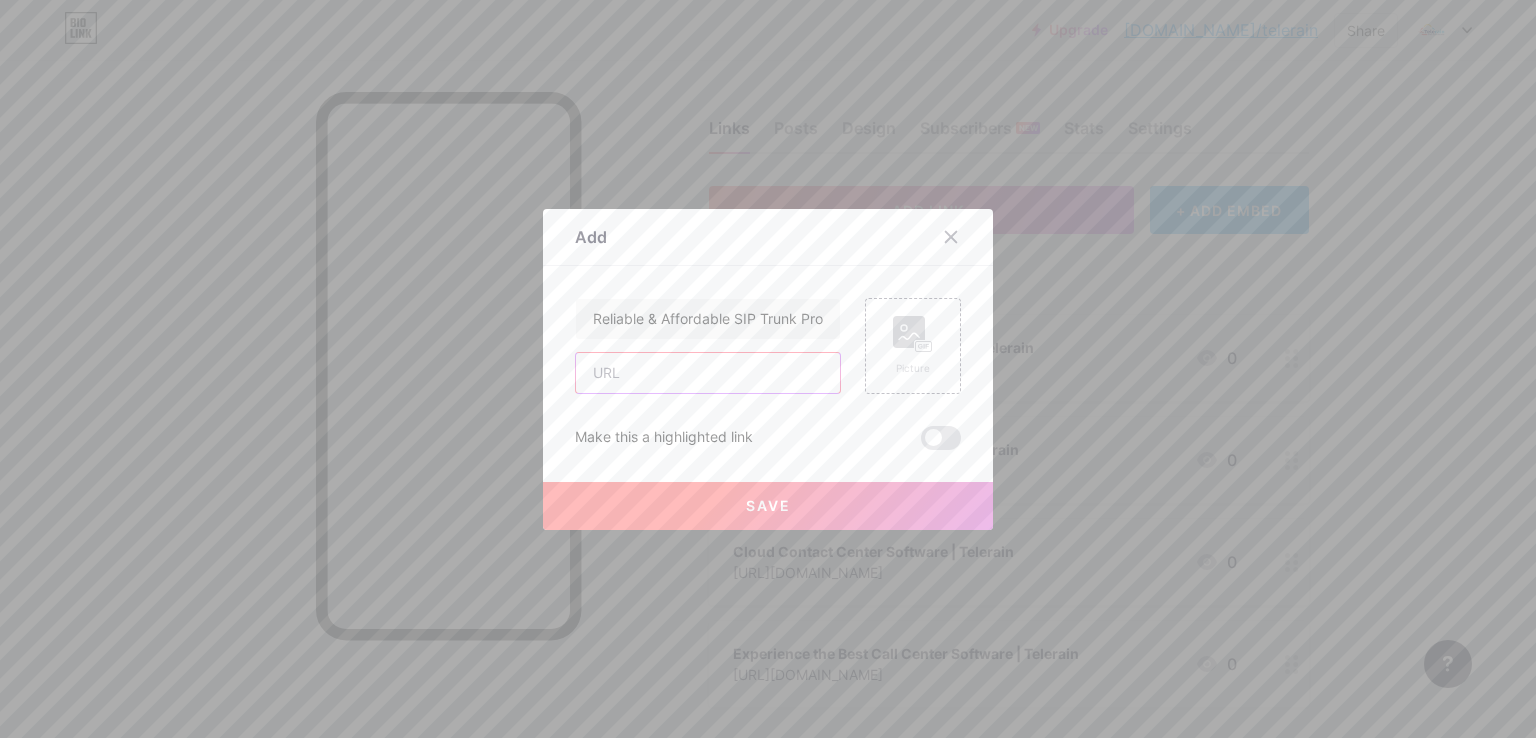 paste on "[URL][DOMAIN_NAME]" 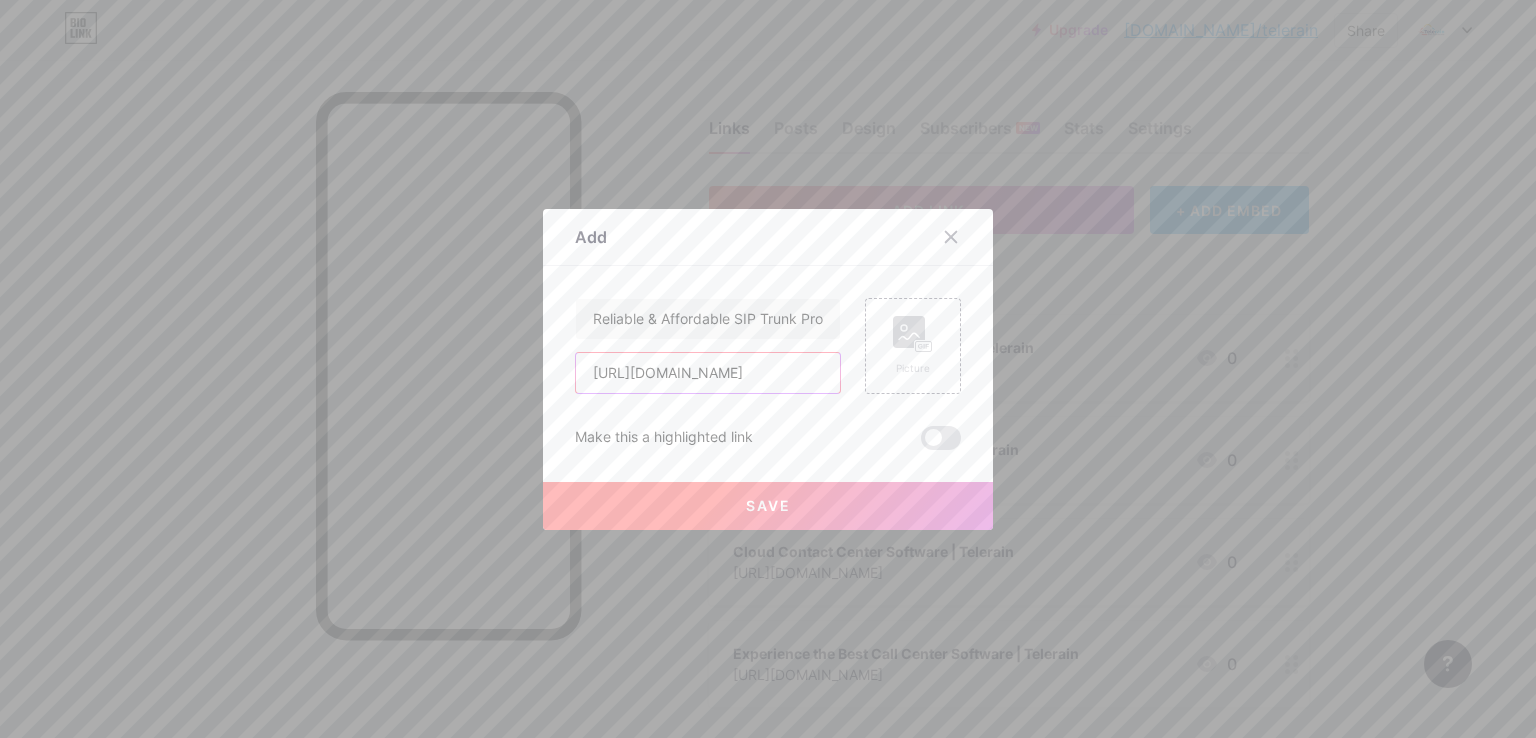scroll, scrollTop: 0, scrollLeft: 65, axis: horizontal 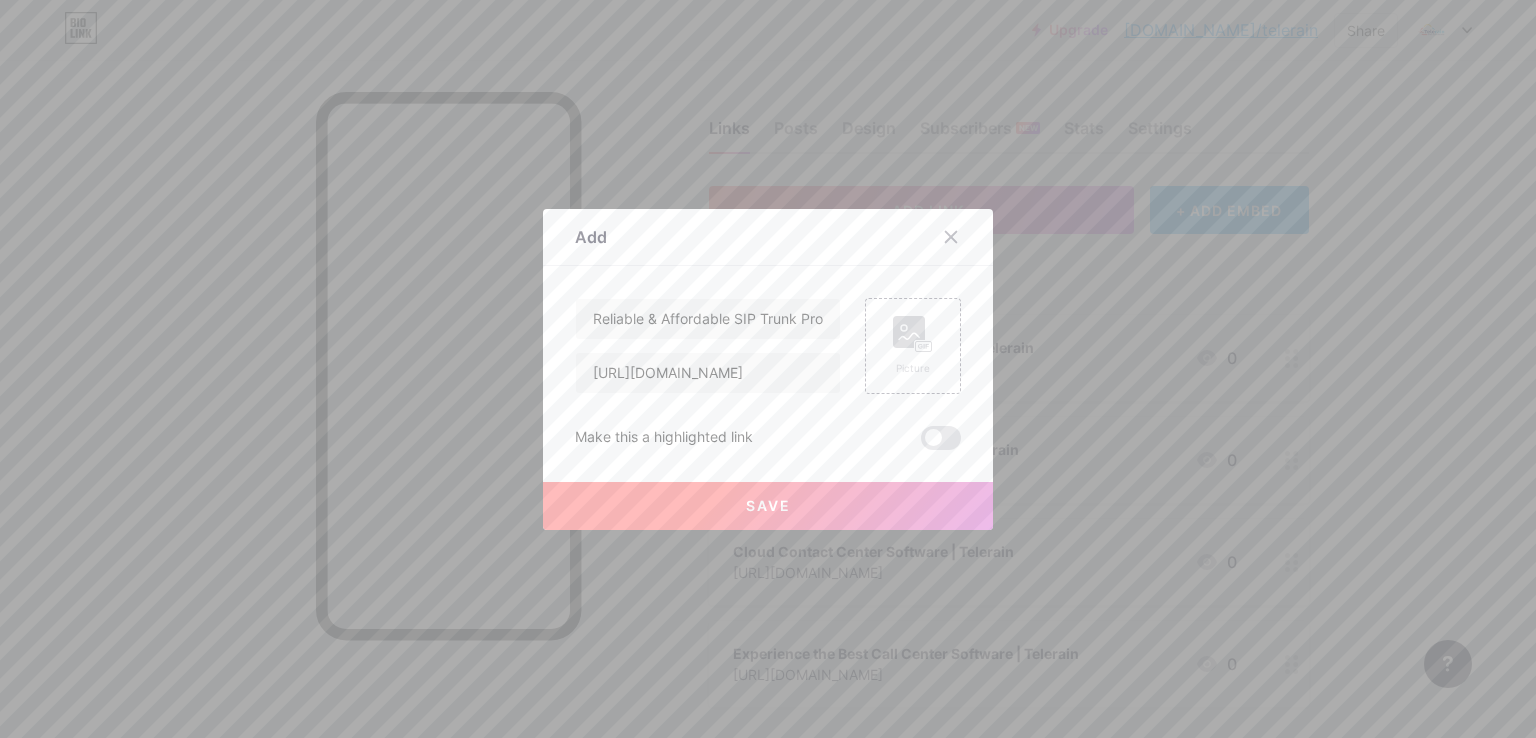 click on "Save" at bounding box center [768, 505] 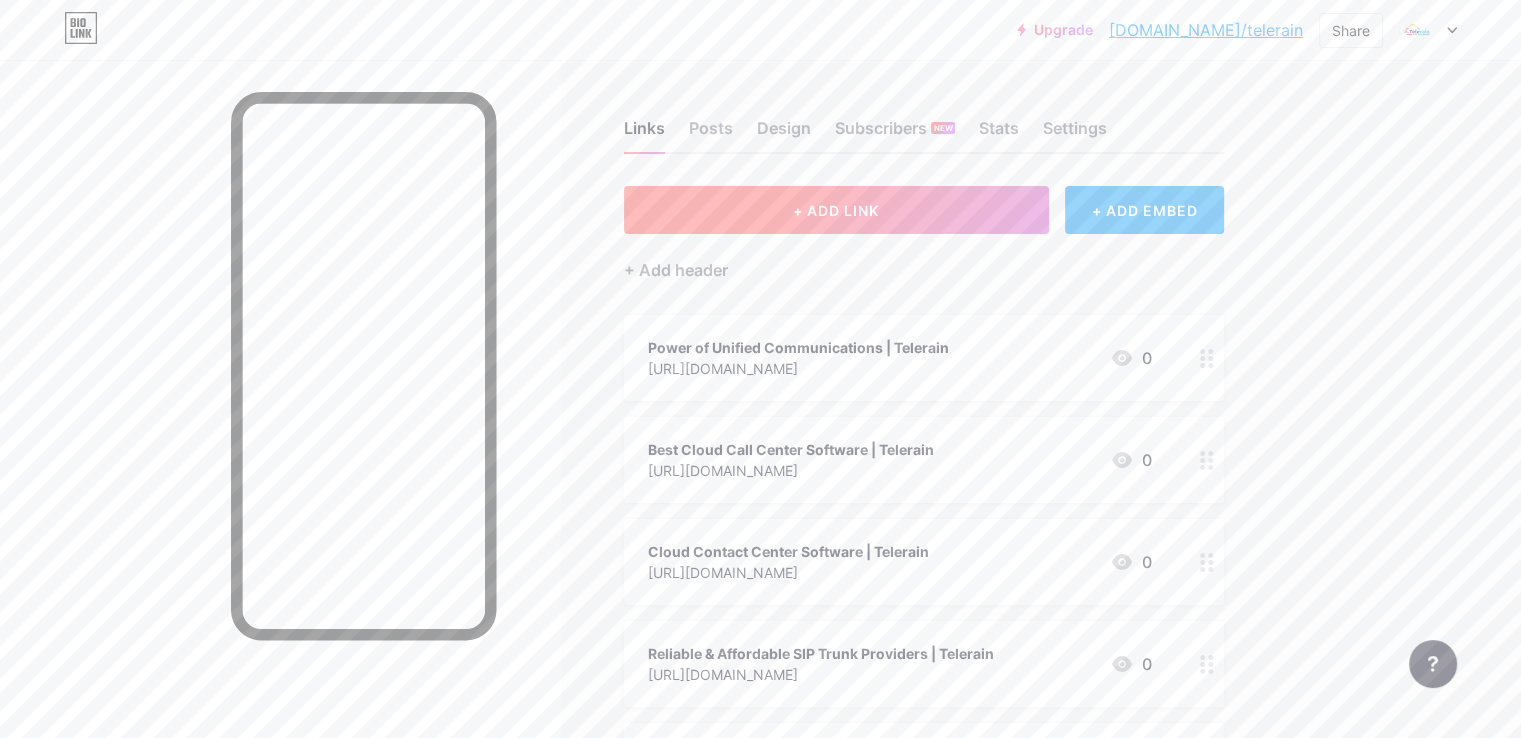click on "+ ADD LINK" at bounding box center (836, 210) 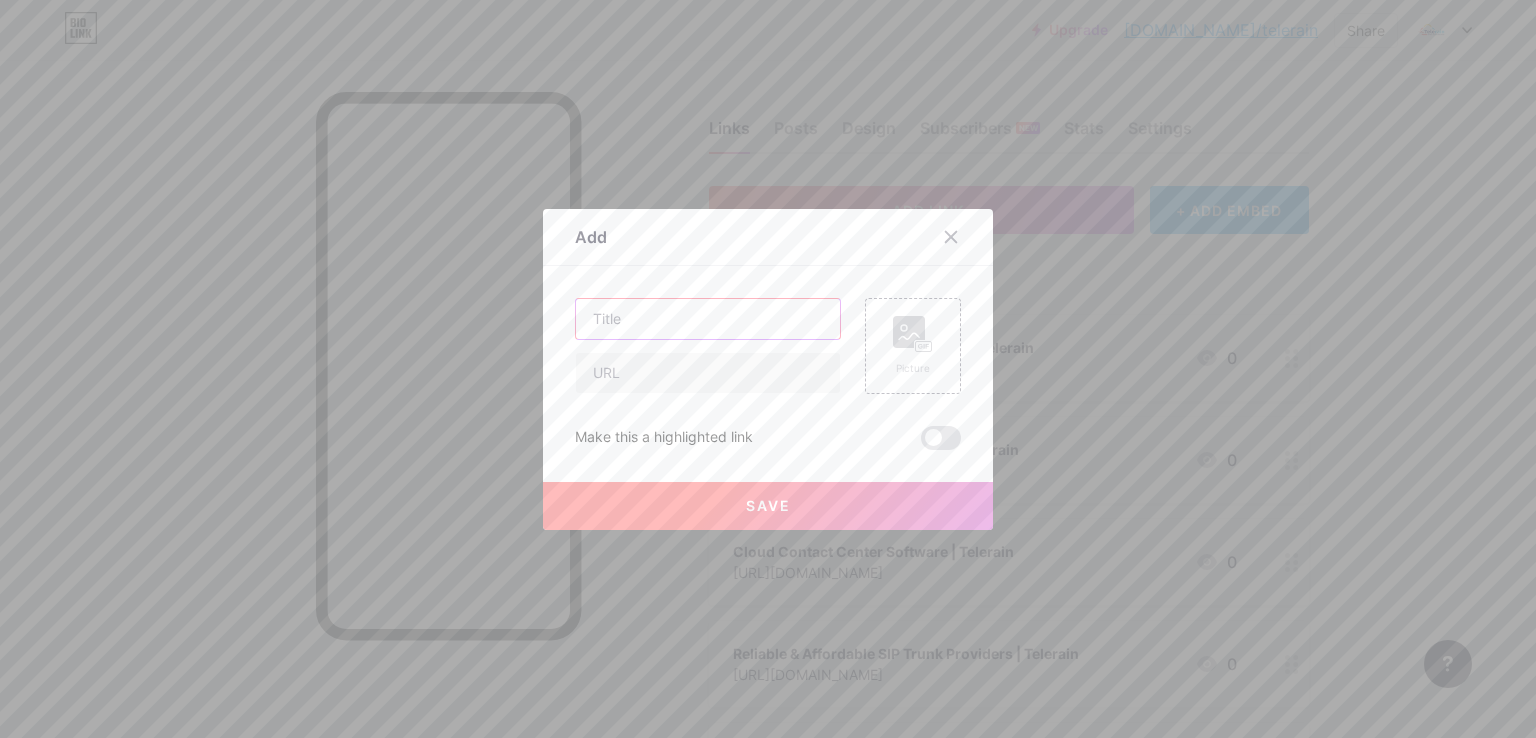 click at bounding box center [708, 319] 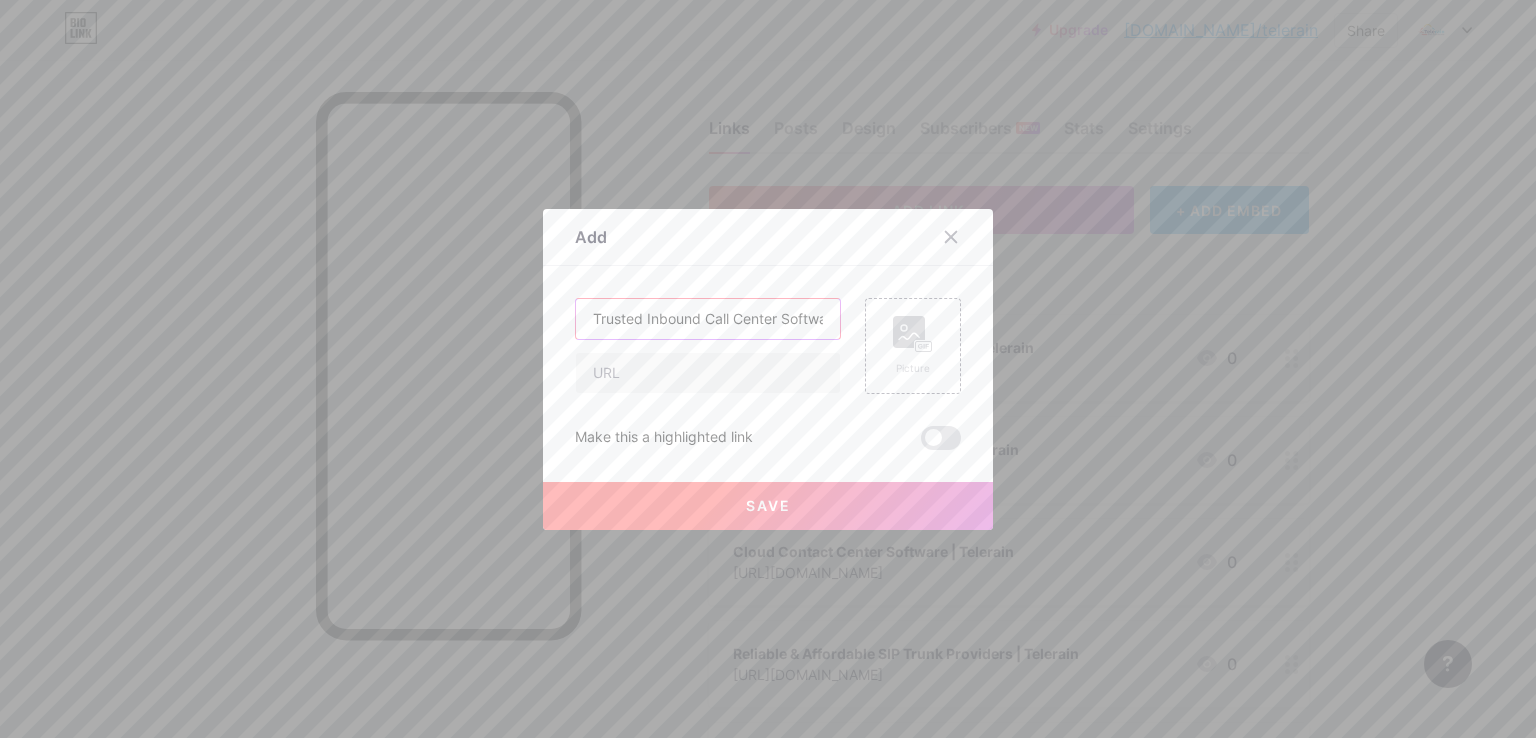 scroll, scrollTop: 0, scrollLeft: 83, axis: horizontal 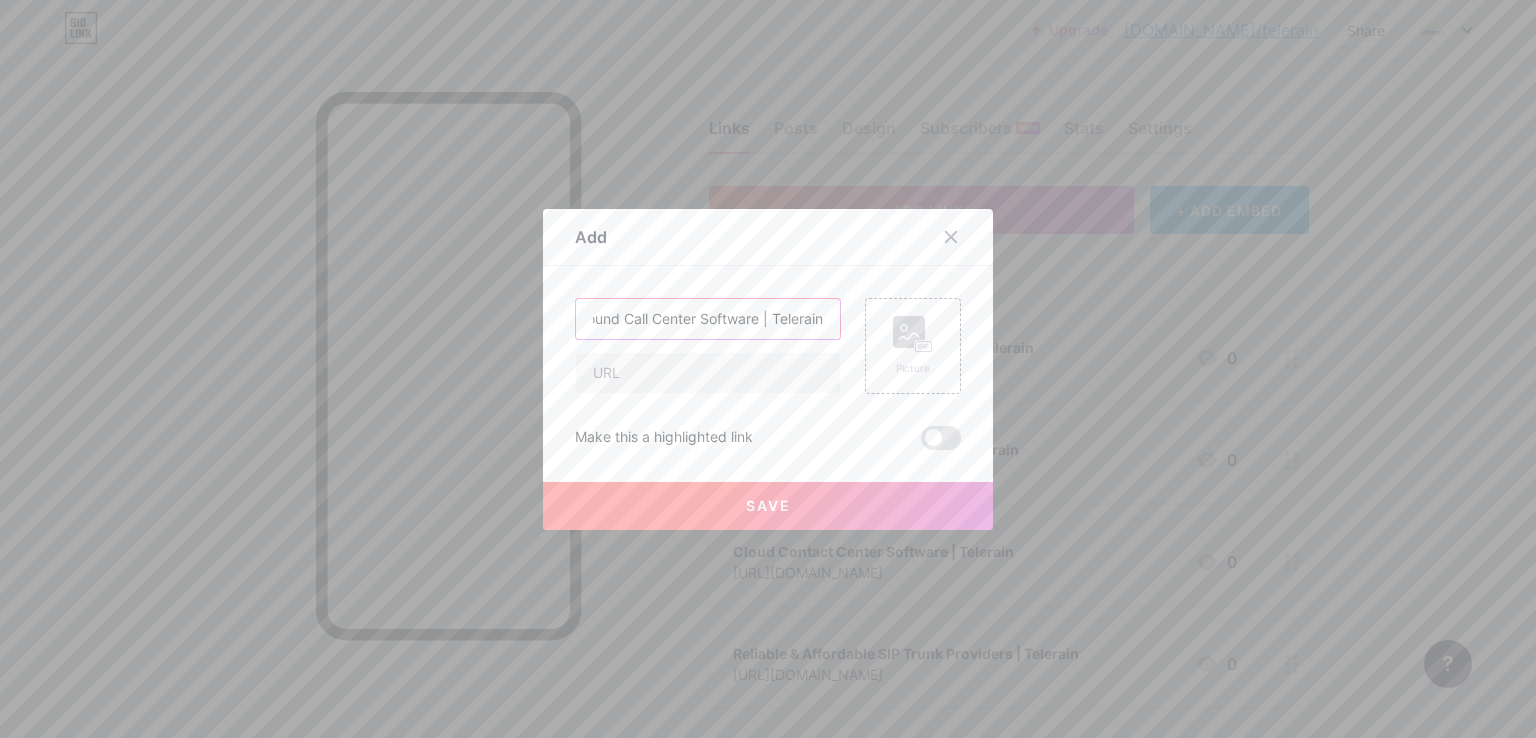 type on "Trusted Inbound Call Center Software | Telerain" 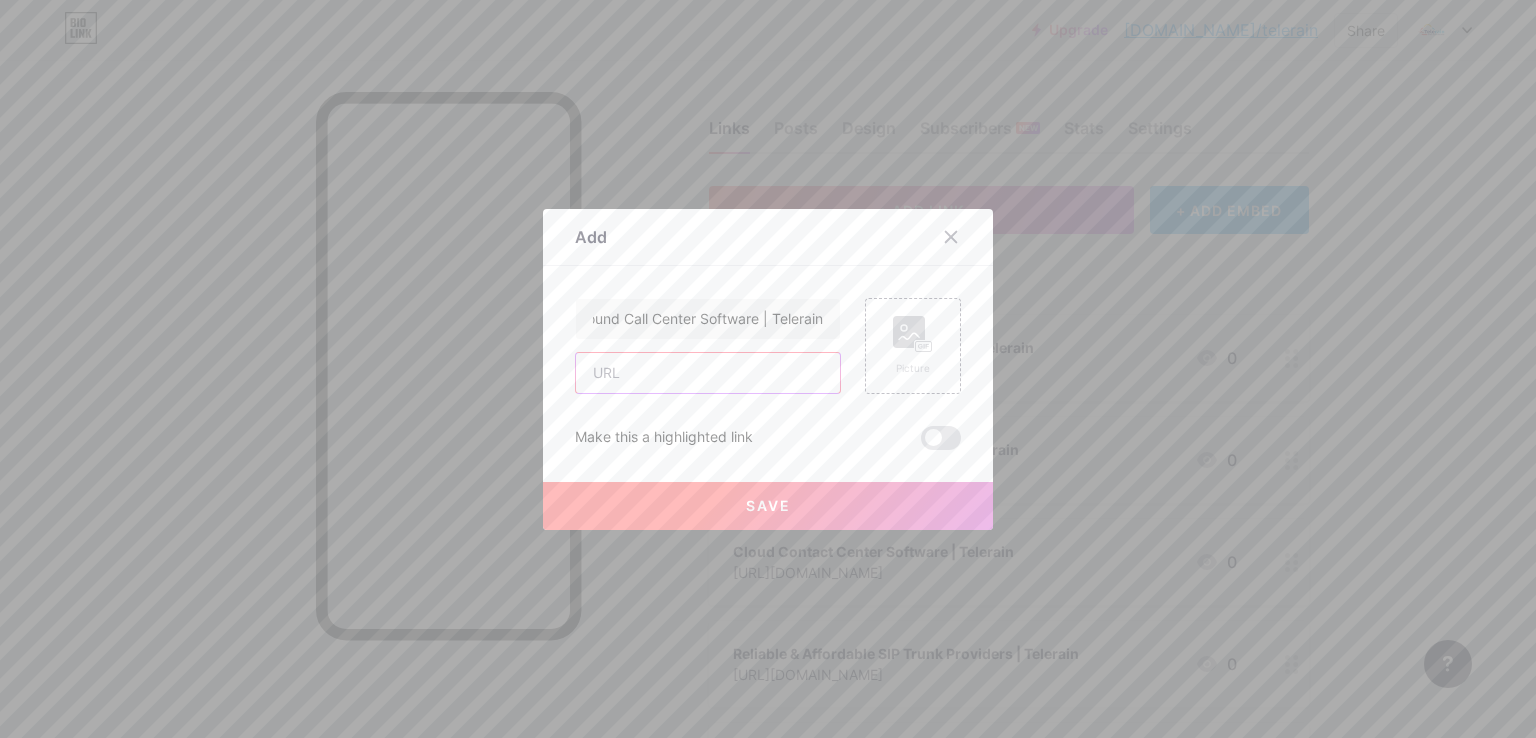 scroll, scrollTop: 0, scrollLeft: 0, axis: both 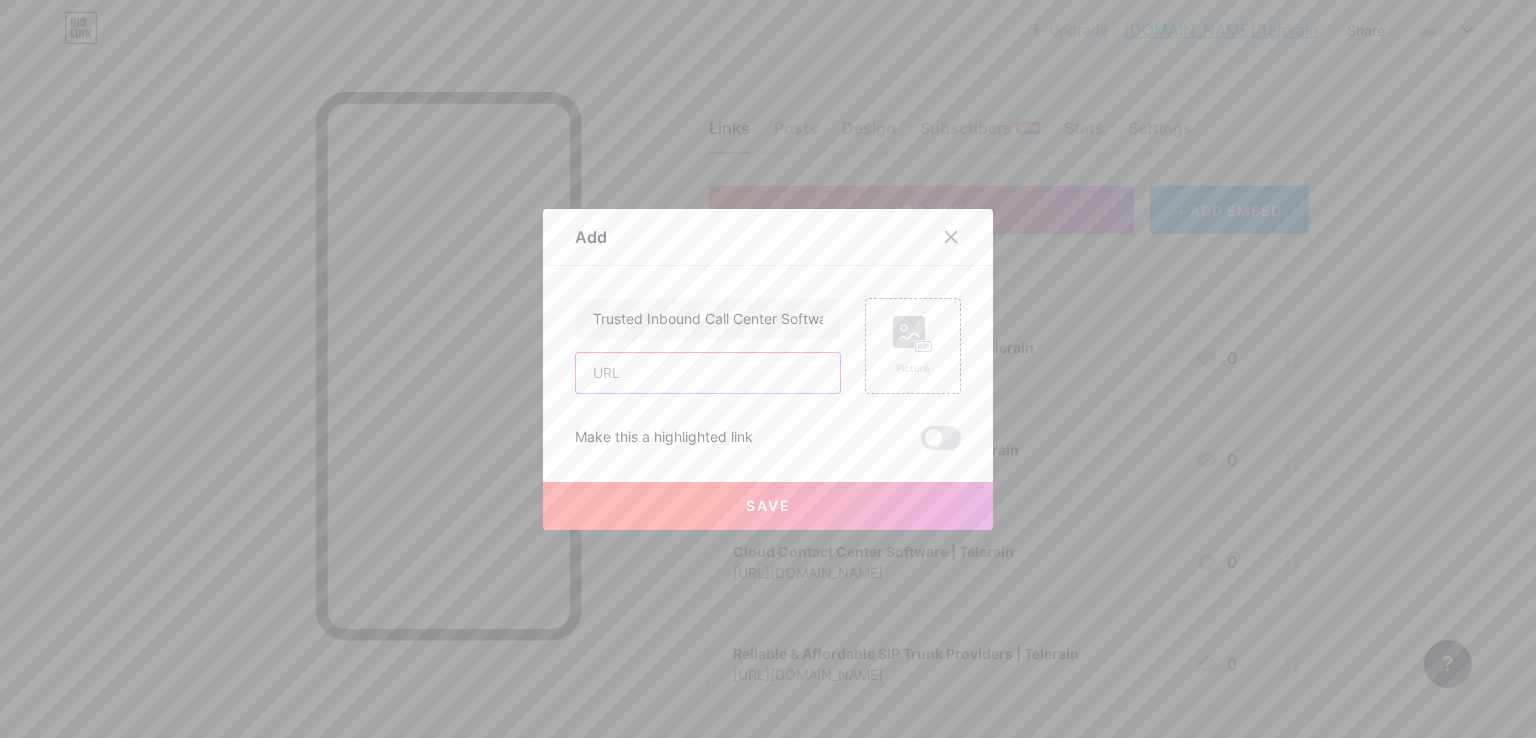 paste on "[URL][DOMAIN_NAME]" 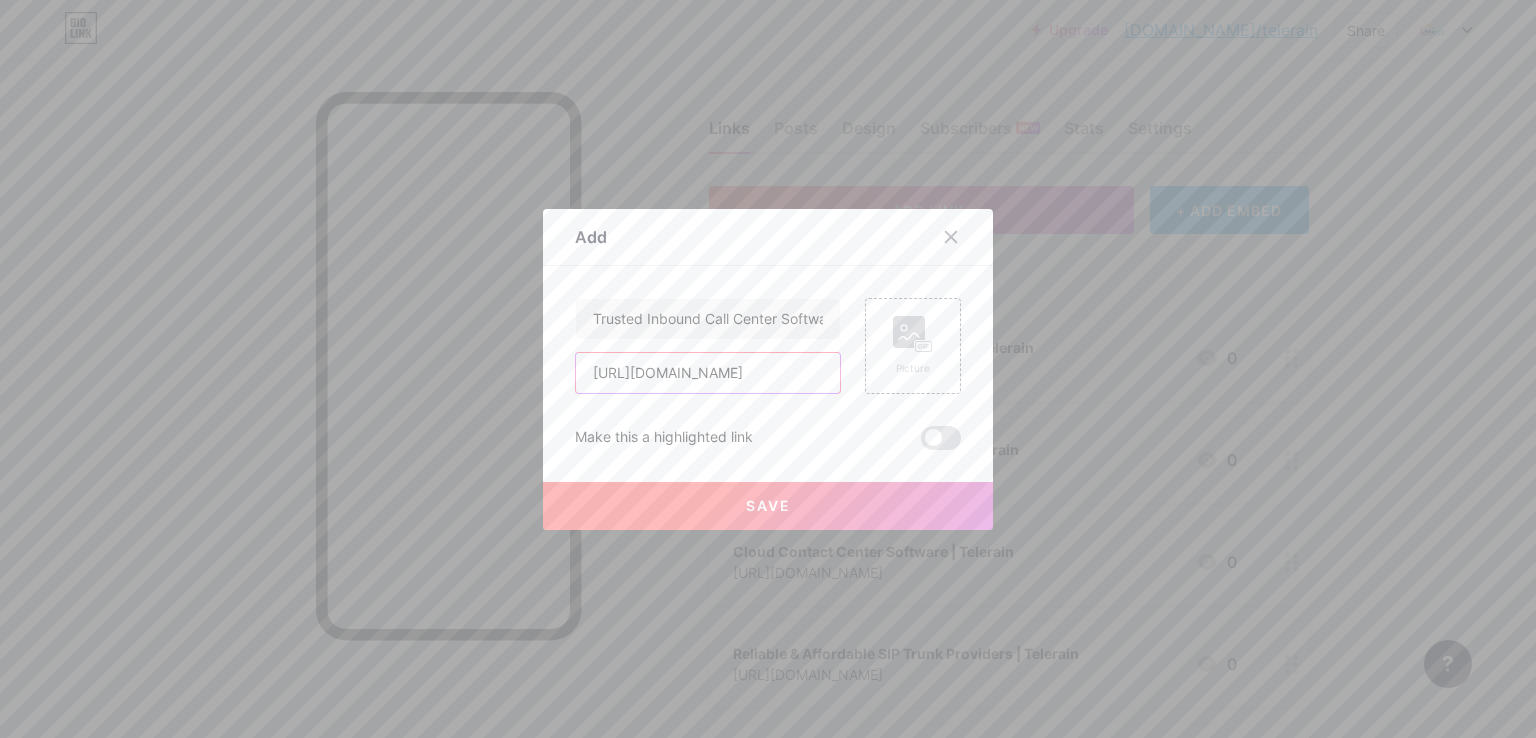 scroll, scrollTop: 0, scrollLeft: 140, axis: horizontal 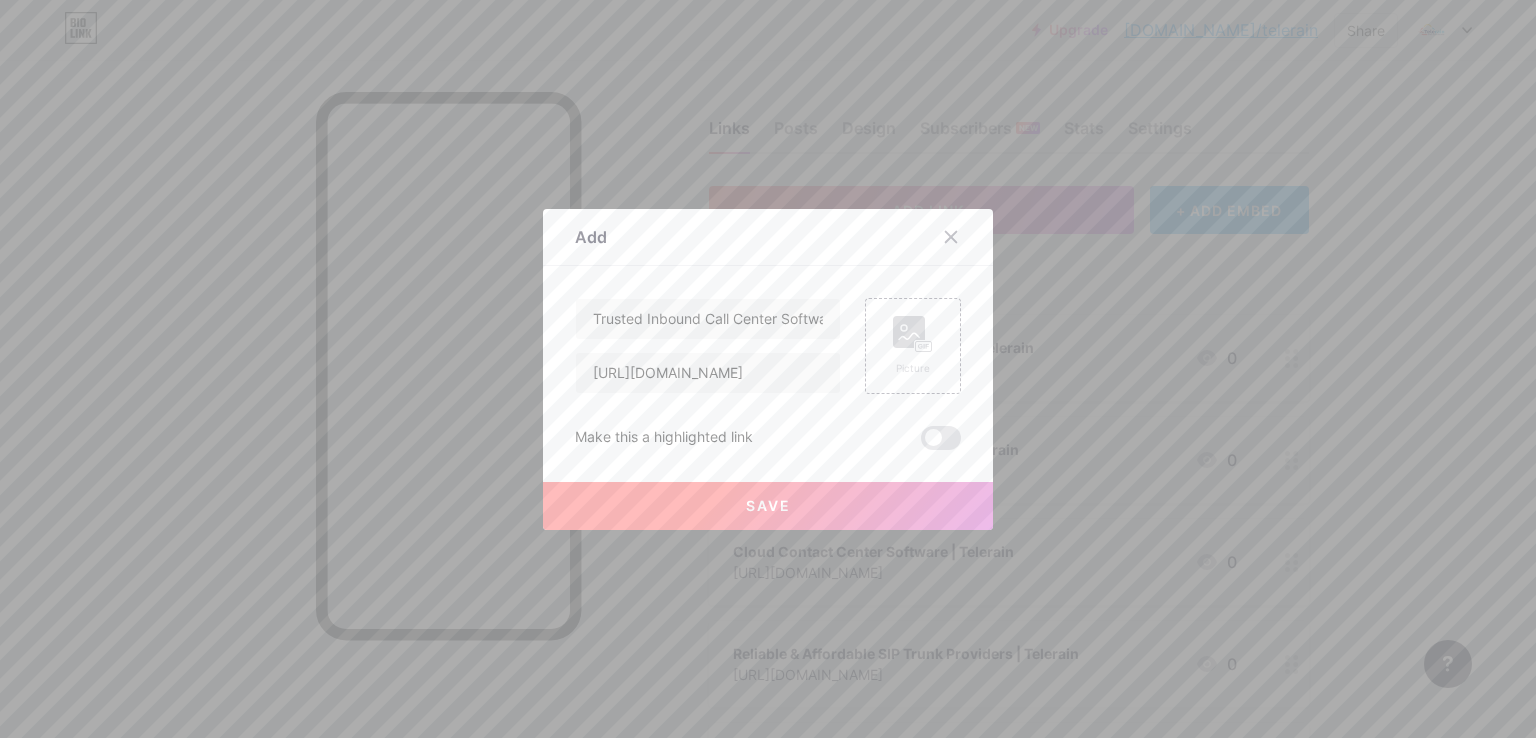 click on "Save" at bounding box center (768, 505) 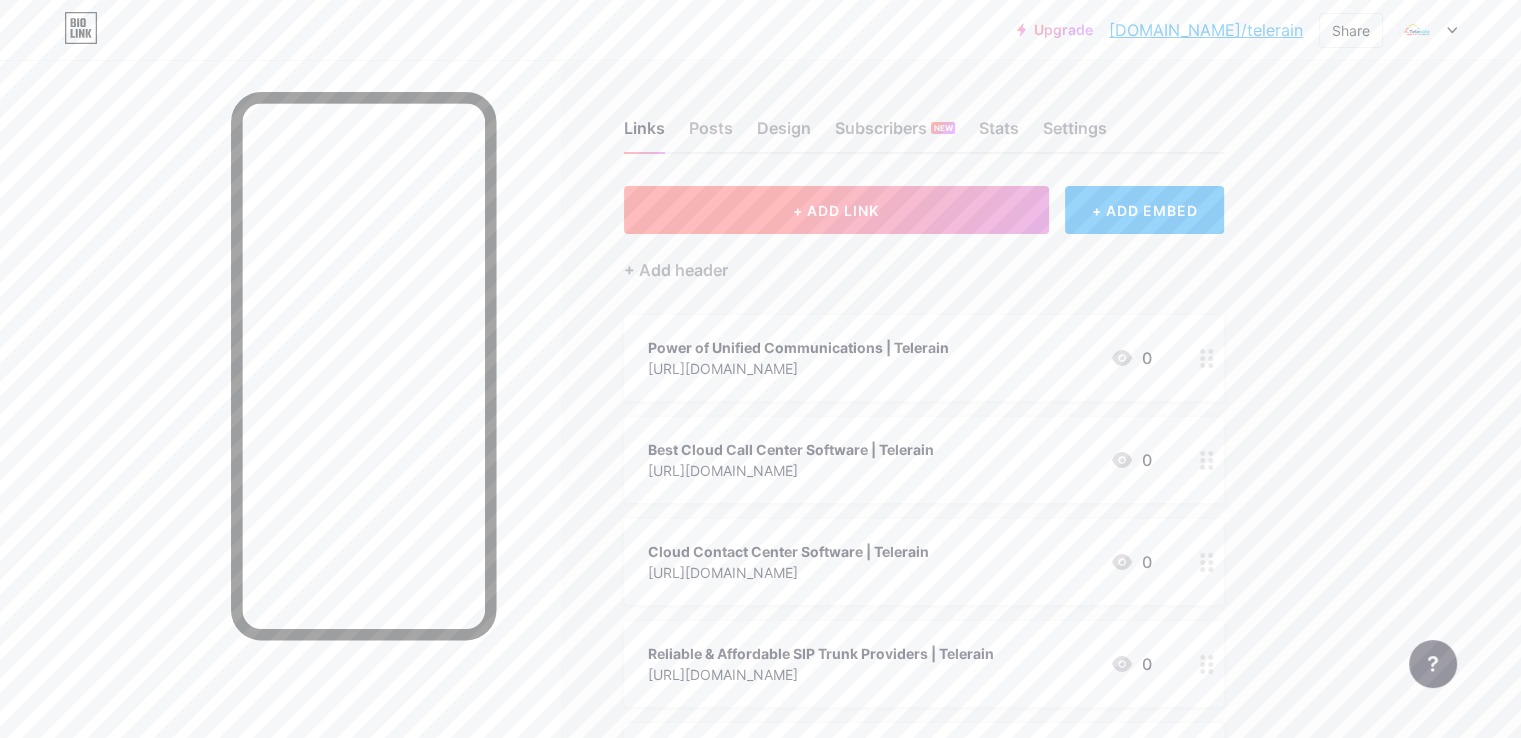 click on "+ ADD LINK" at bounding box center [836, 210] 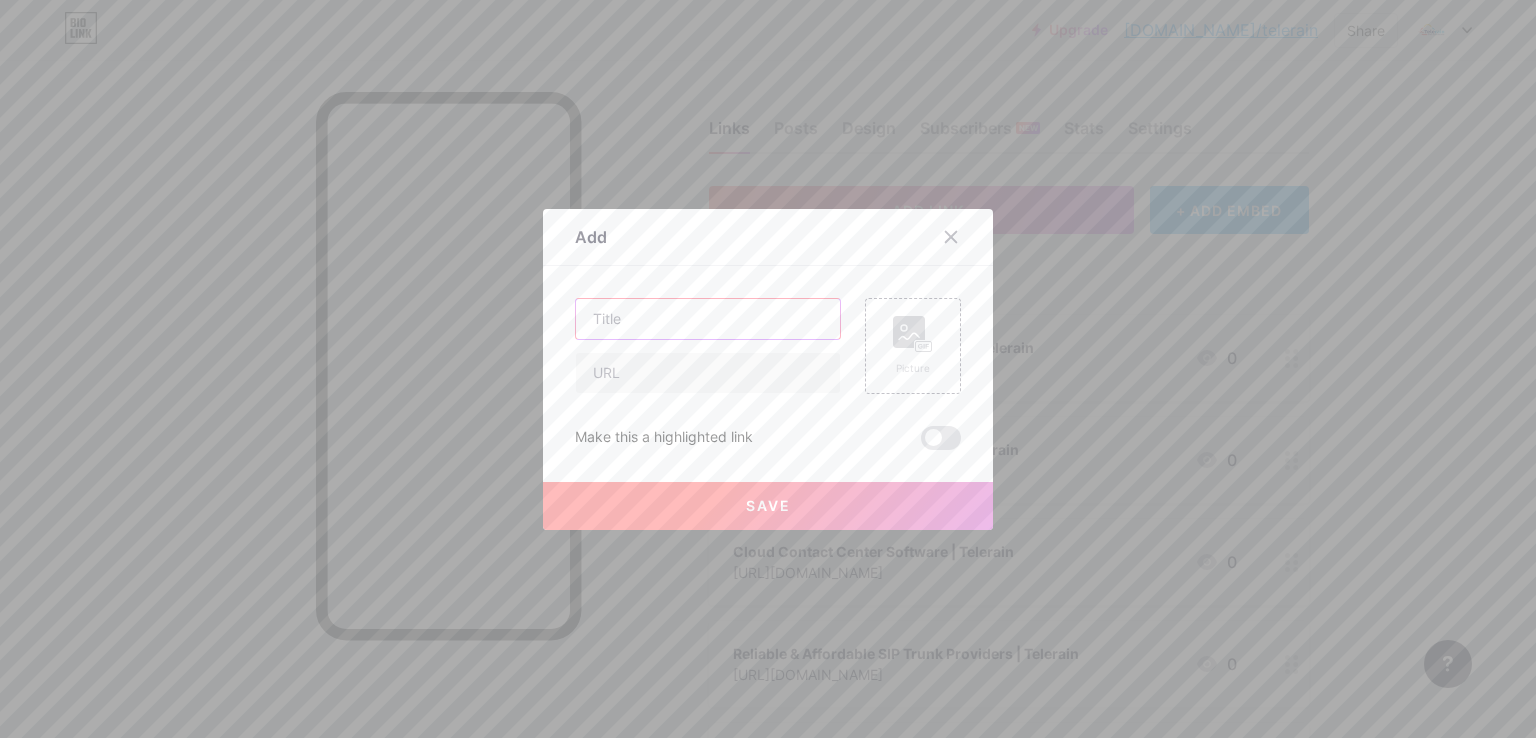click at bounding box center (708, 319) 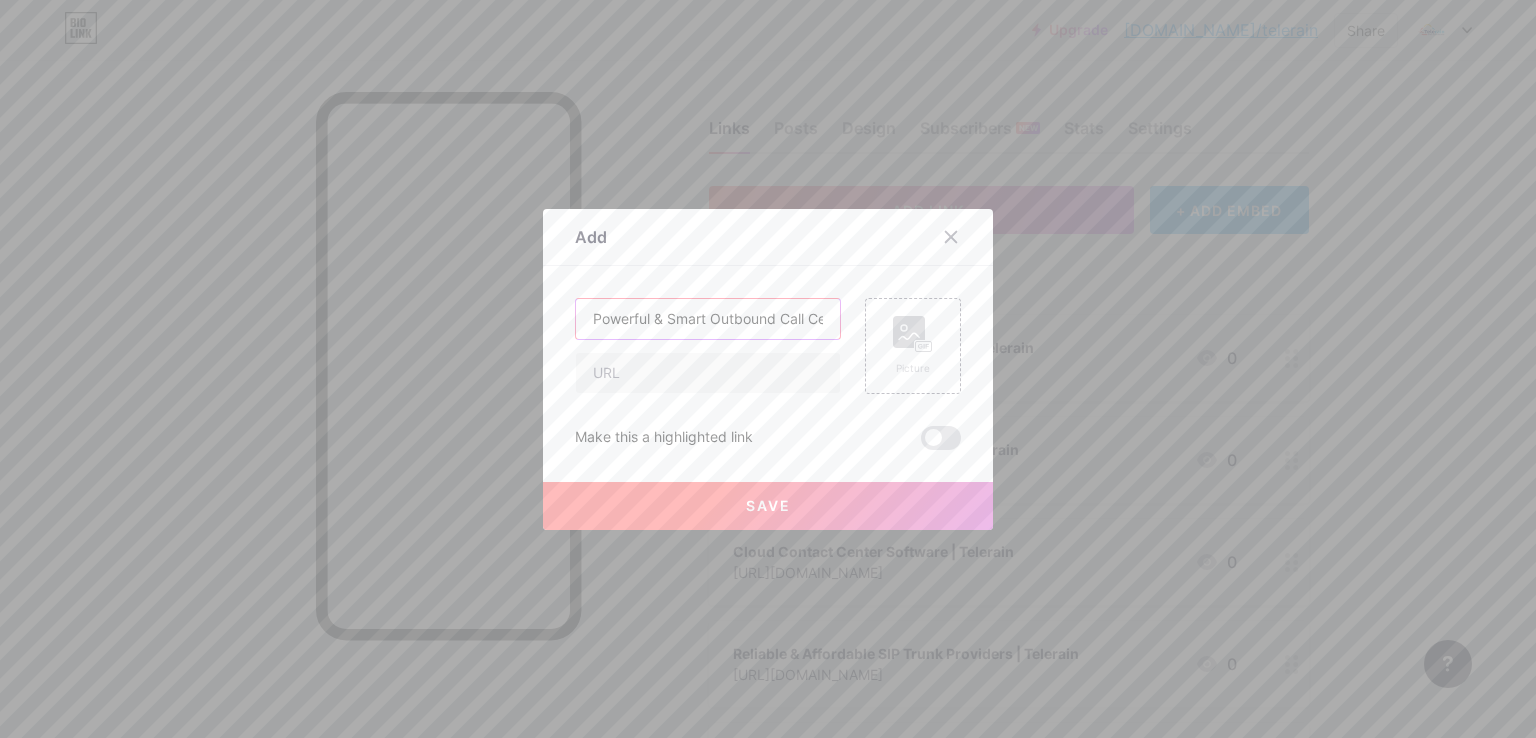 scroll, scrollTop: 0, scrollLeft: 160, axis: horizontal 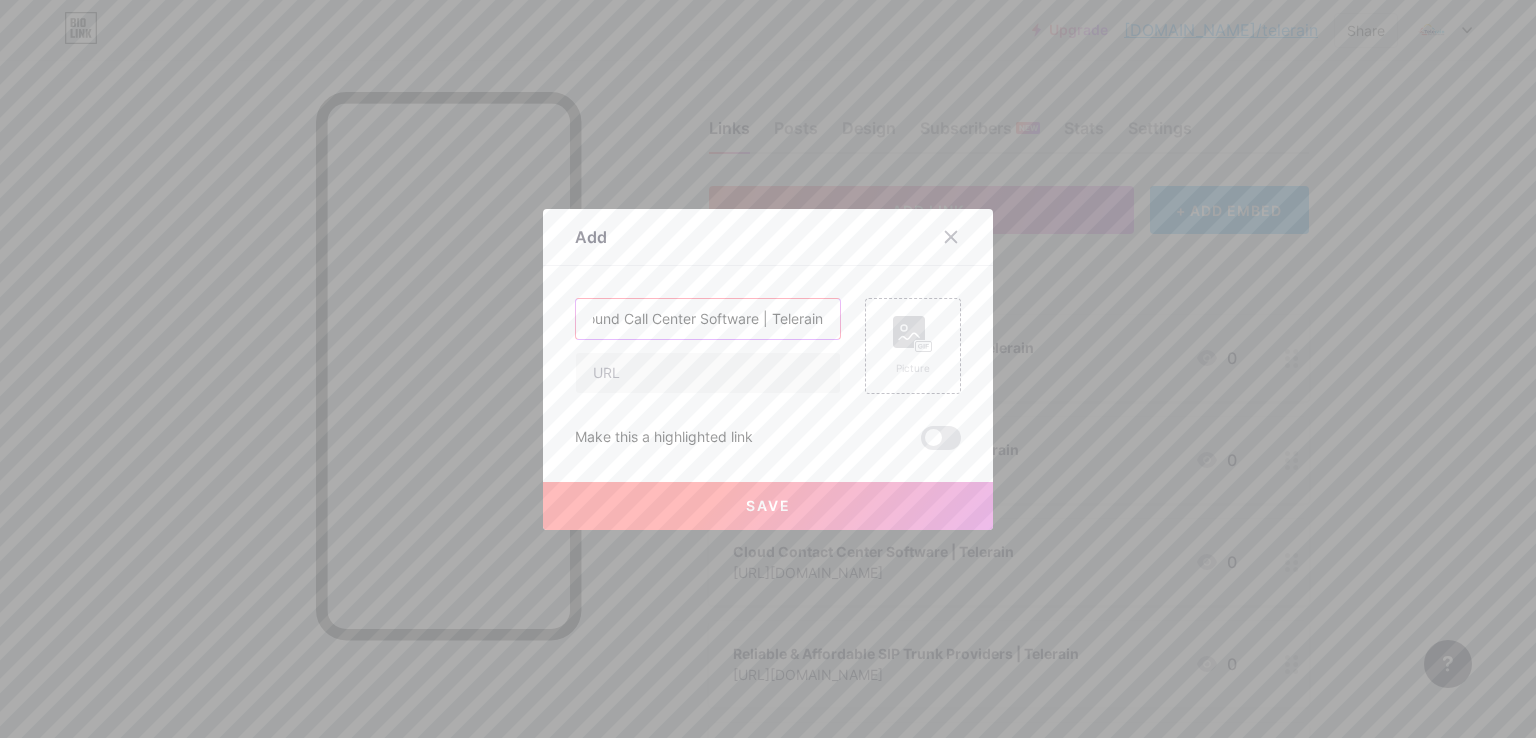 type on "Powerful & Smart Outbound Call Center Software | Telerain" 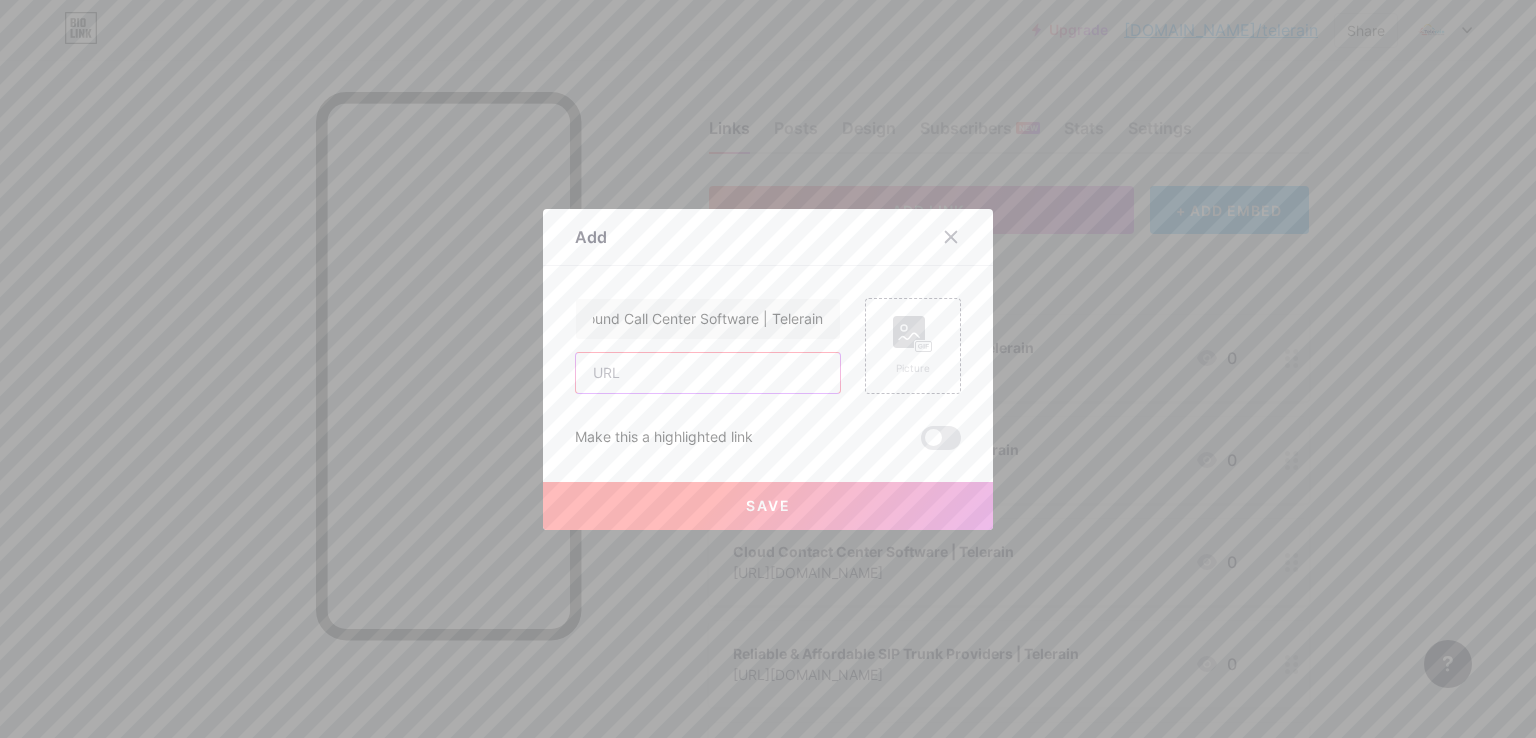 scroll, scrollTop: 0, scrollLeft: 0, axis: both 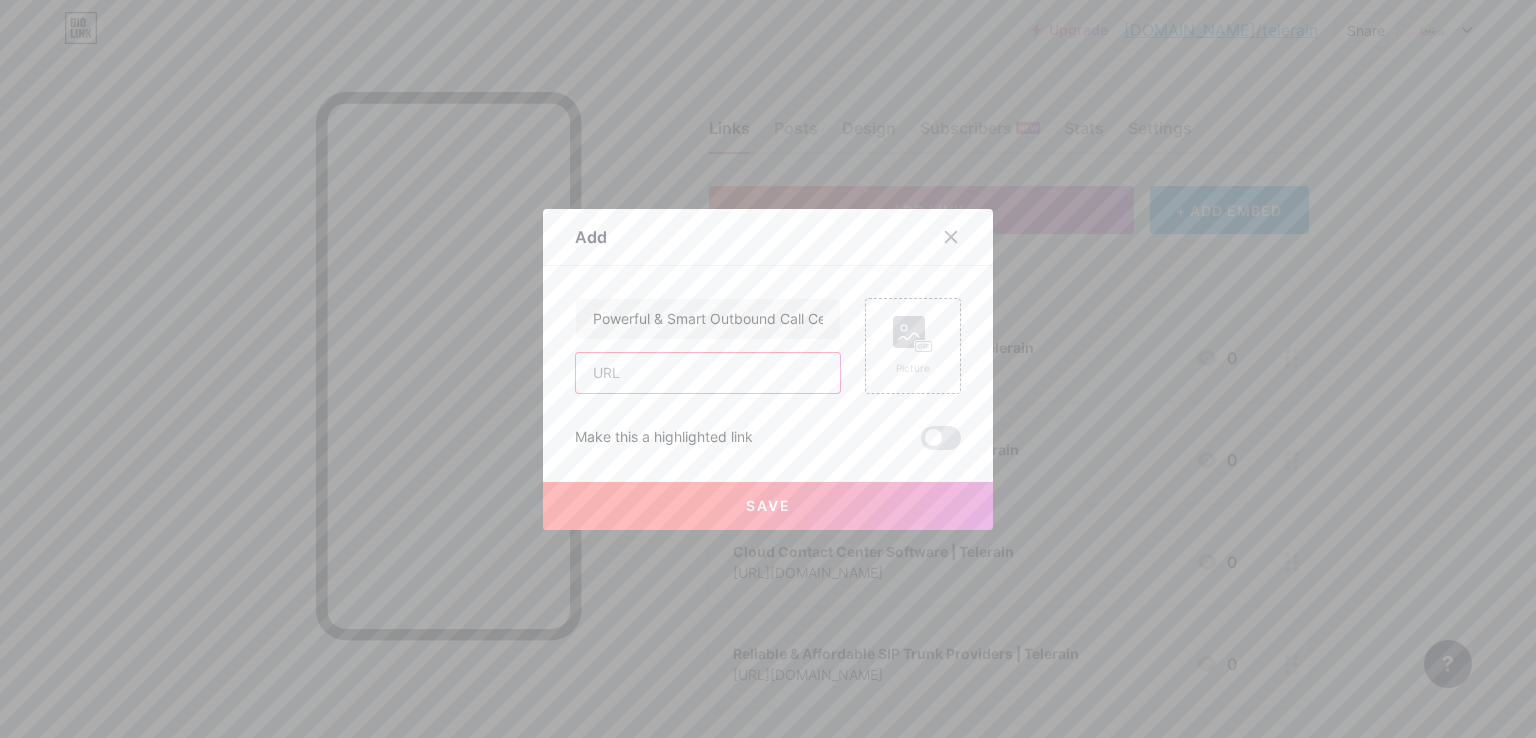 paste on "[URL][DOMAIN_NAME]" 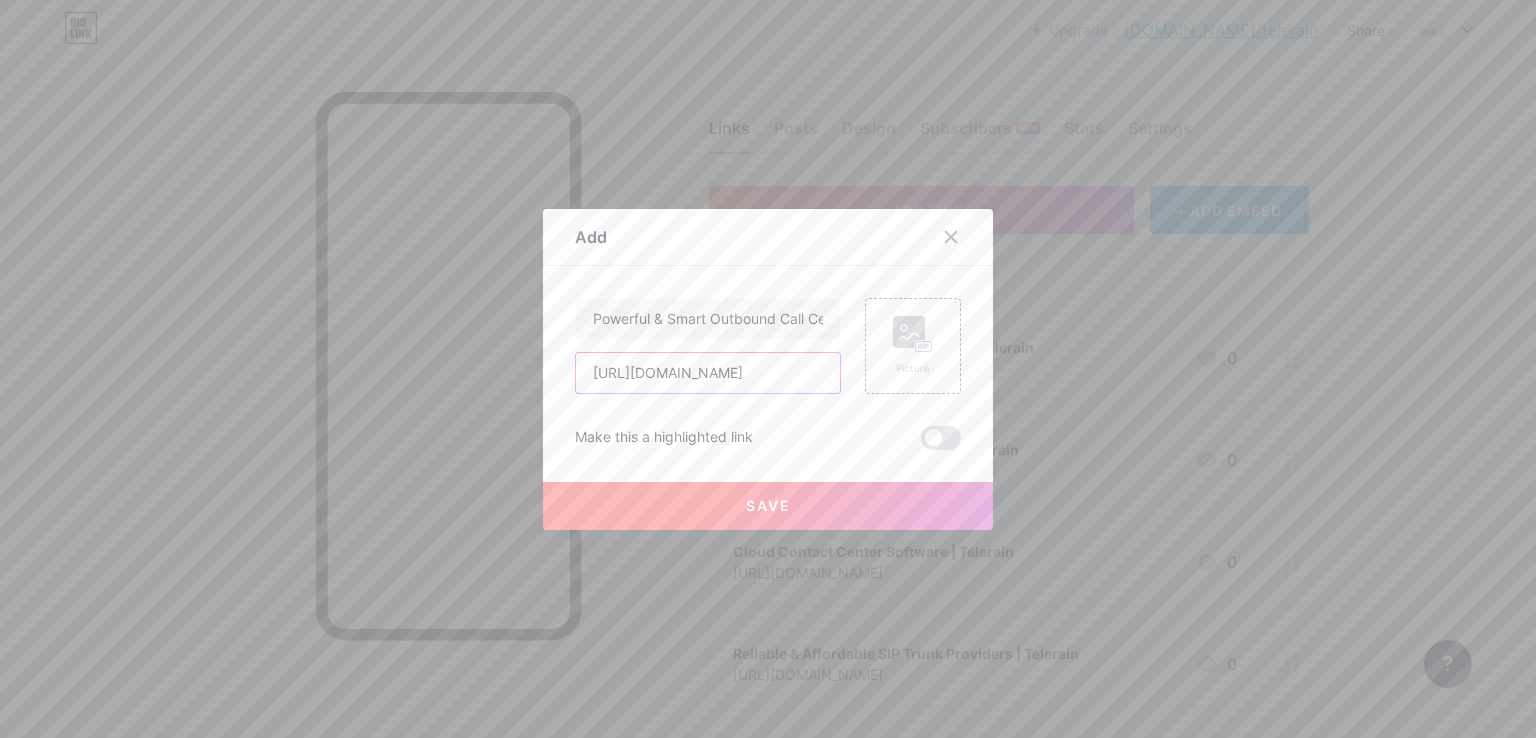 scroll, scrollTop: 0, scrollLeft: 214, axis: horizontal 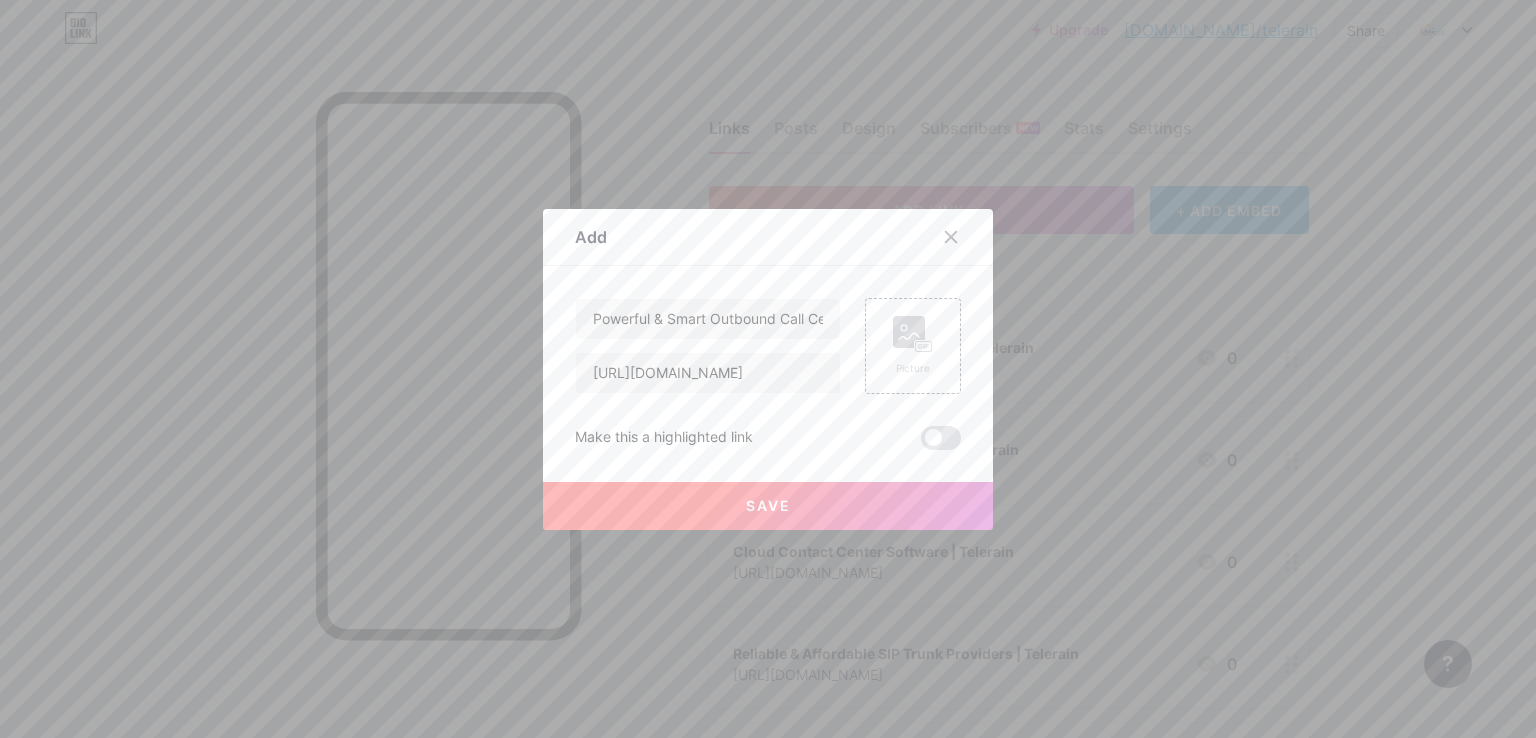 click on "Save" at bounding box center [768, 505] 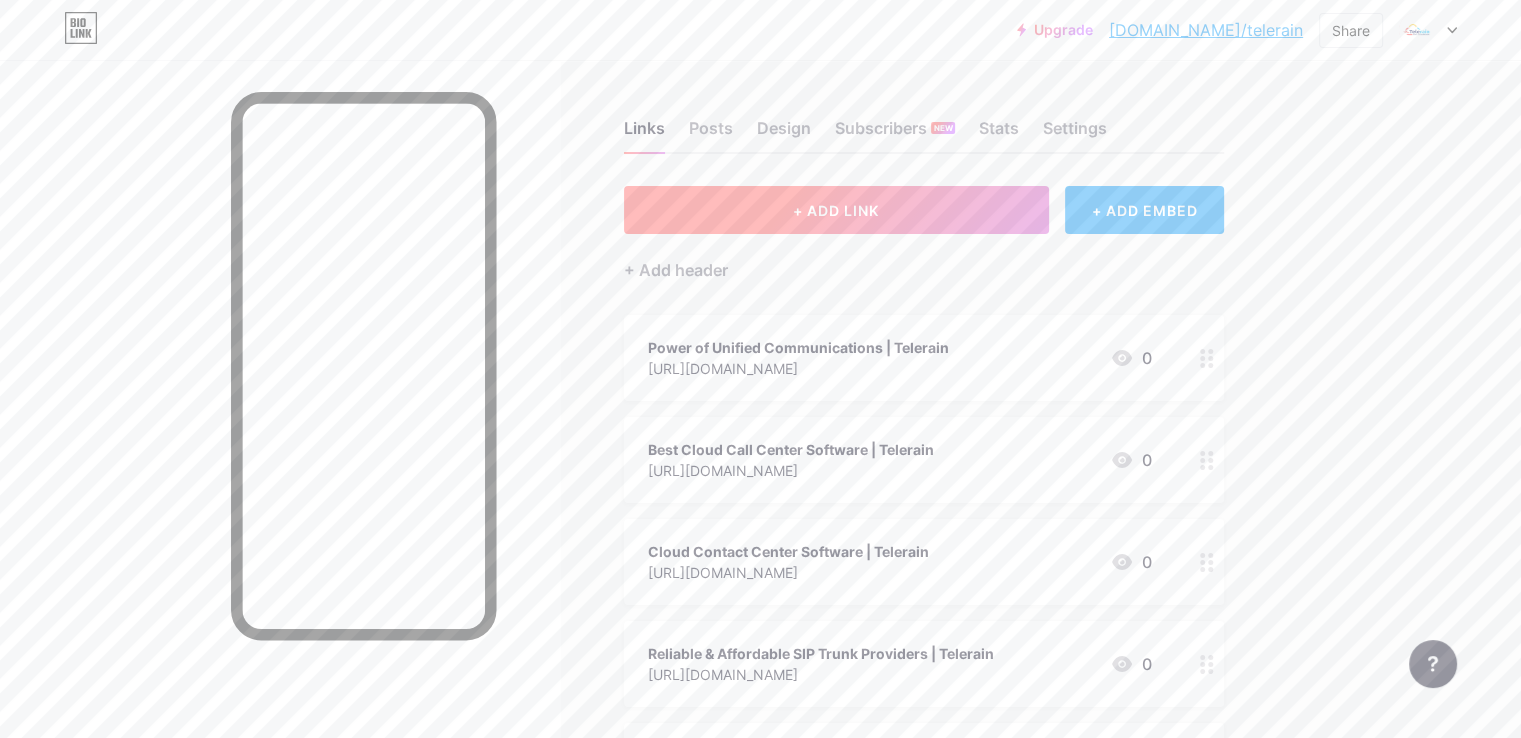 click on "+ ADD LINK" at bounding box center (836, 210) 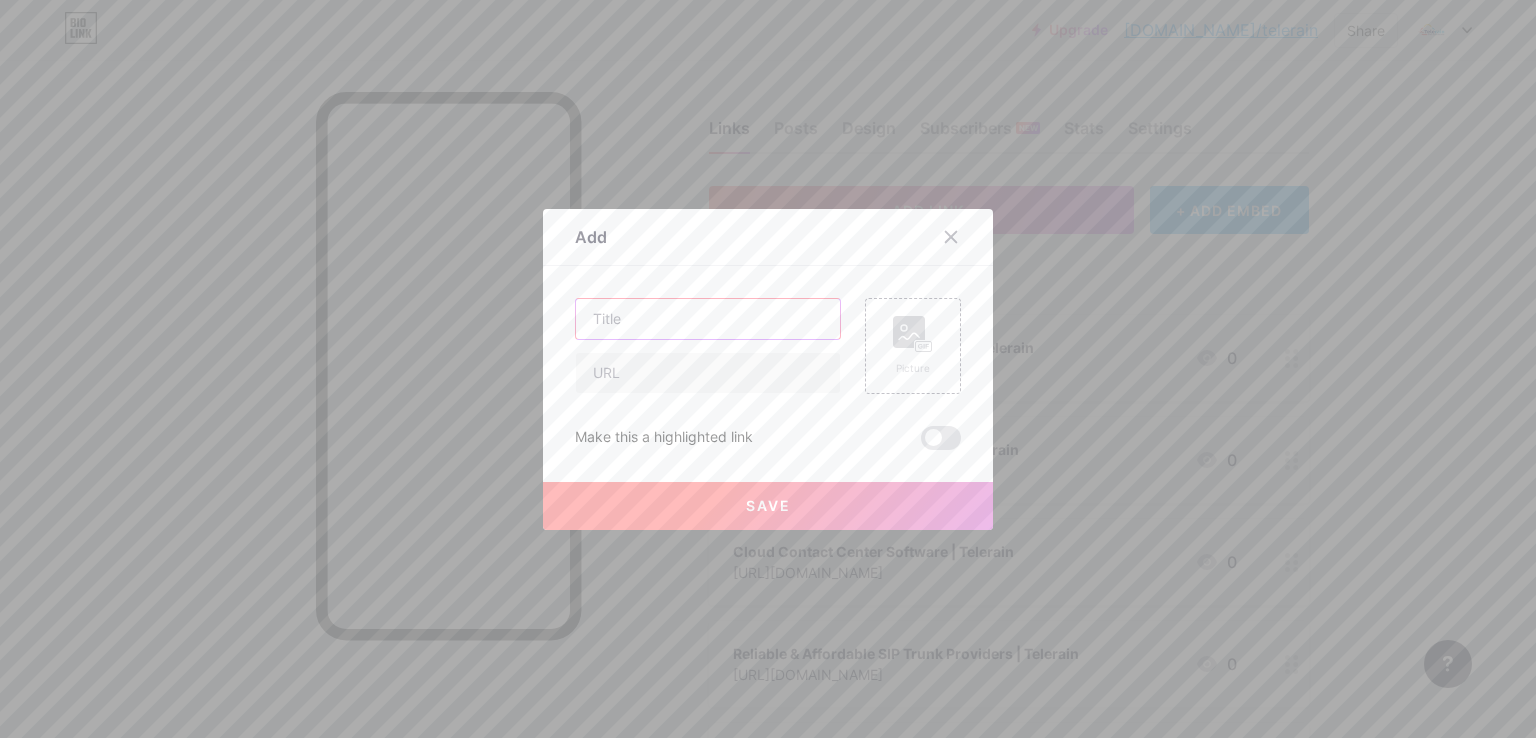 click at bounding box center (708, 319) 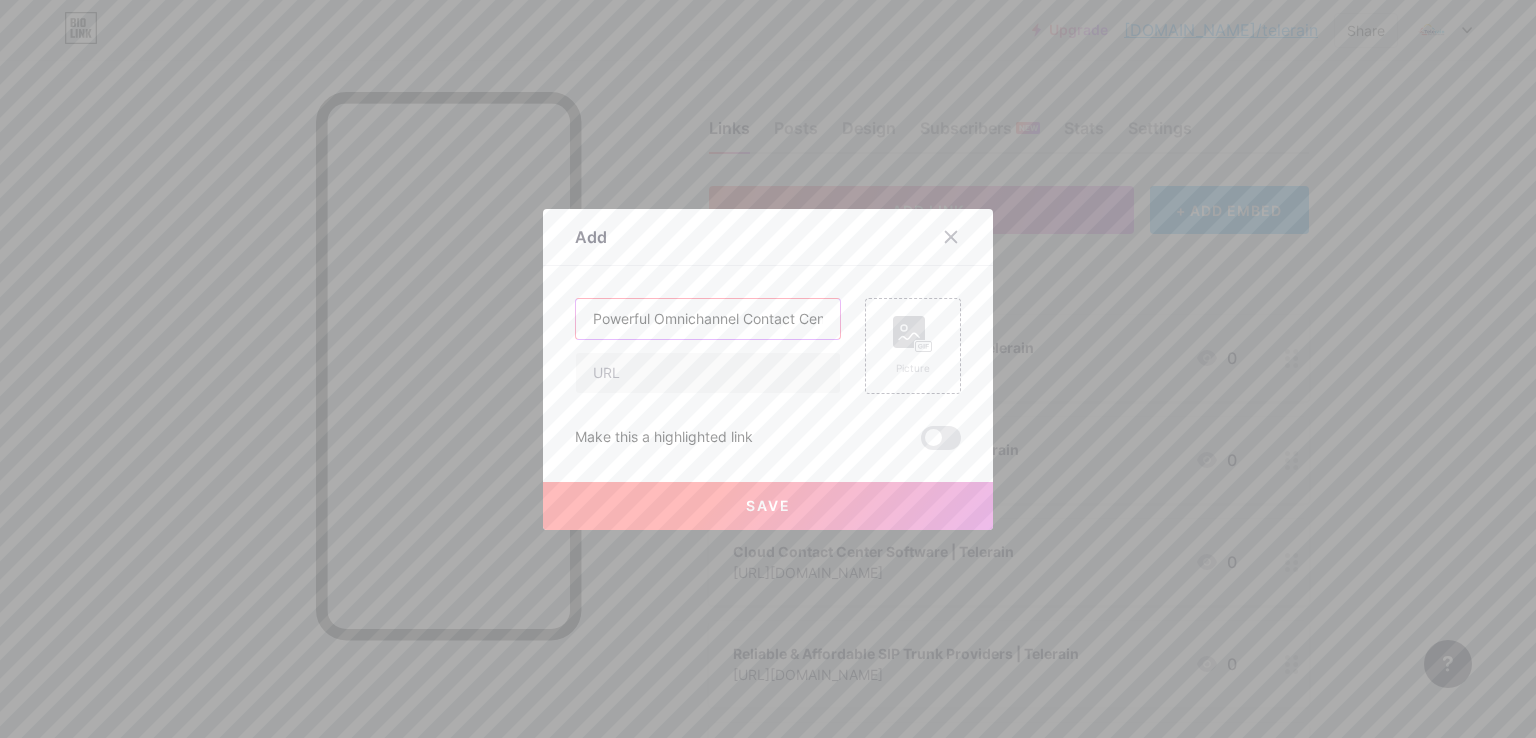 scroll, scrollTop: 0, scrollLeft: 151, axis: horizontal 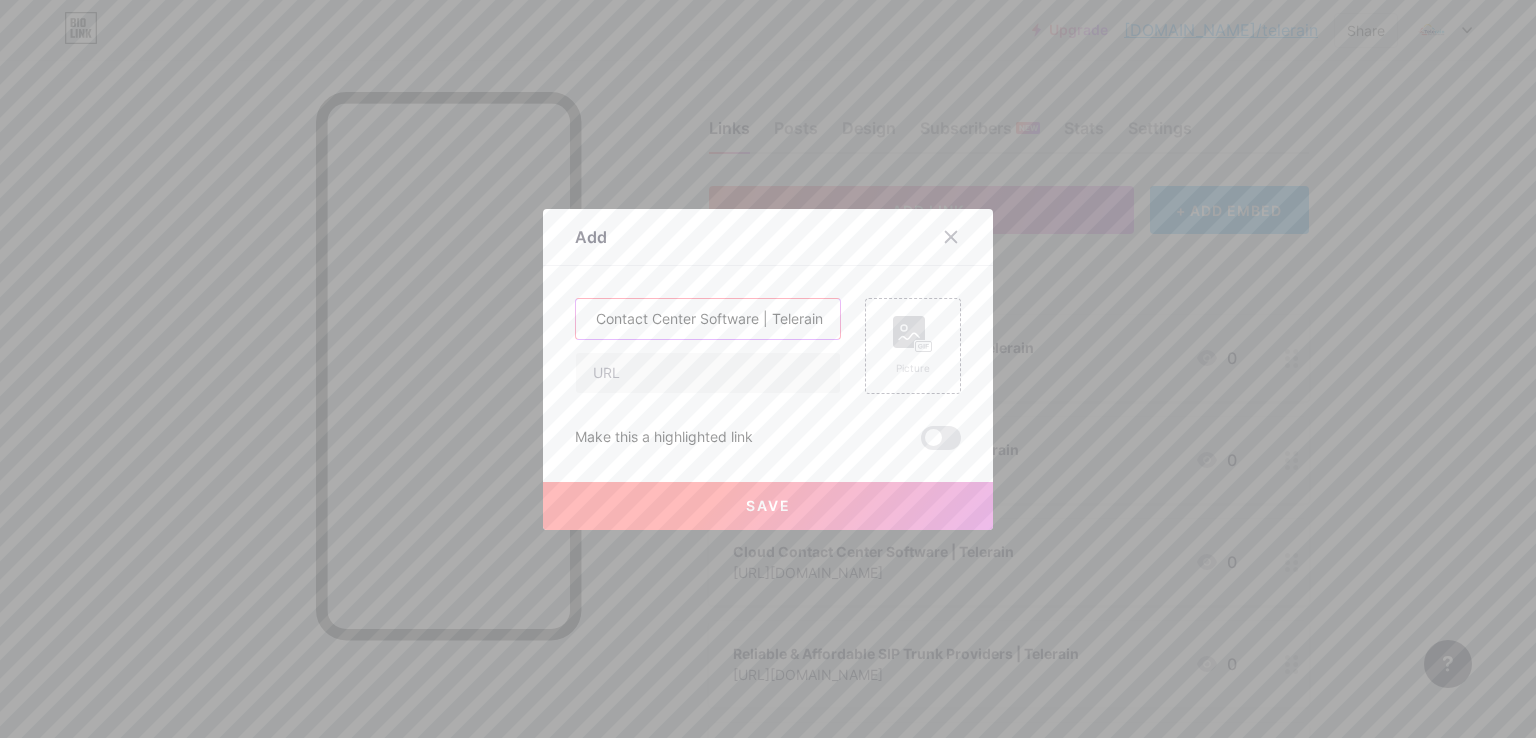type on "Powerful Omnichannel Contact Center Software | Telerain" 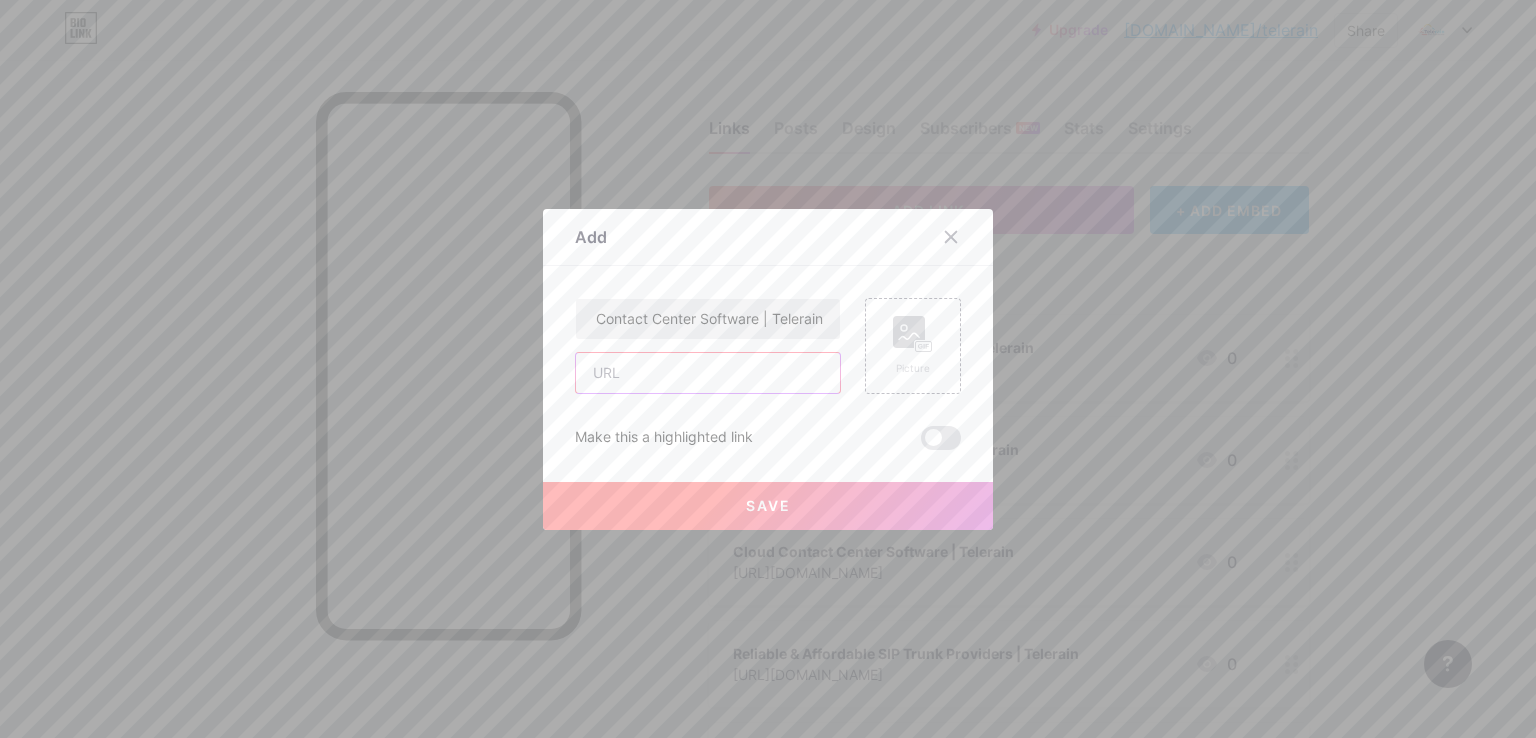 scroll, scrollTop: 0, scrollLeft: 0, axis: both 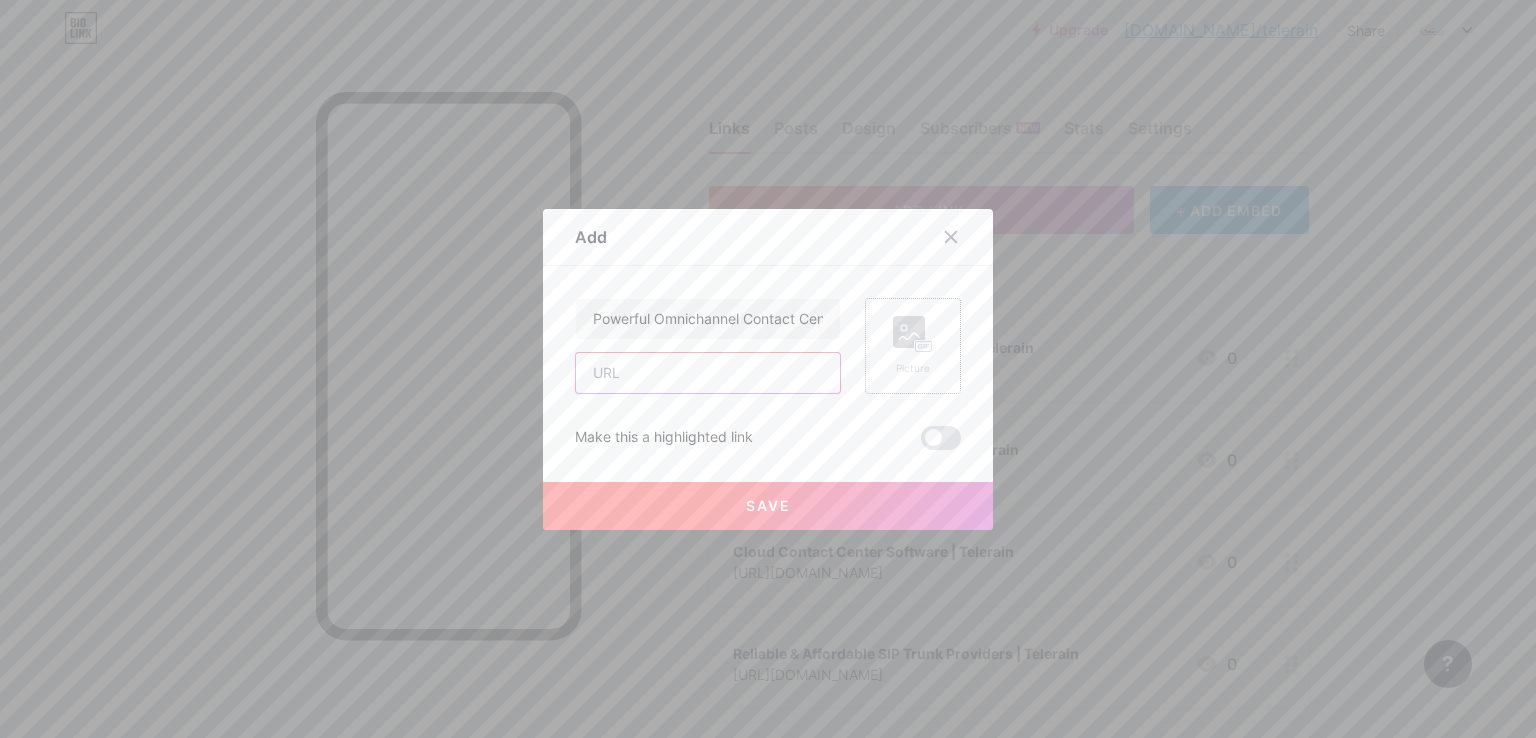 paste on "[URL][DOMAIN_NAME]" 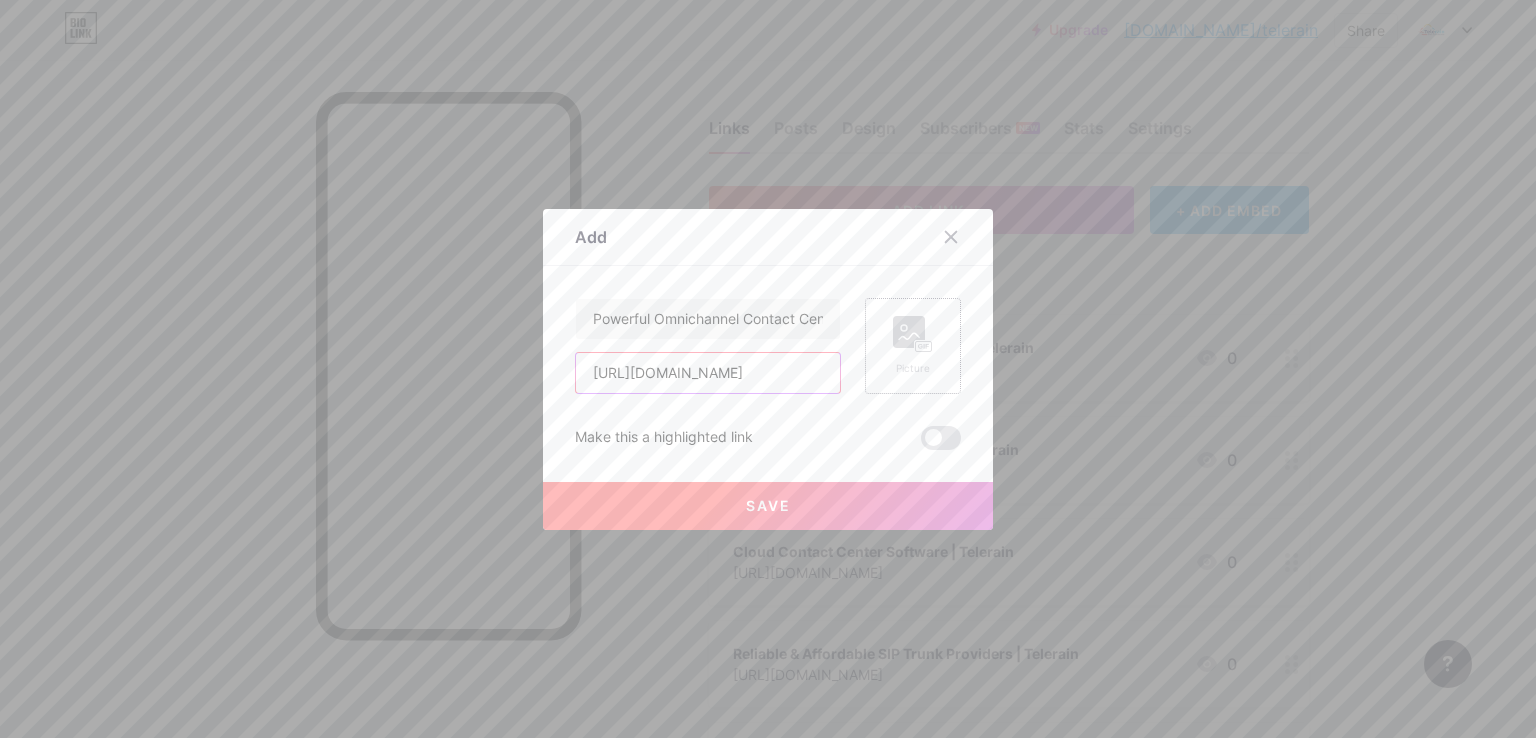 scroll, scrollTop: 0, scrollLeft: 262, axis: horizontal 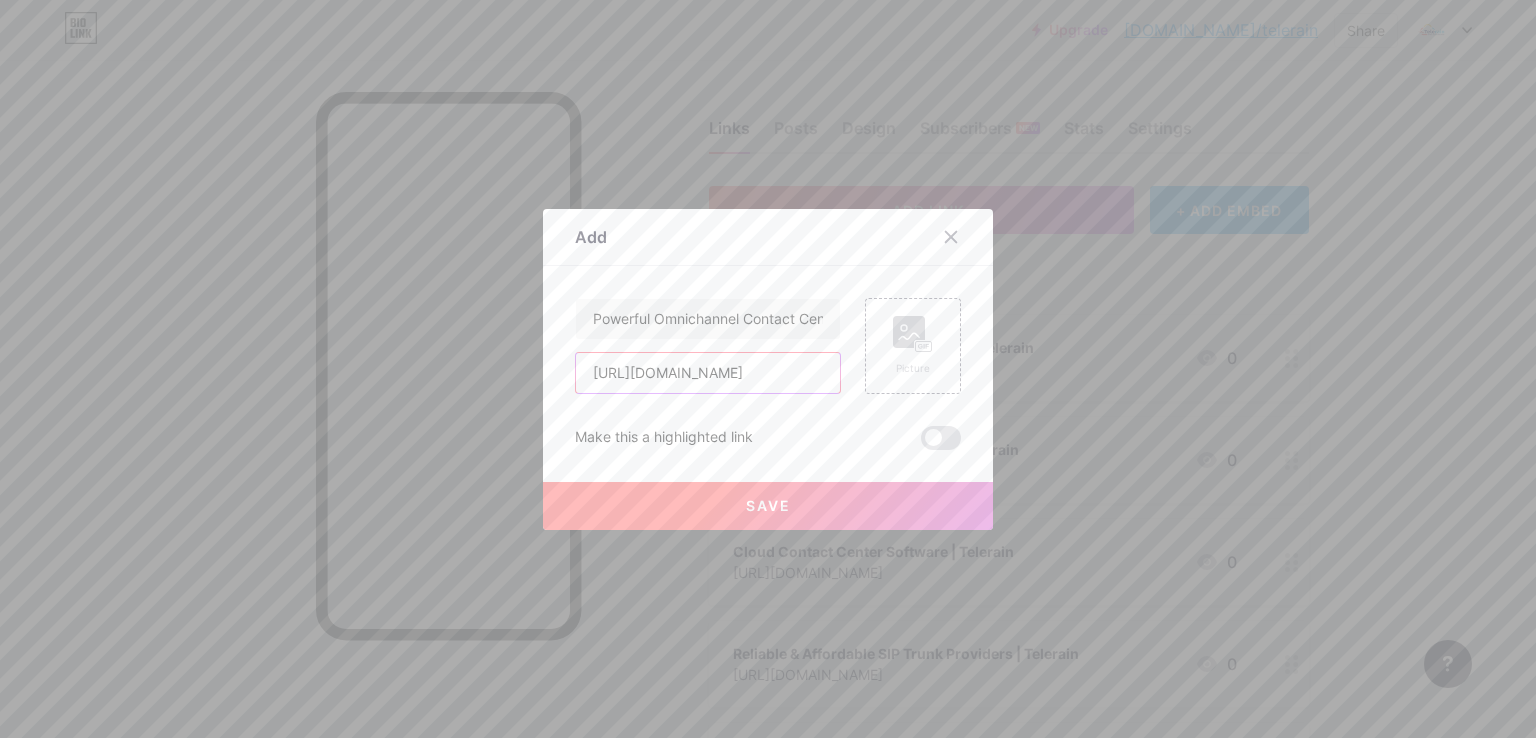 type on "[URL][DOMAIN_NAME]" 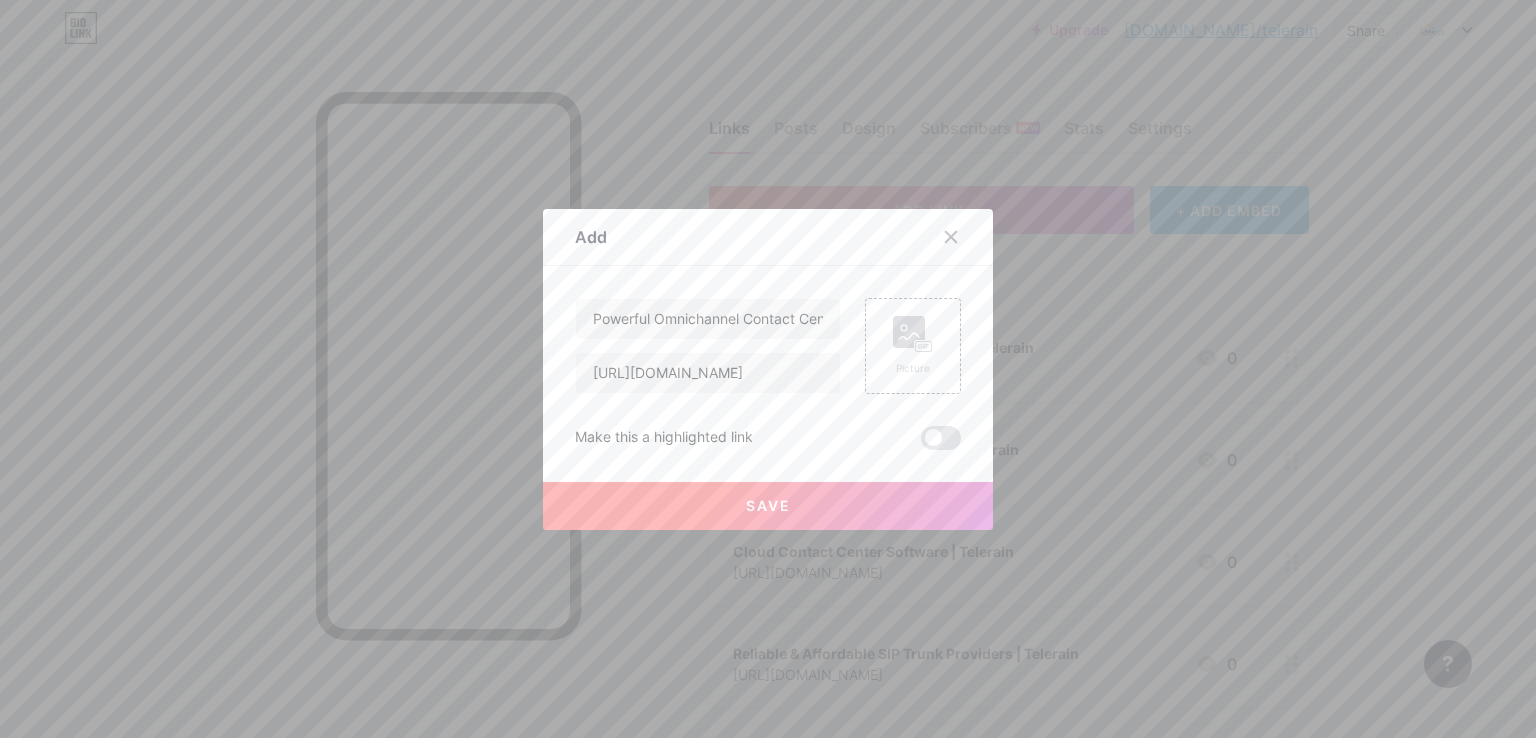 click on "Save" at bounding box center [768, 505] 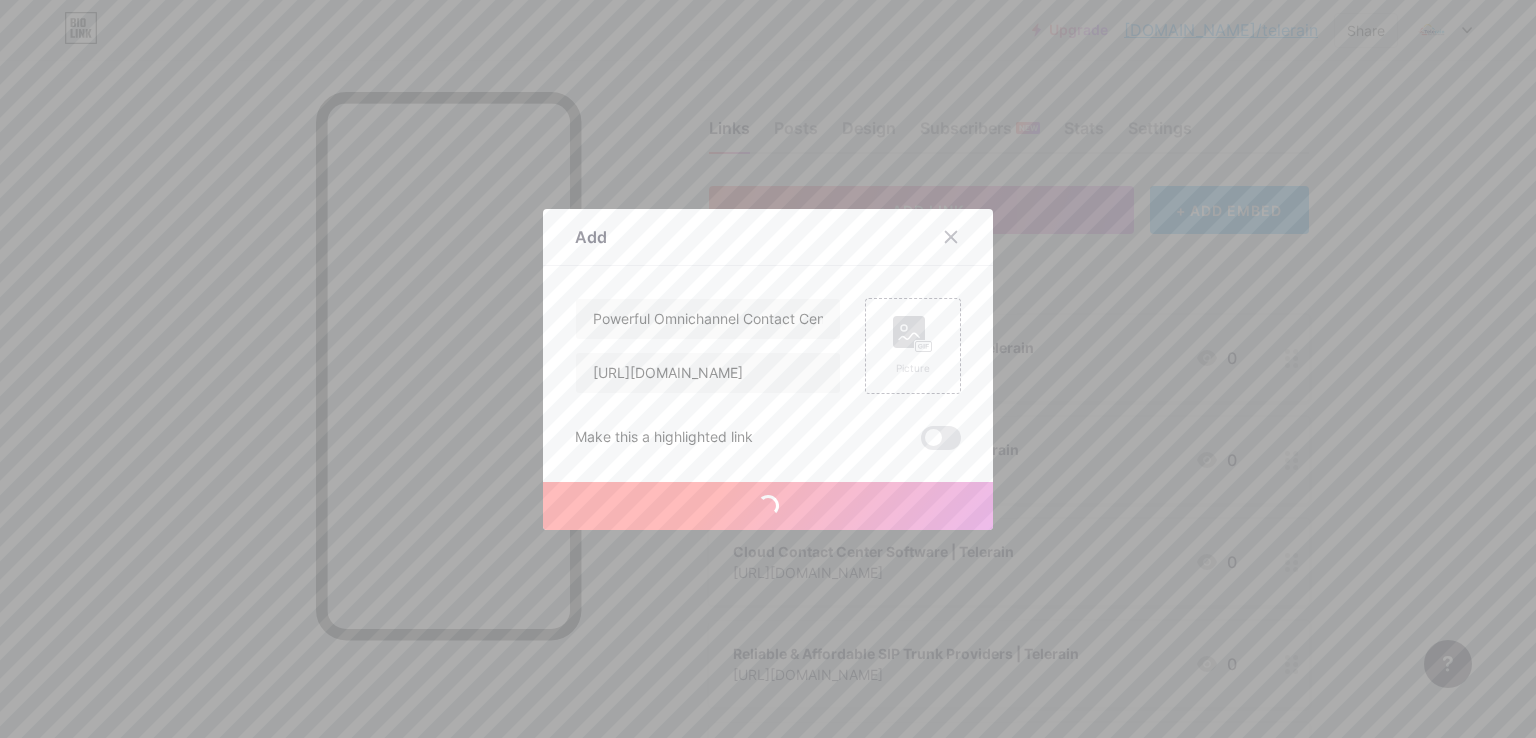scroll, scrollTop: 0, scrollLeft: 0, axis: both 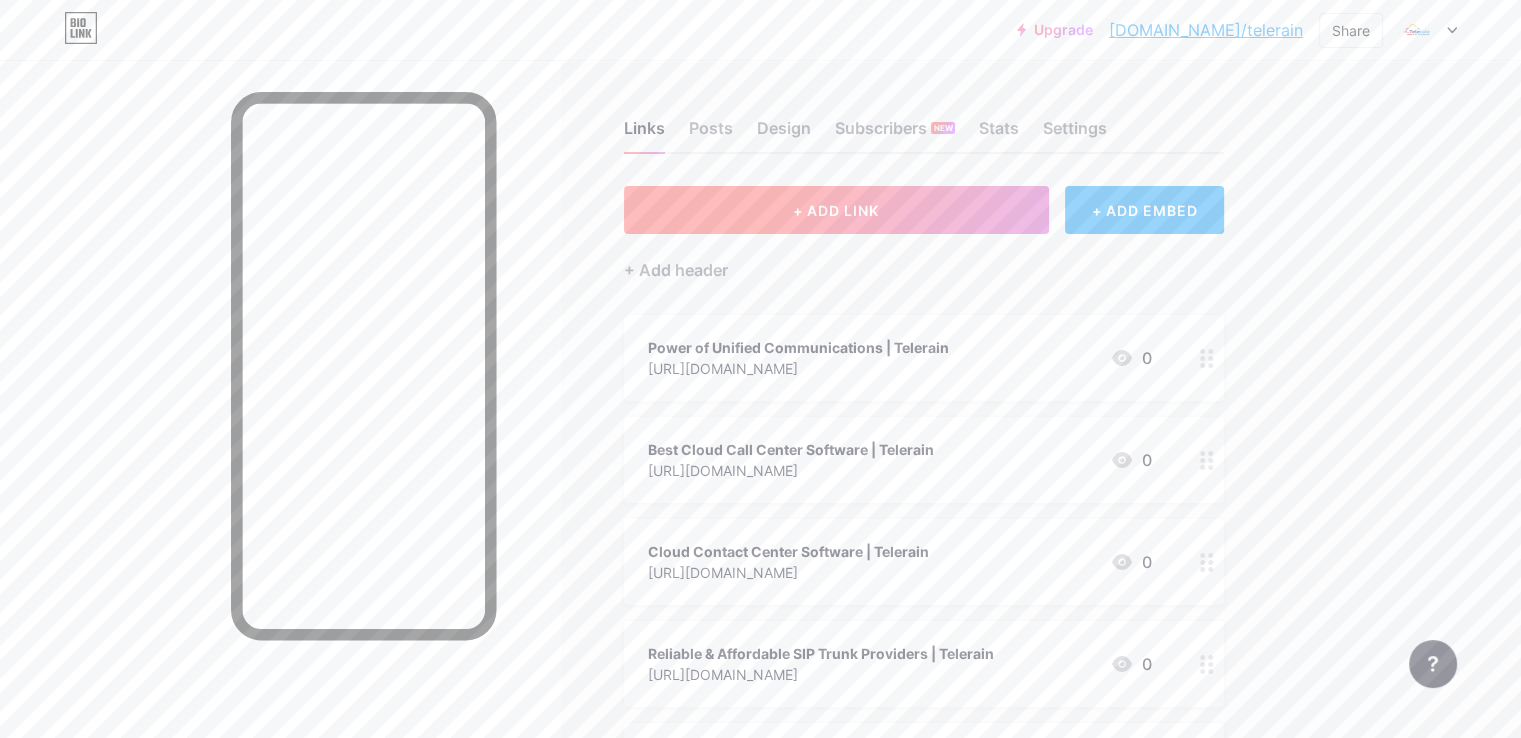 click on "+ ADD LINK" at bounding box center [836, 210] 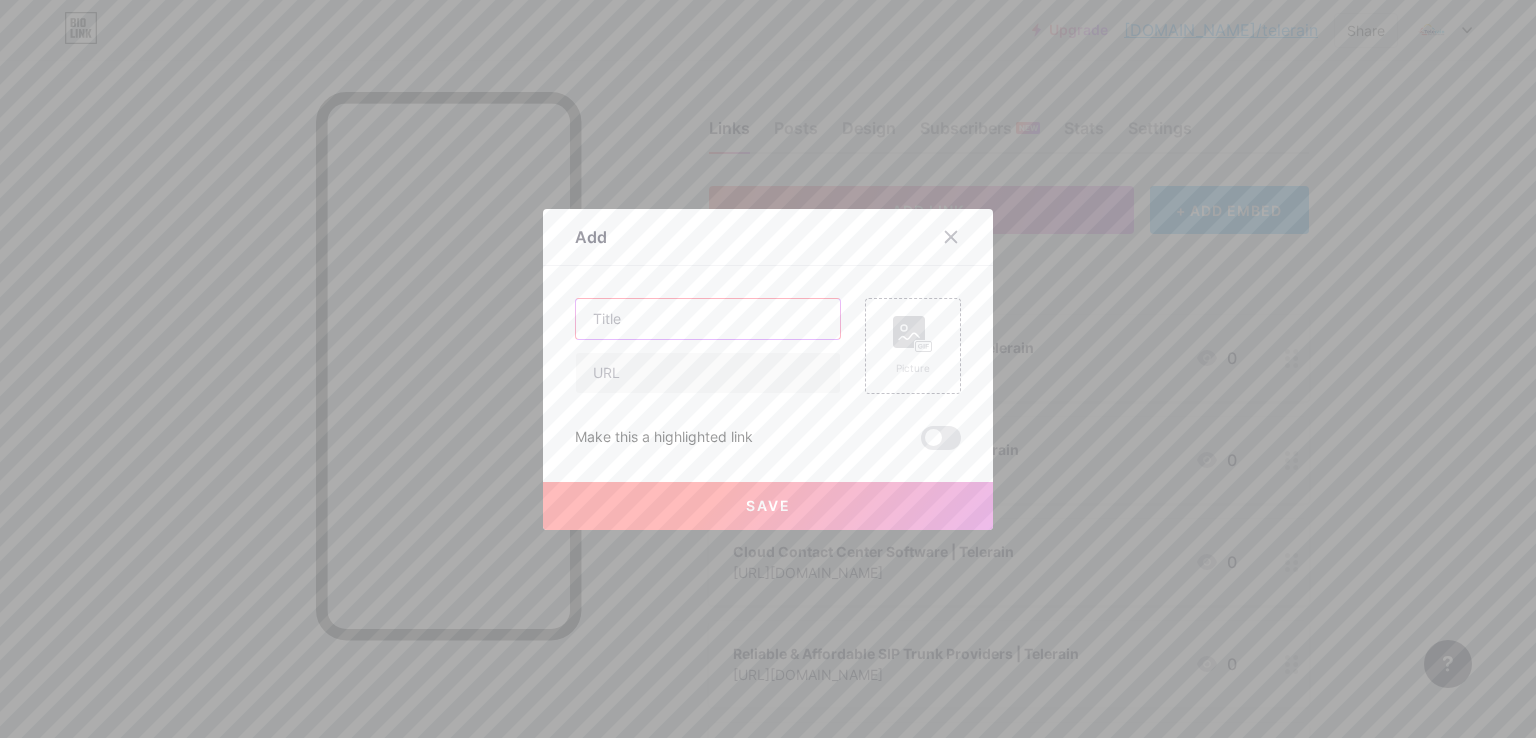 click at bounding box center [708, 319] 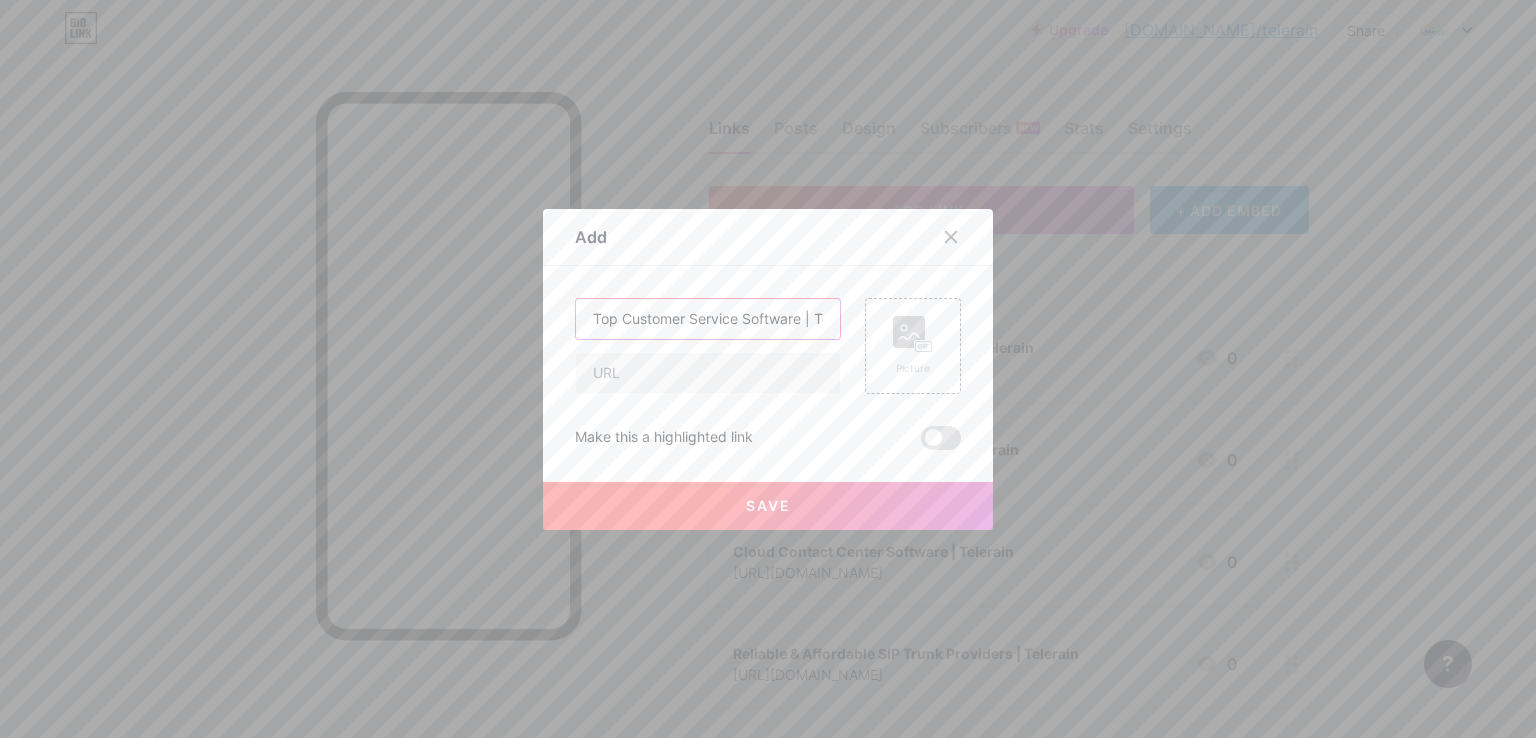 scroll, scrollTop: 0, scrollLeft: 44, axis: horizontal 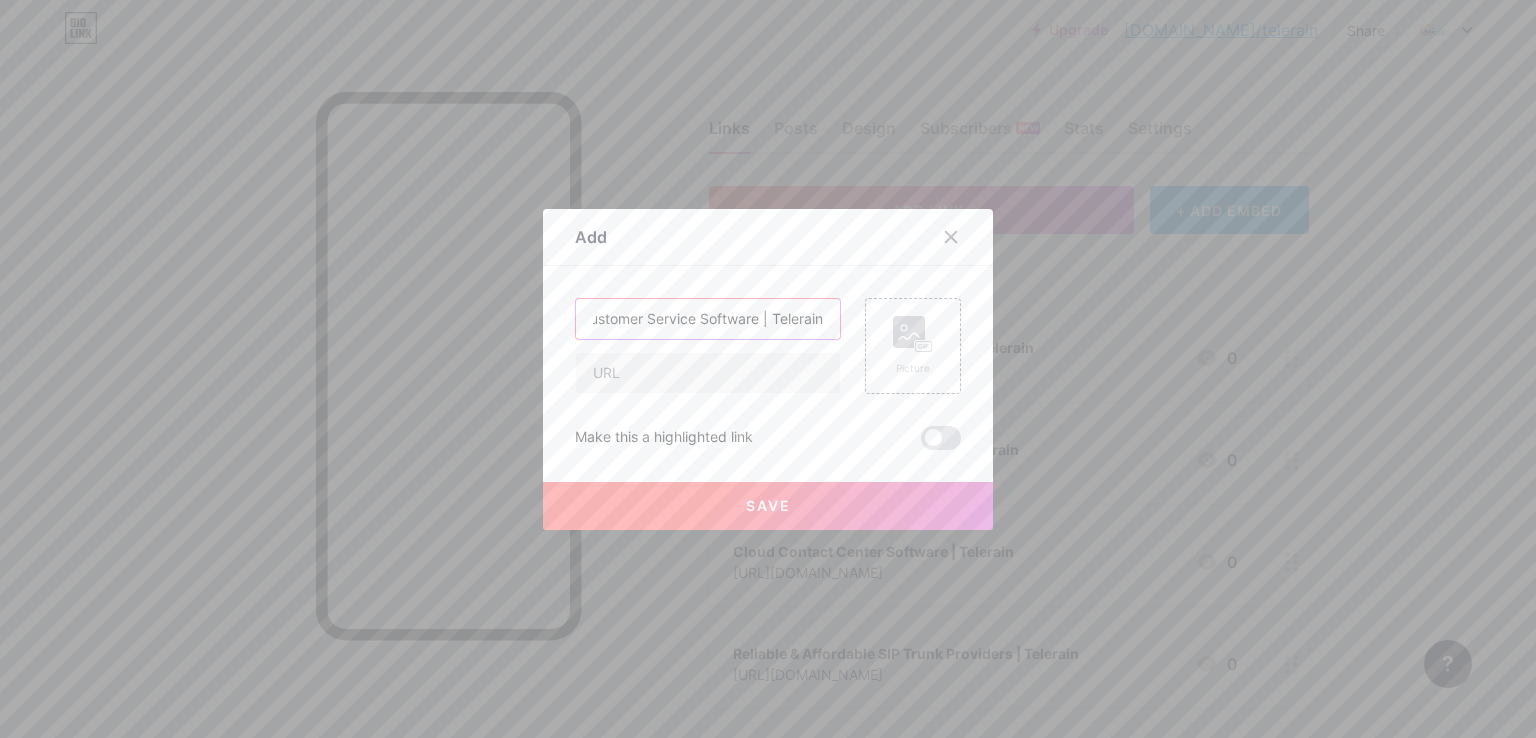 type on "Top Customer Service Software | Telerain" 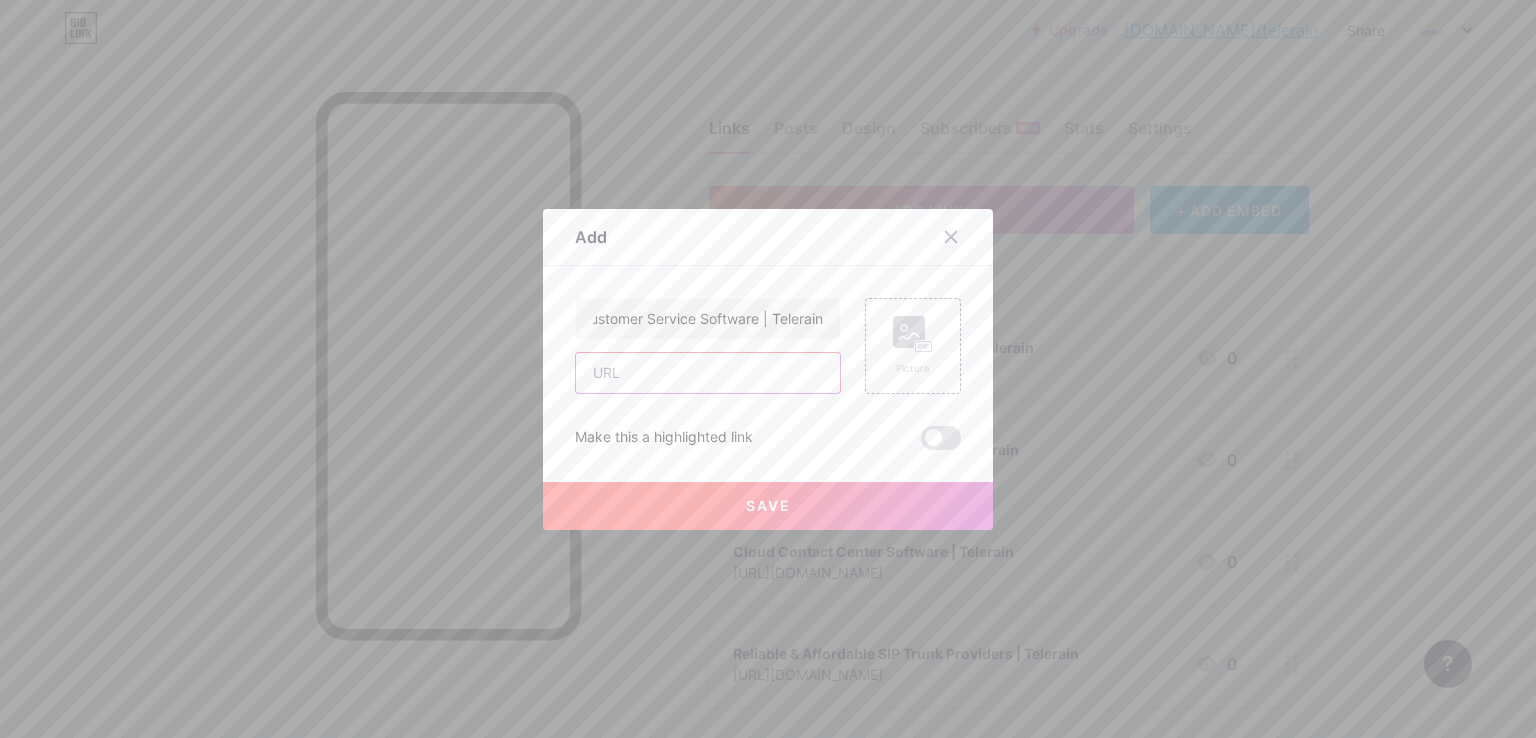 scroll, scrollTop: 0, scrollLeft: 0, axis: both 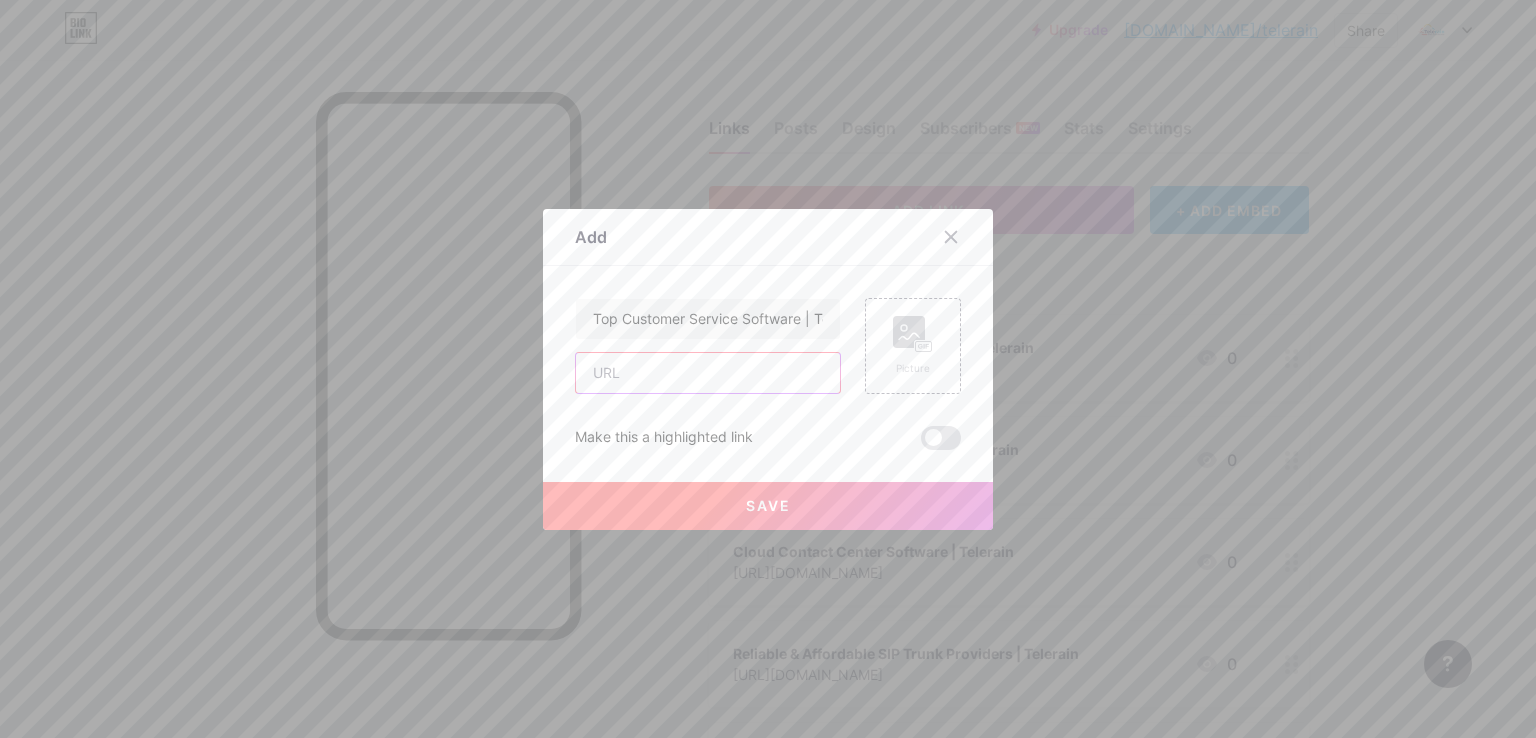 paste on "[URL][DOMAIN_NAME]" 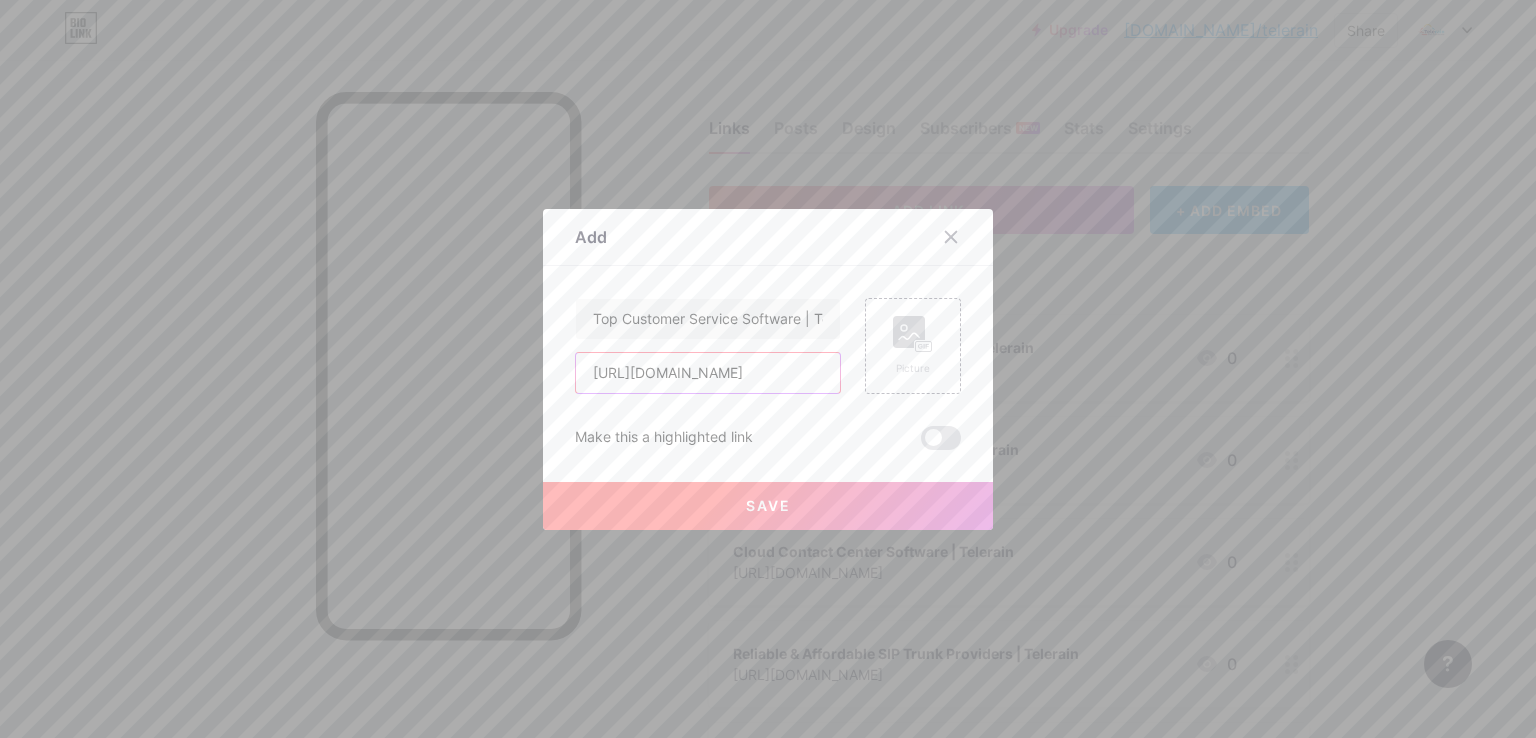 scroll, scrollTop: 0, scrollLeft: 126, axis: horizontal 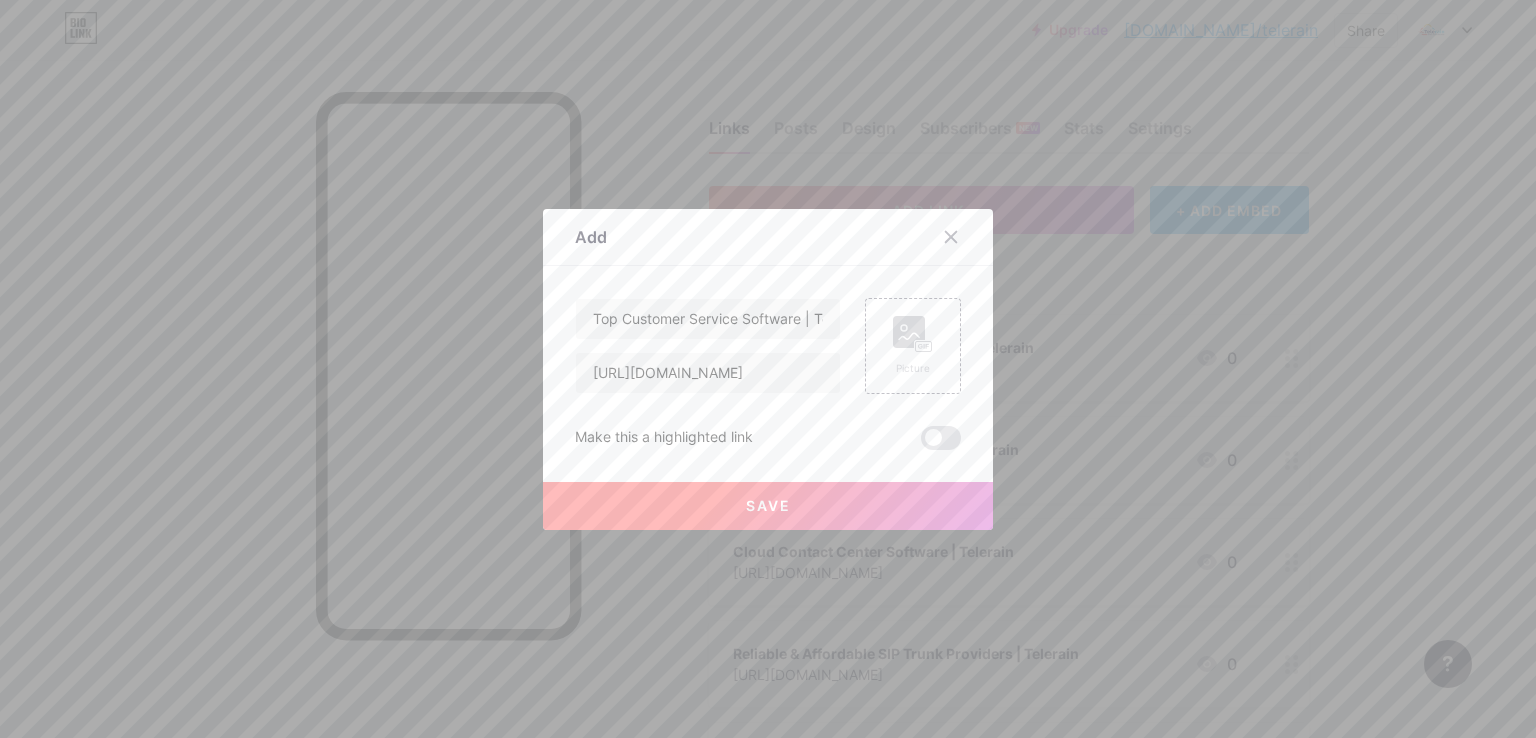 click on "Save" at bounding box center (768, 506) 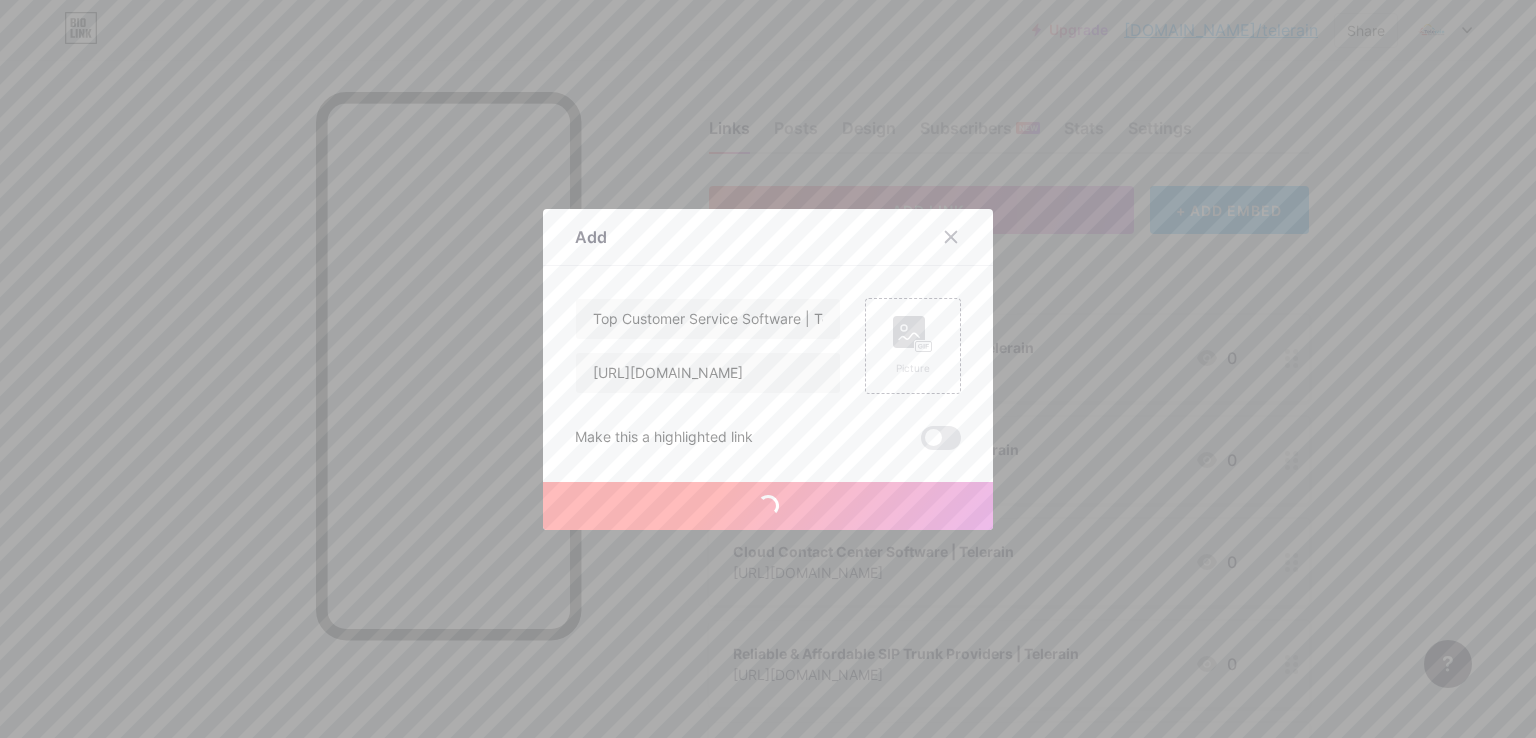 type 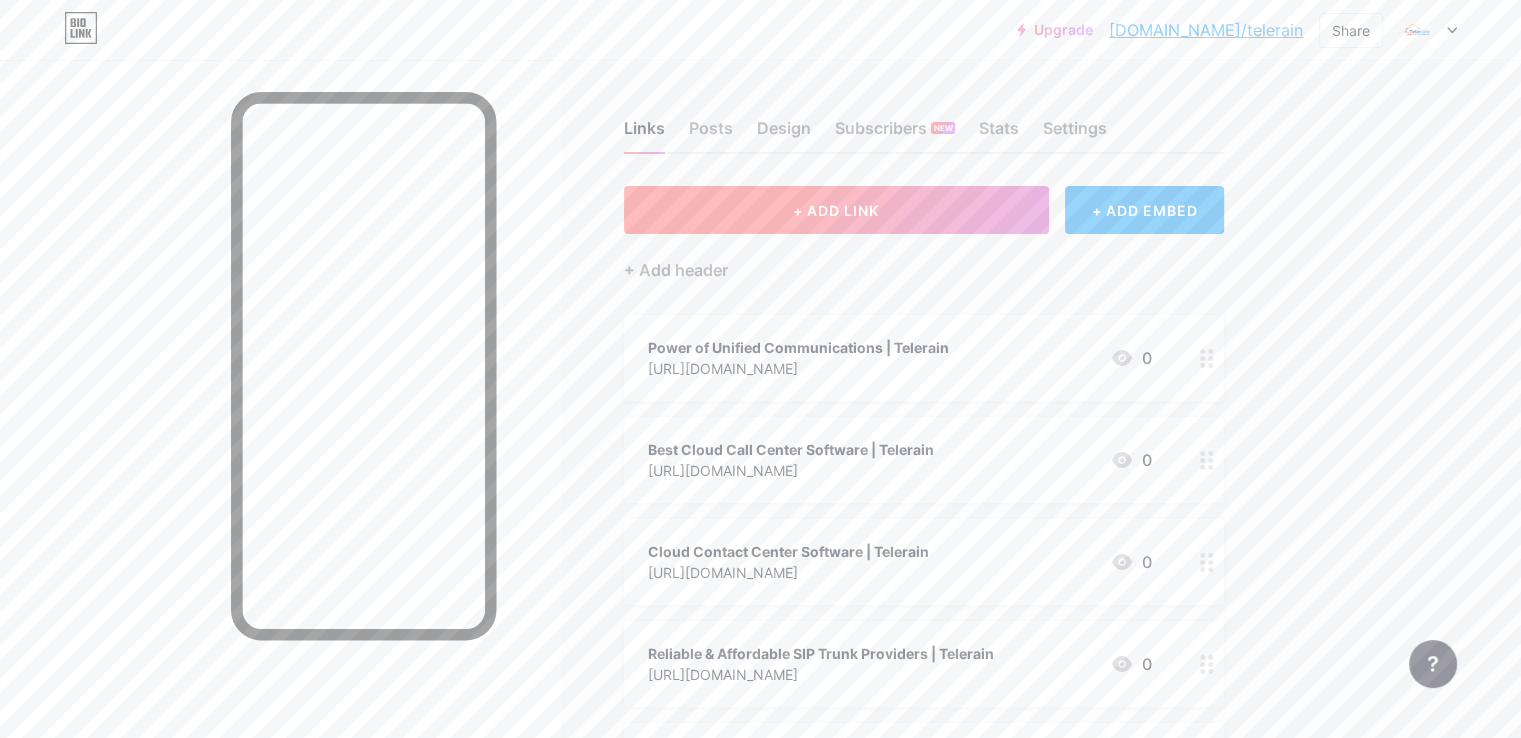 click on "+ ADD LINK" at bounding box center [836, 210] 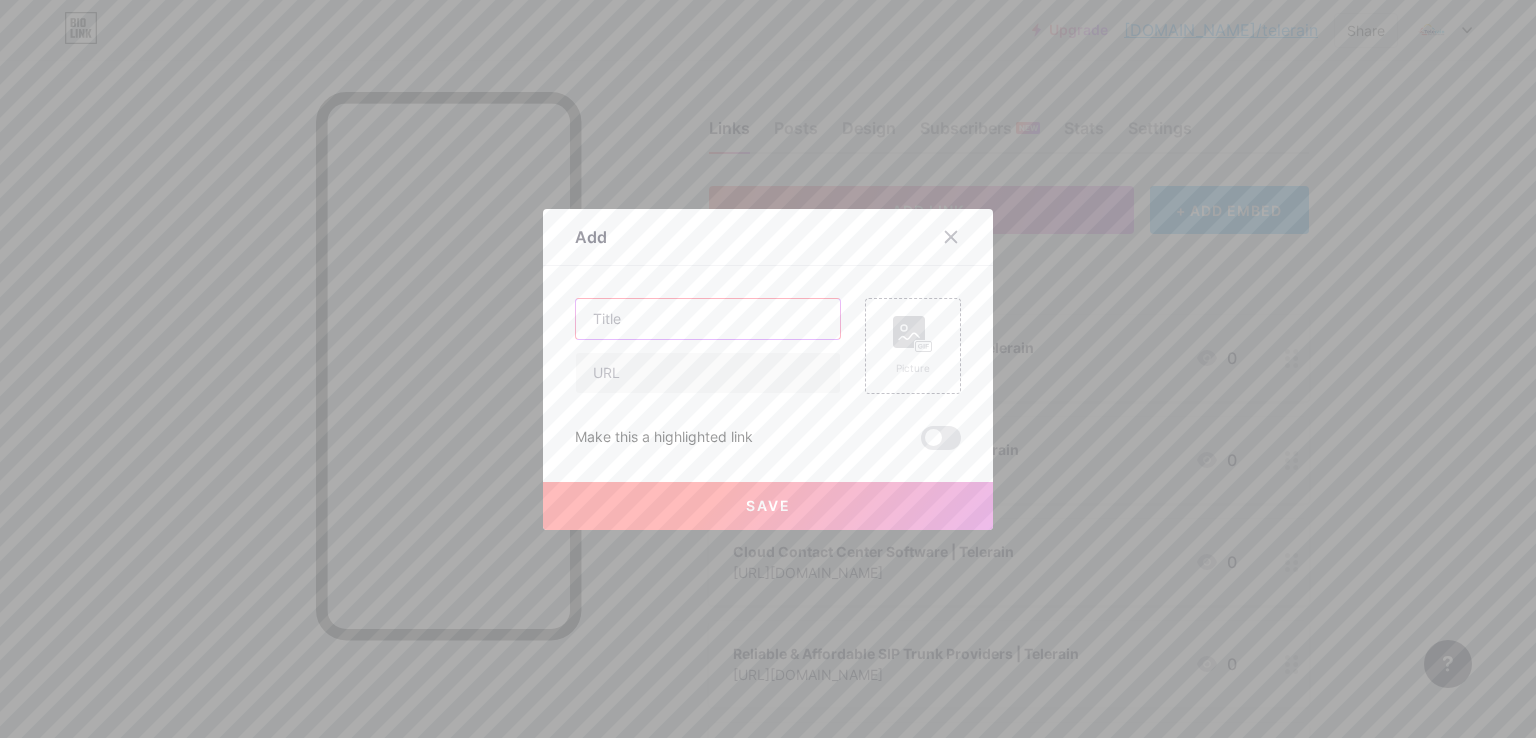 click at bounding box center [708, 319] 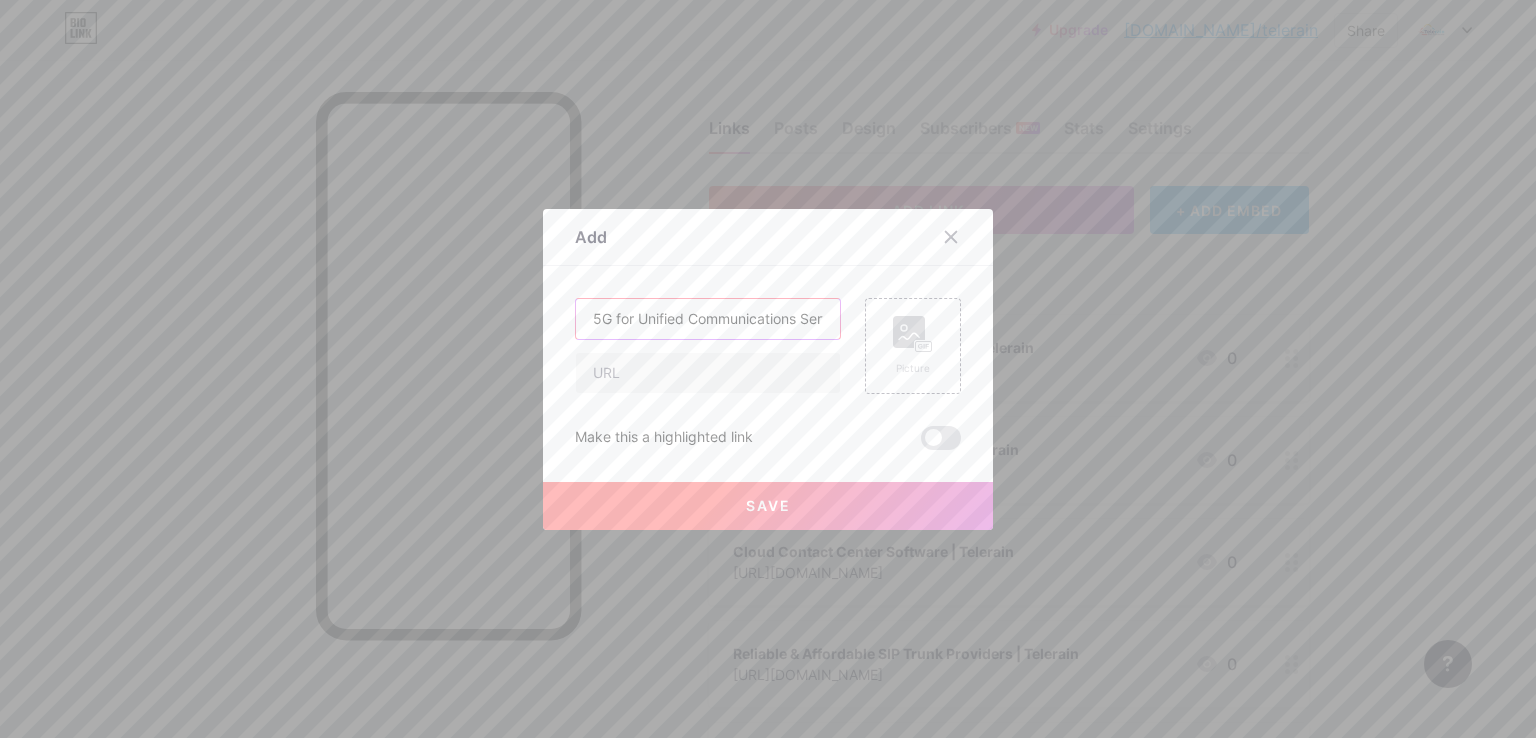 scroll, scrollTop: 0, scrollLeft: 160, axis: horizontal 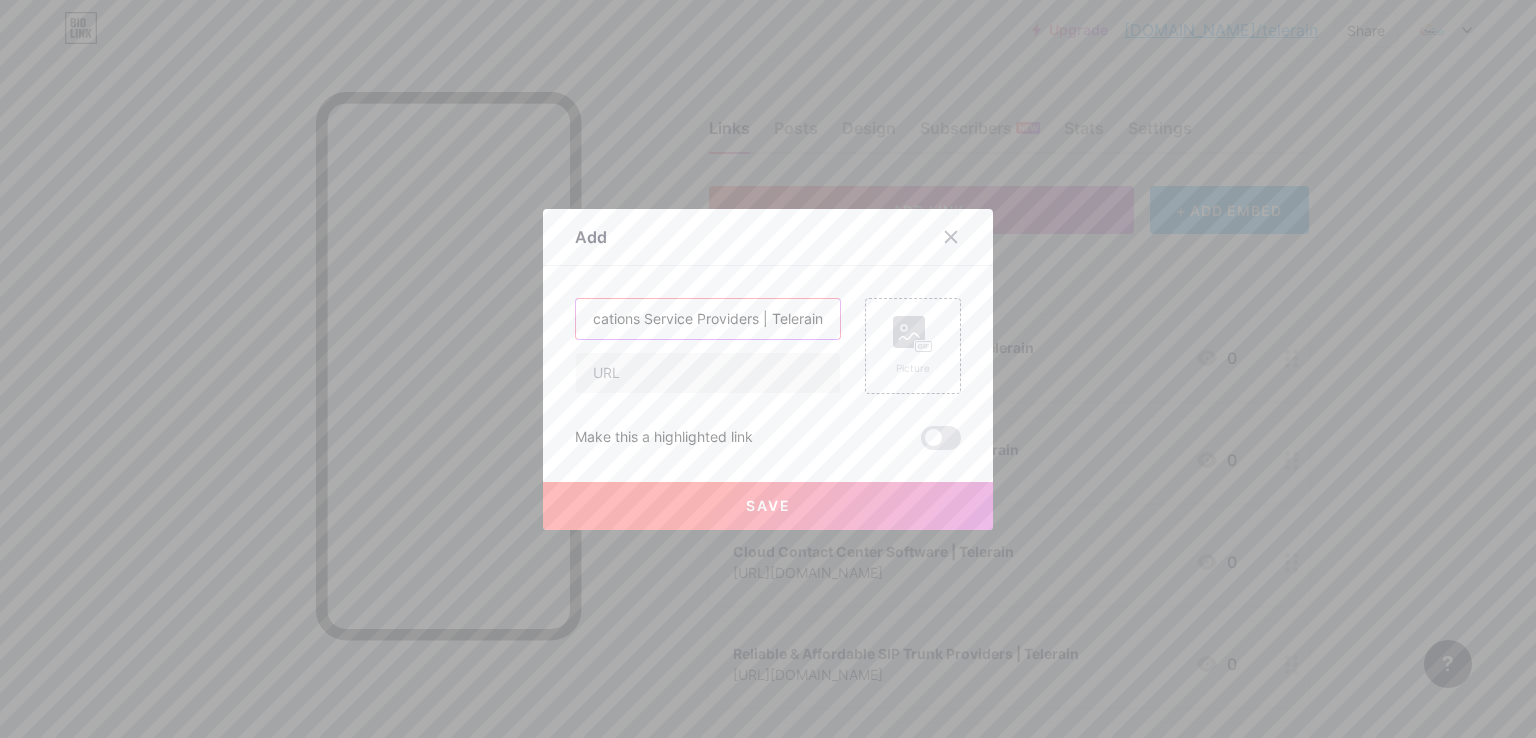 type on "5G for Unified Communications Service Providers | Telerain" 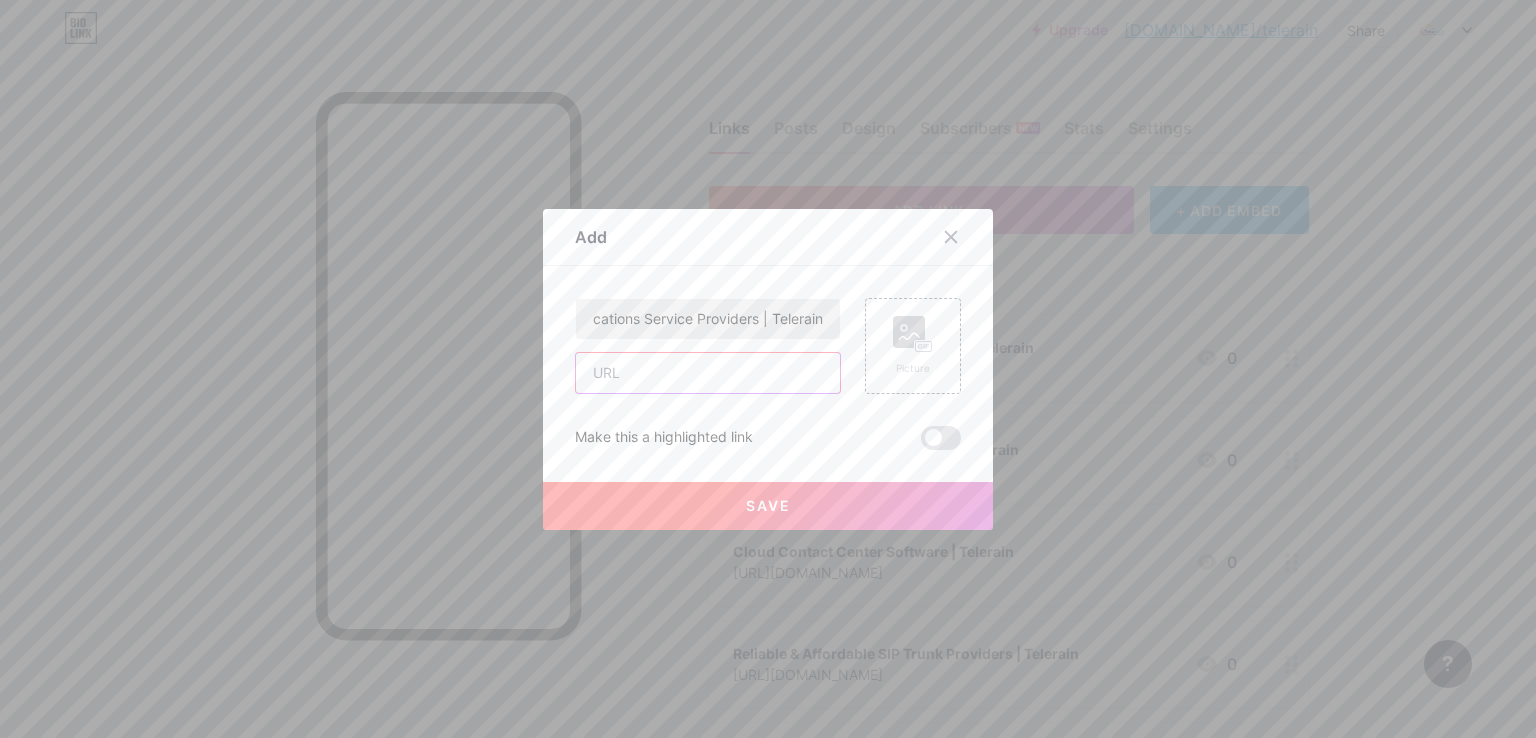 scroll, scrollTop: 0, scrollLeft: 0, axis: both 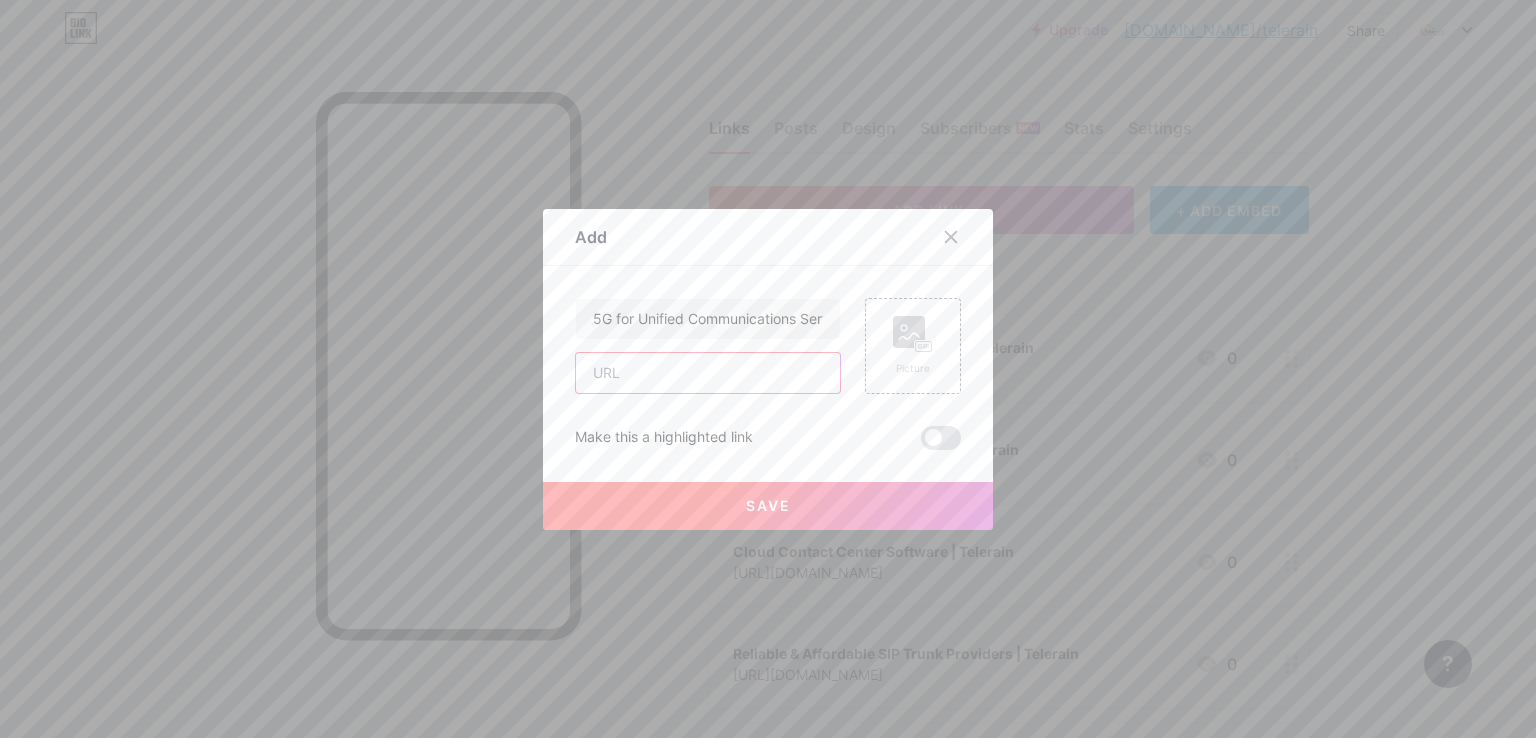 paste on "[URL][DOMAIN_NAME]" 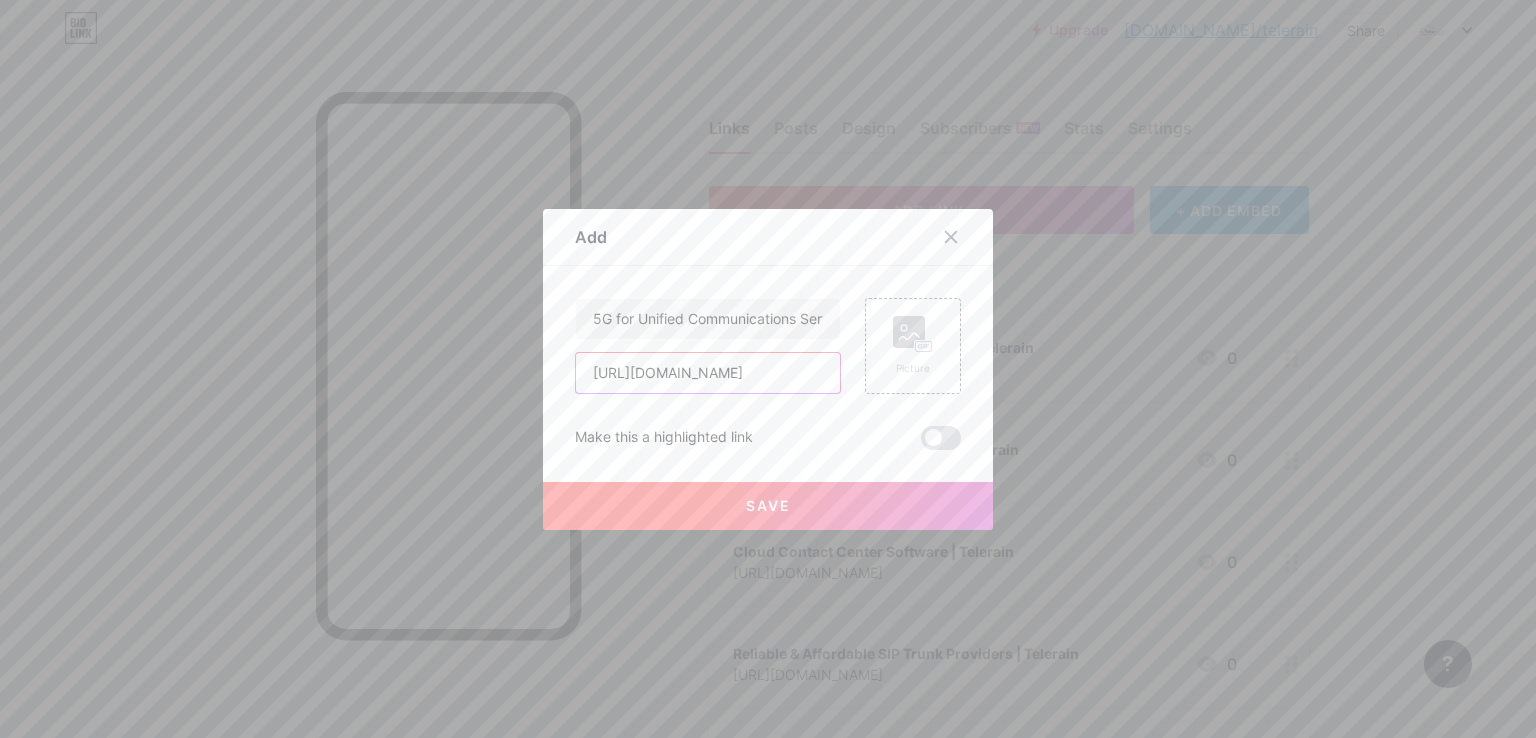 scroll, scrollTop: 0, scrollLeft: 326, axis: horizontal 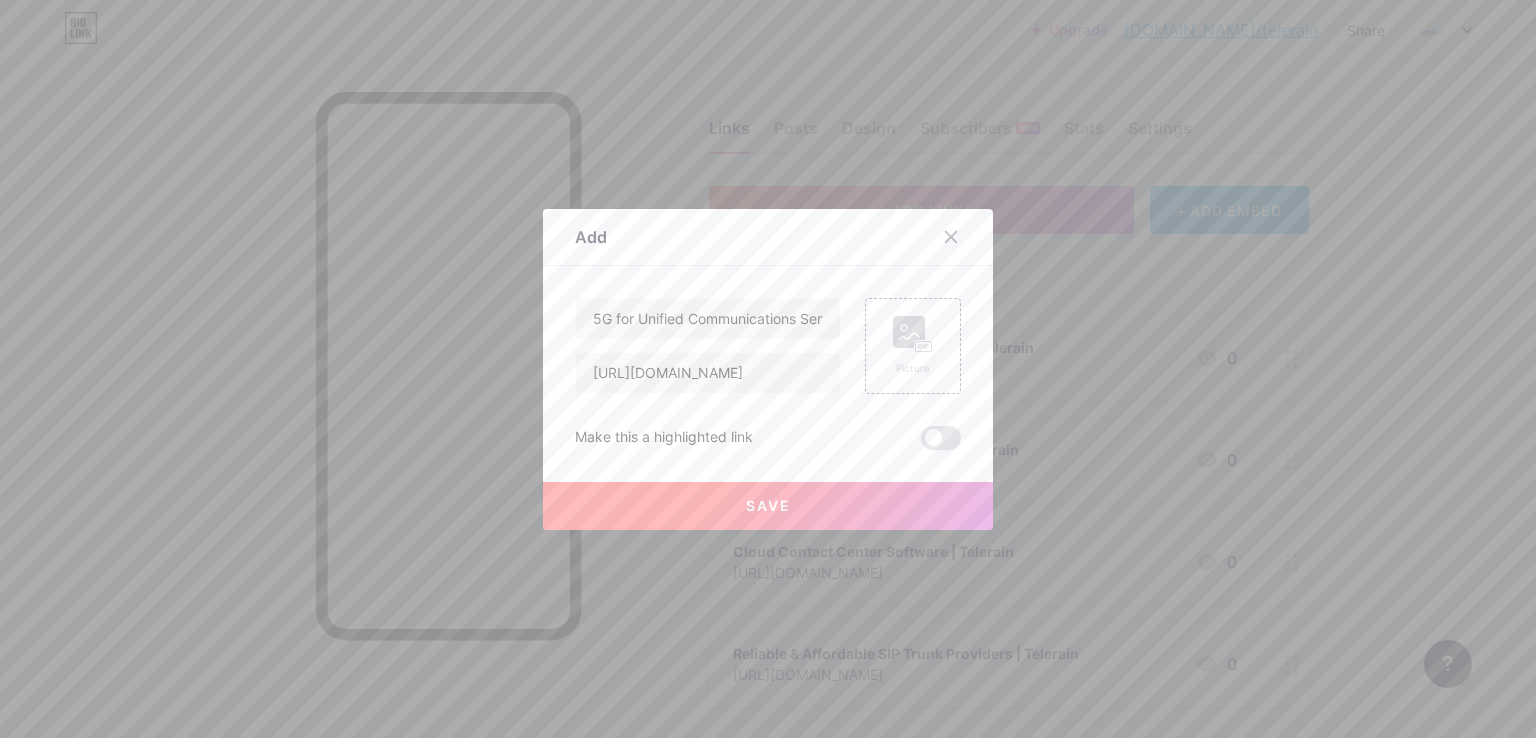 click on "Save" at bounding box center (768, 506) 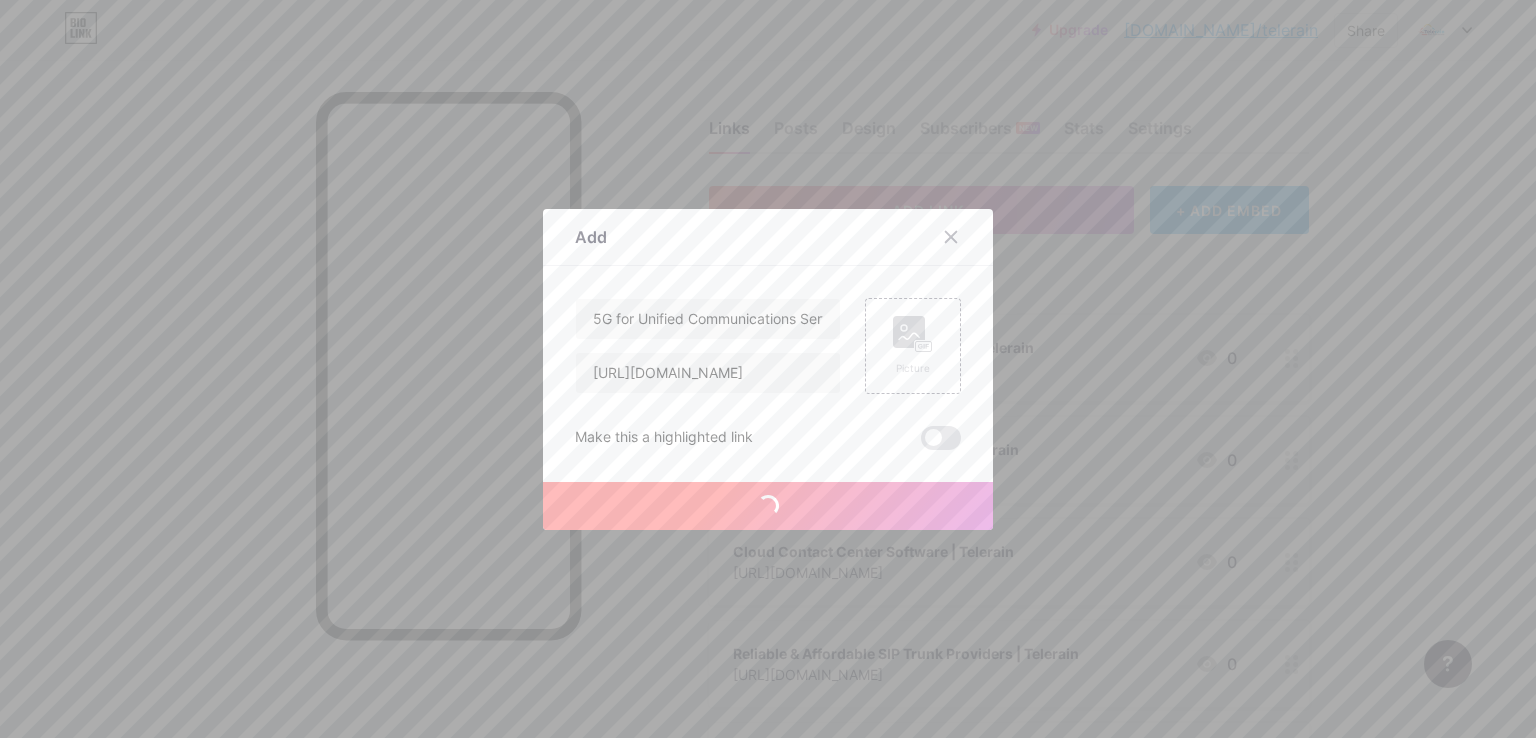 type 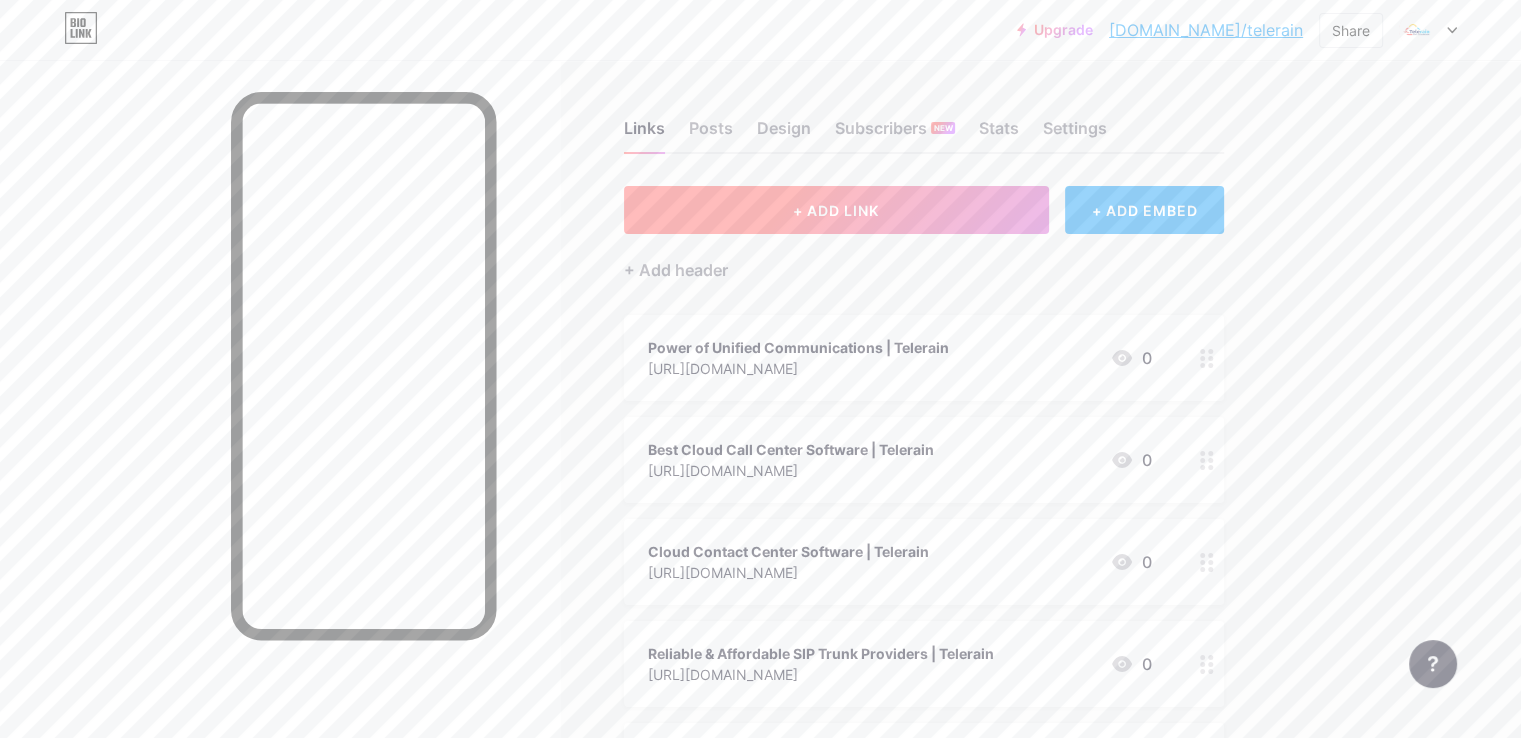 click on "+ ADD LINK" at bounding box center (836, 210) 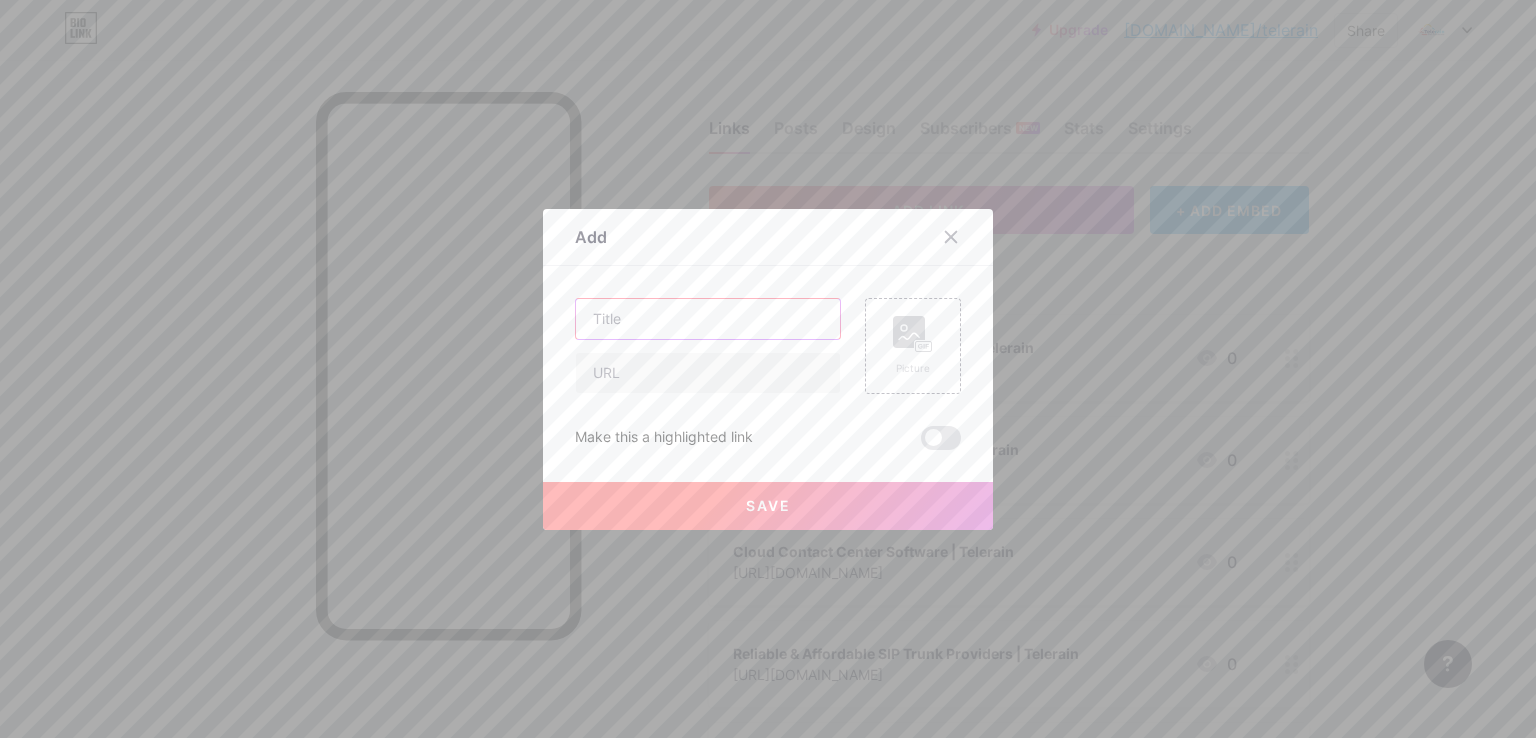 click at bounding box center [708, 319] 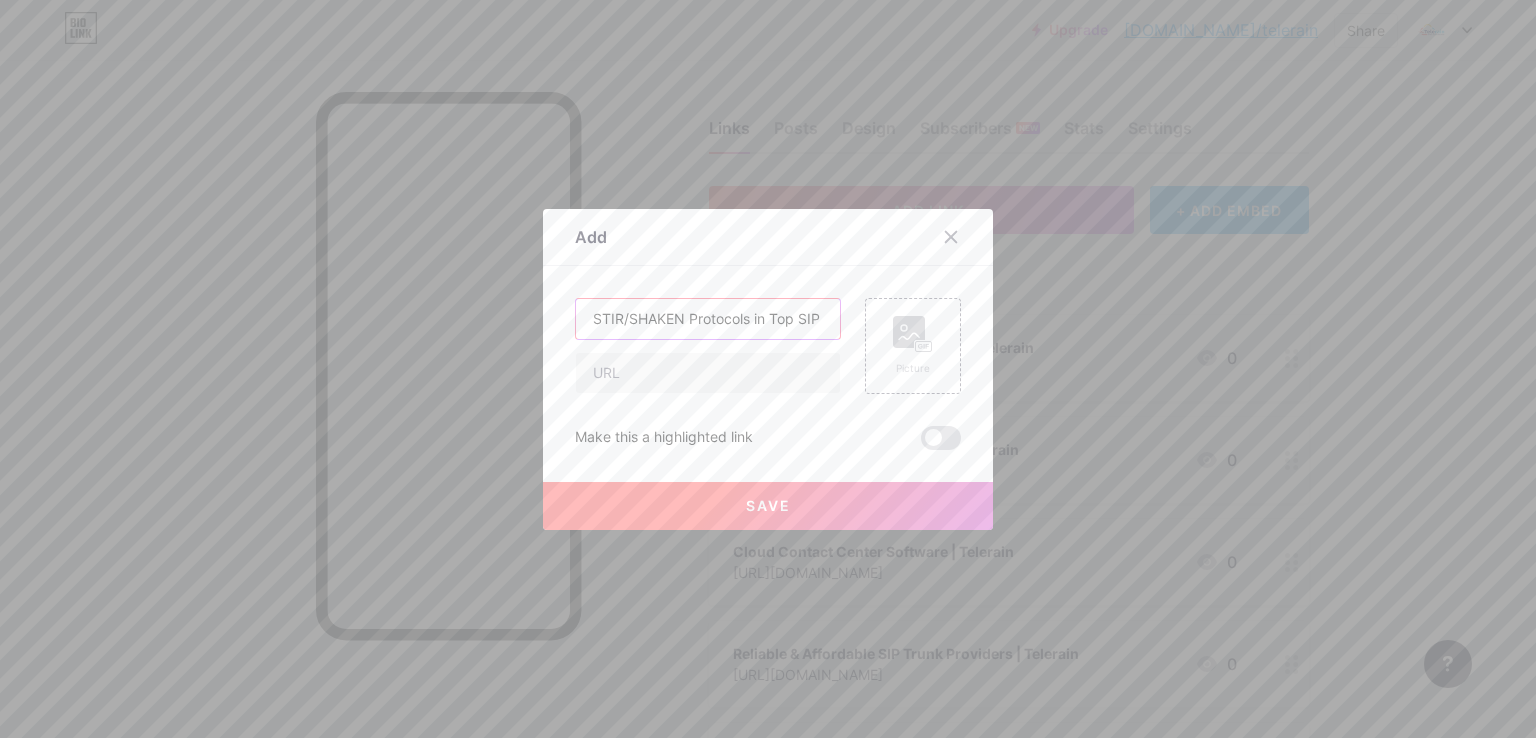 scroll, scrollTop: 0, scrollLeft: 169, axis: horizontal 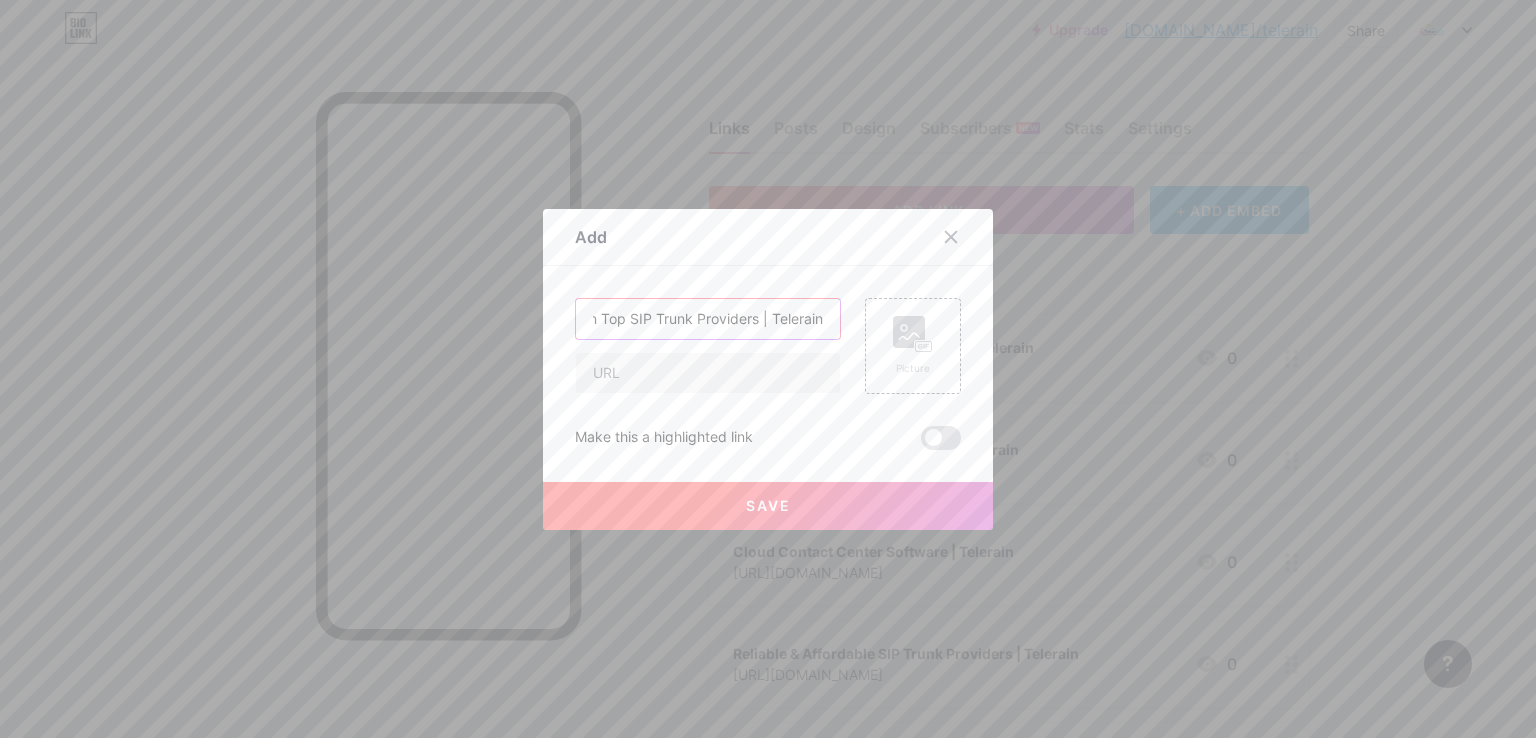 type on "STIR/SHAKEN Protocols in Top SIP Trunk Providers | Telerain" 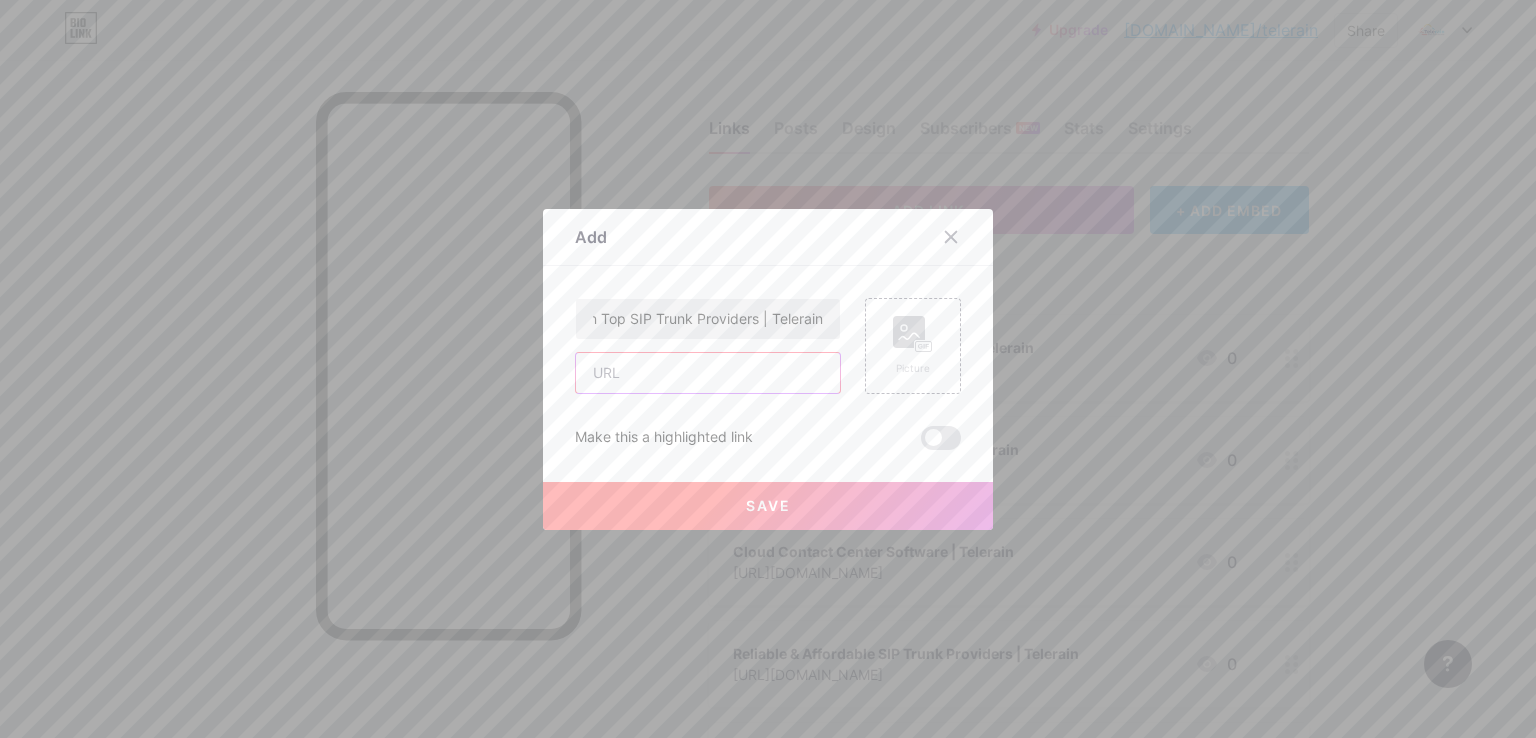 scroll, scrollTop: 0, scrollLeft: 0, axis: both 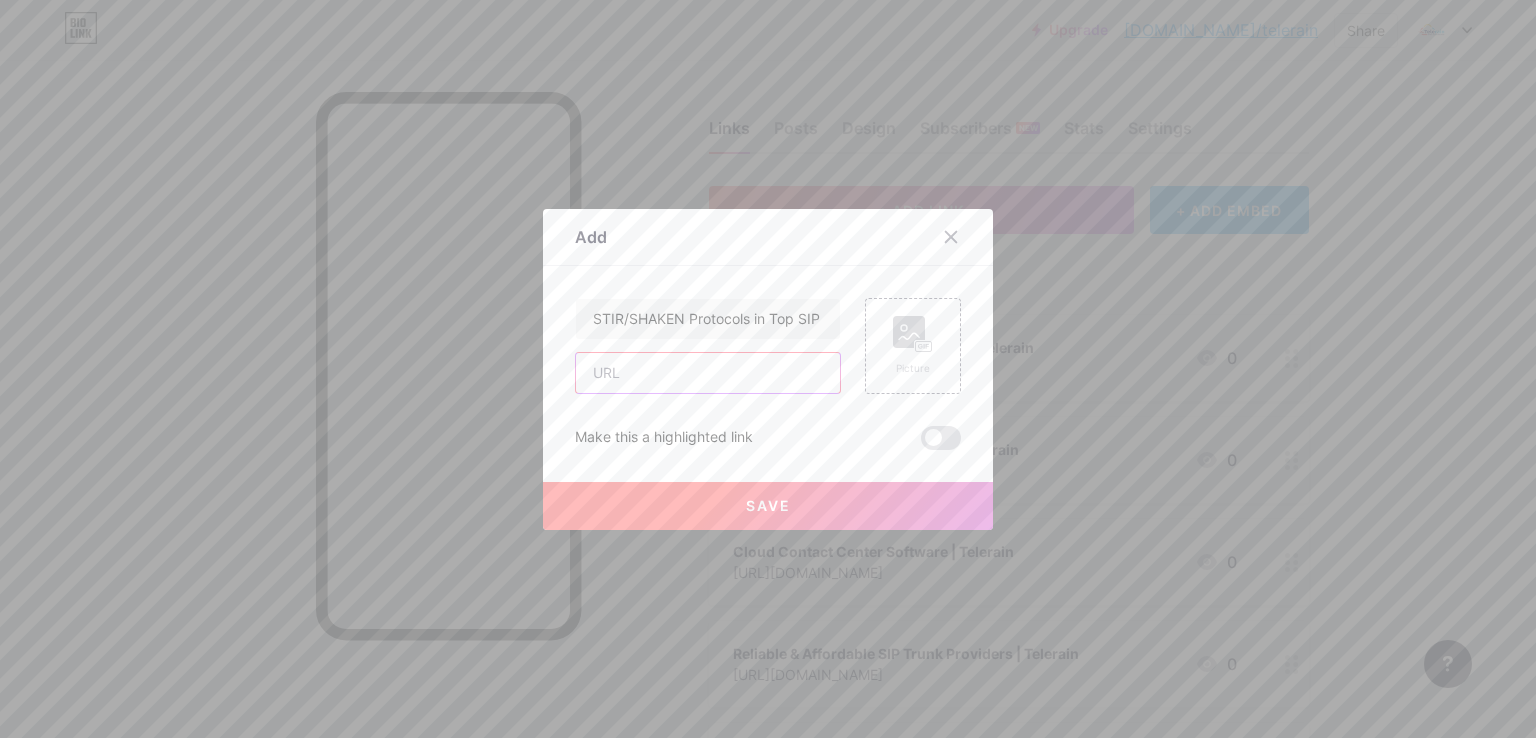 paste on "[URL][DOMAIN_NAME]" 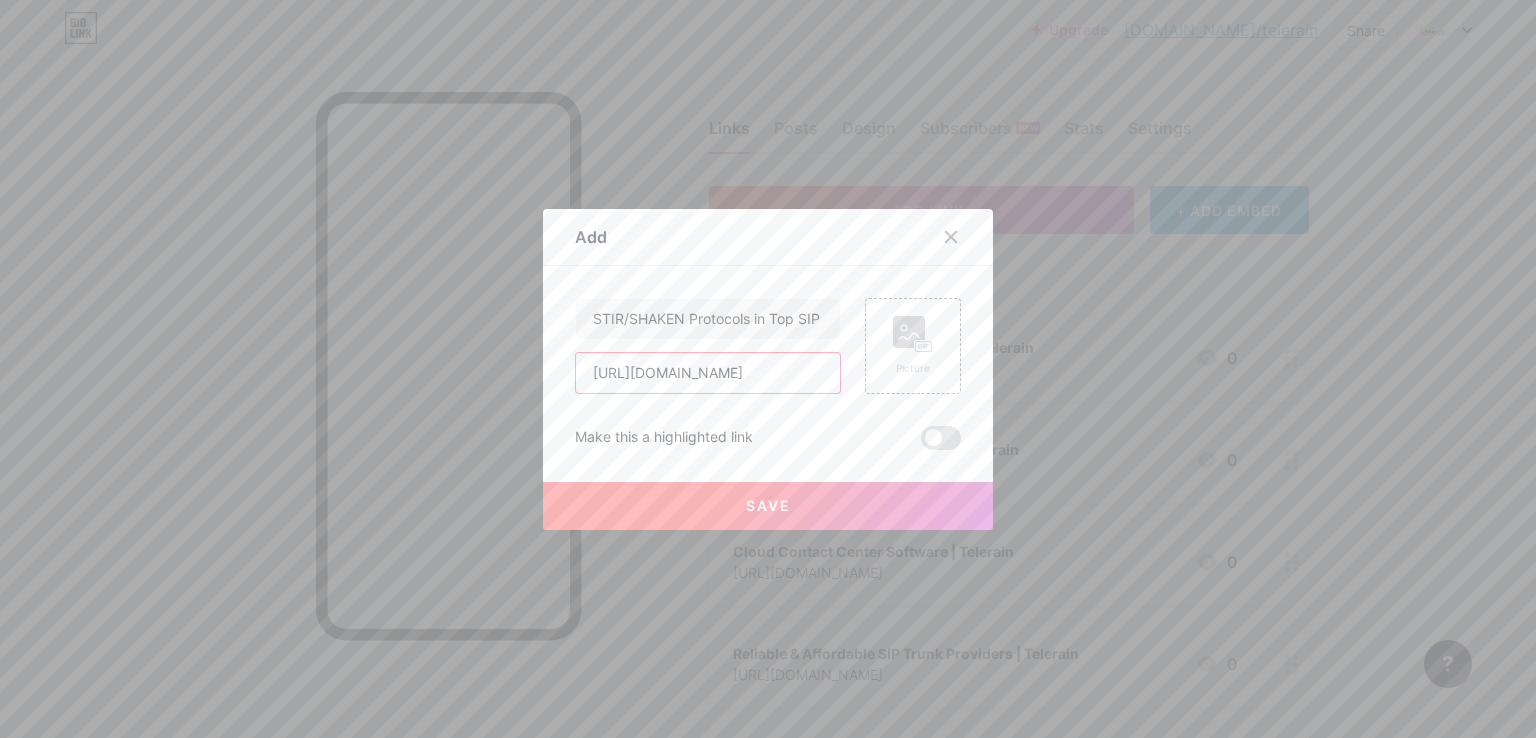scroll, scrollTop: 0, scrollLeft: 268, axis: horizontal 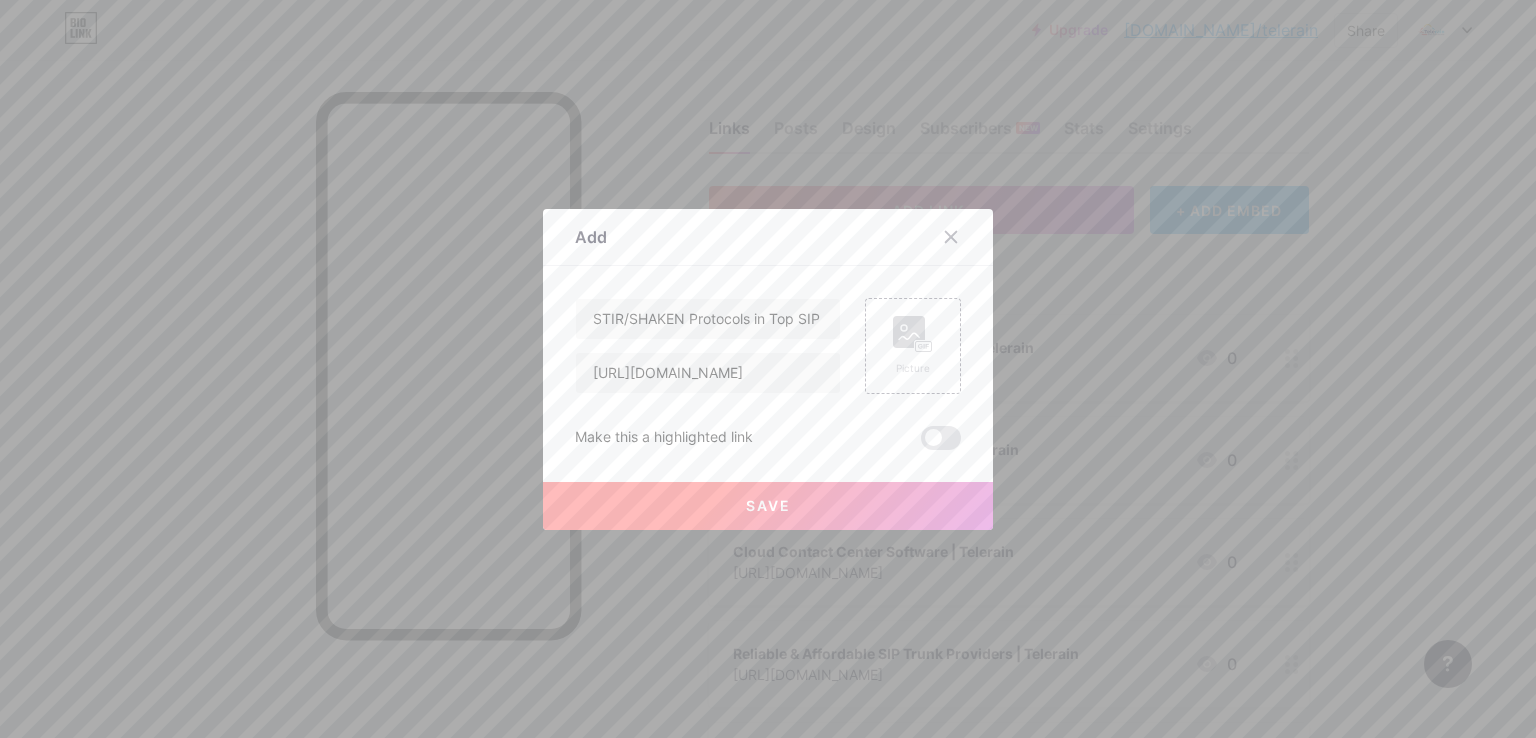 click on "Save" at bounding box center (768, 506) 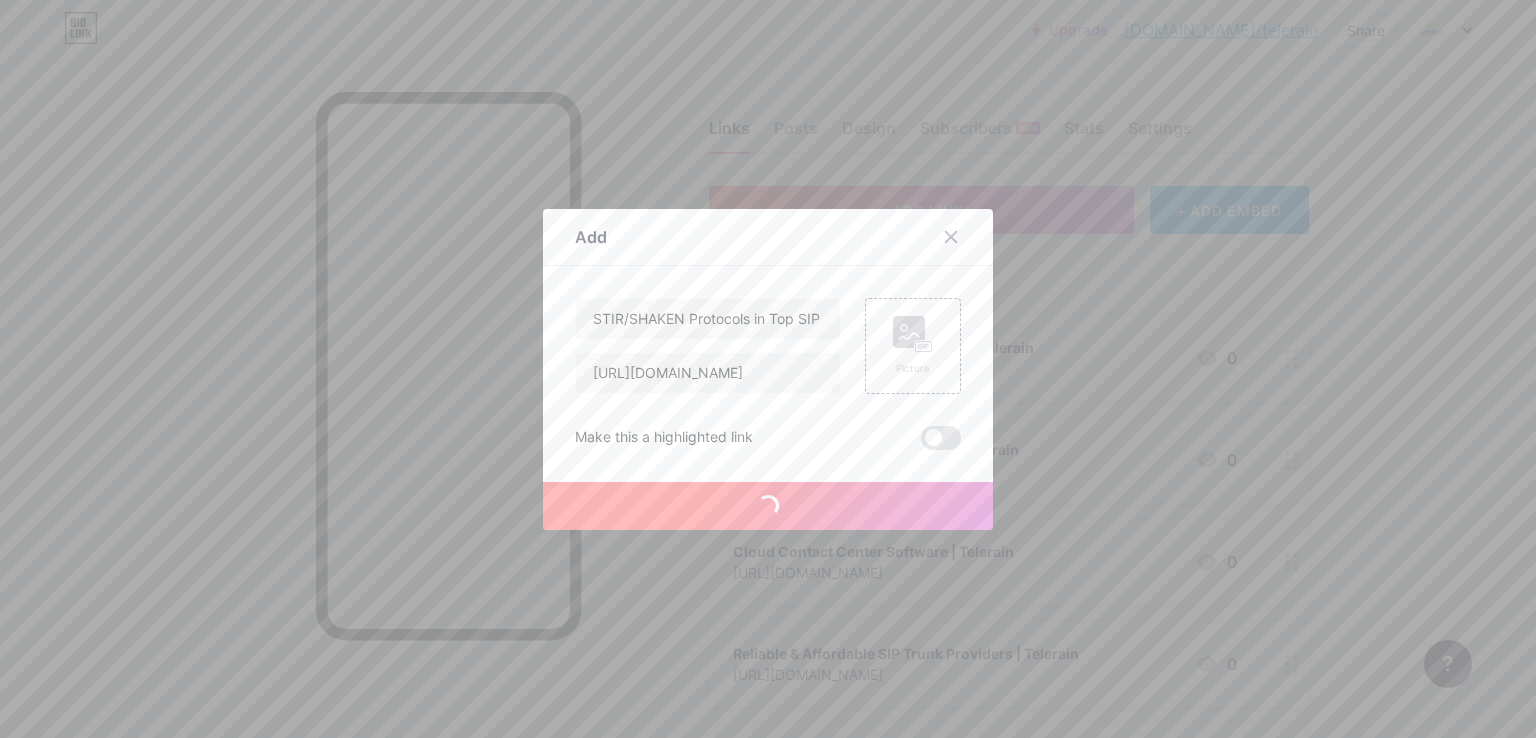 type 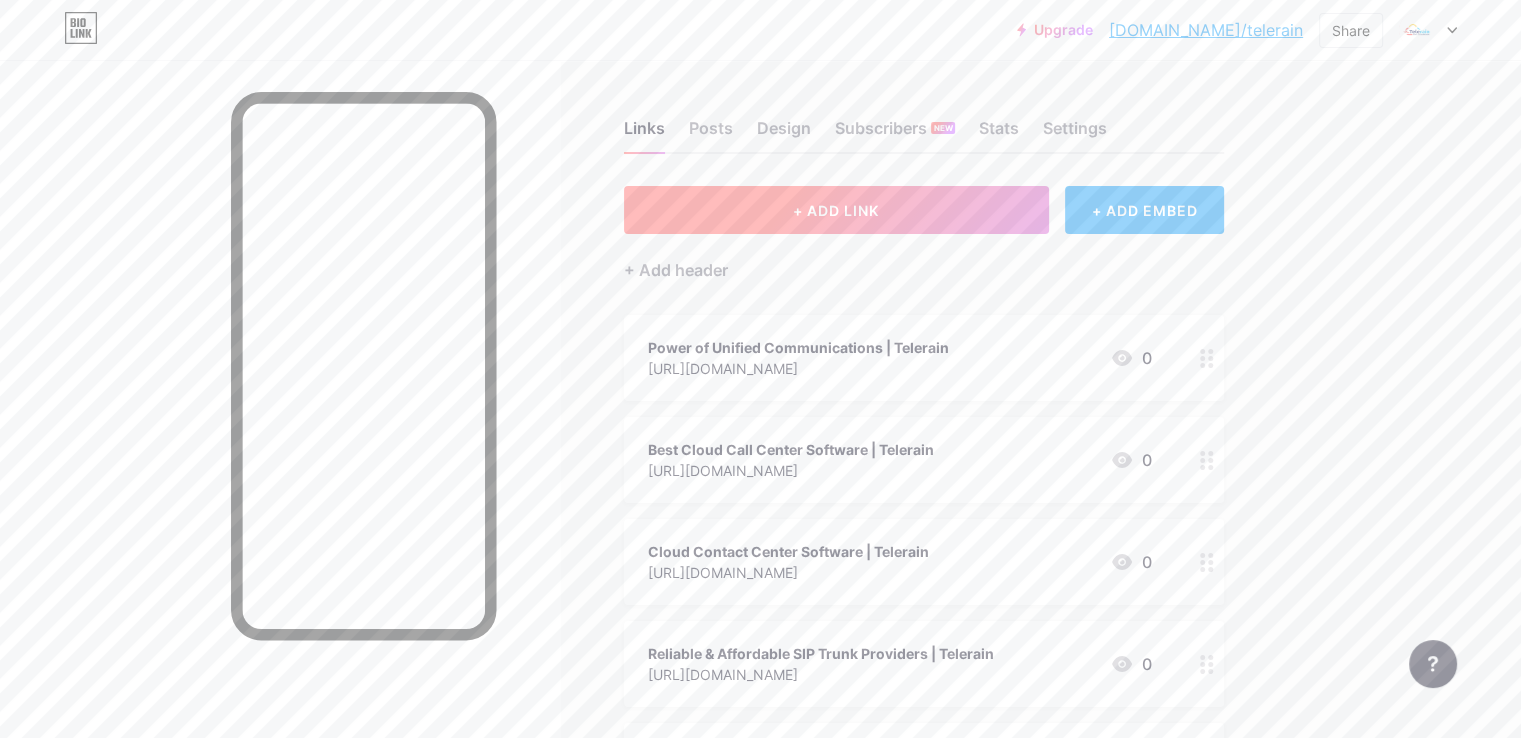 click on "+ ADD LINK" at bounding box center (836, 210) 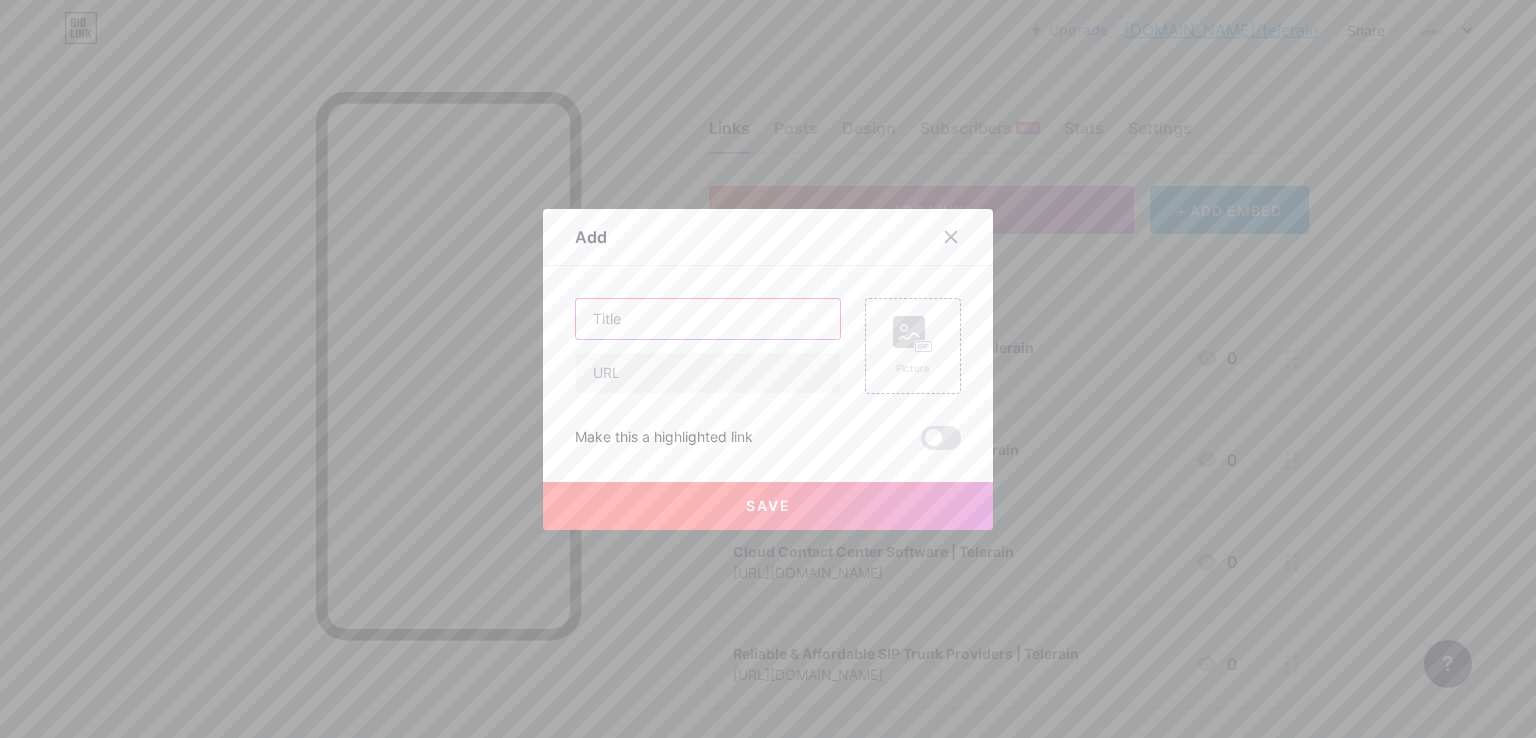 click at bounding box center (708, 319) 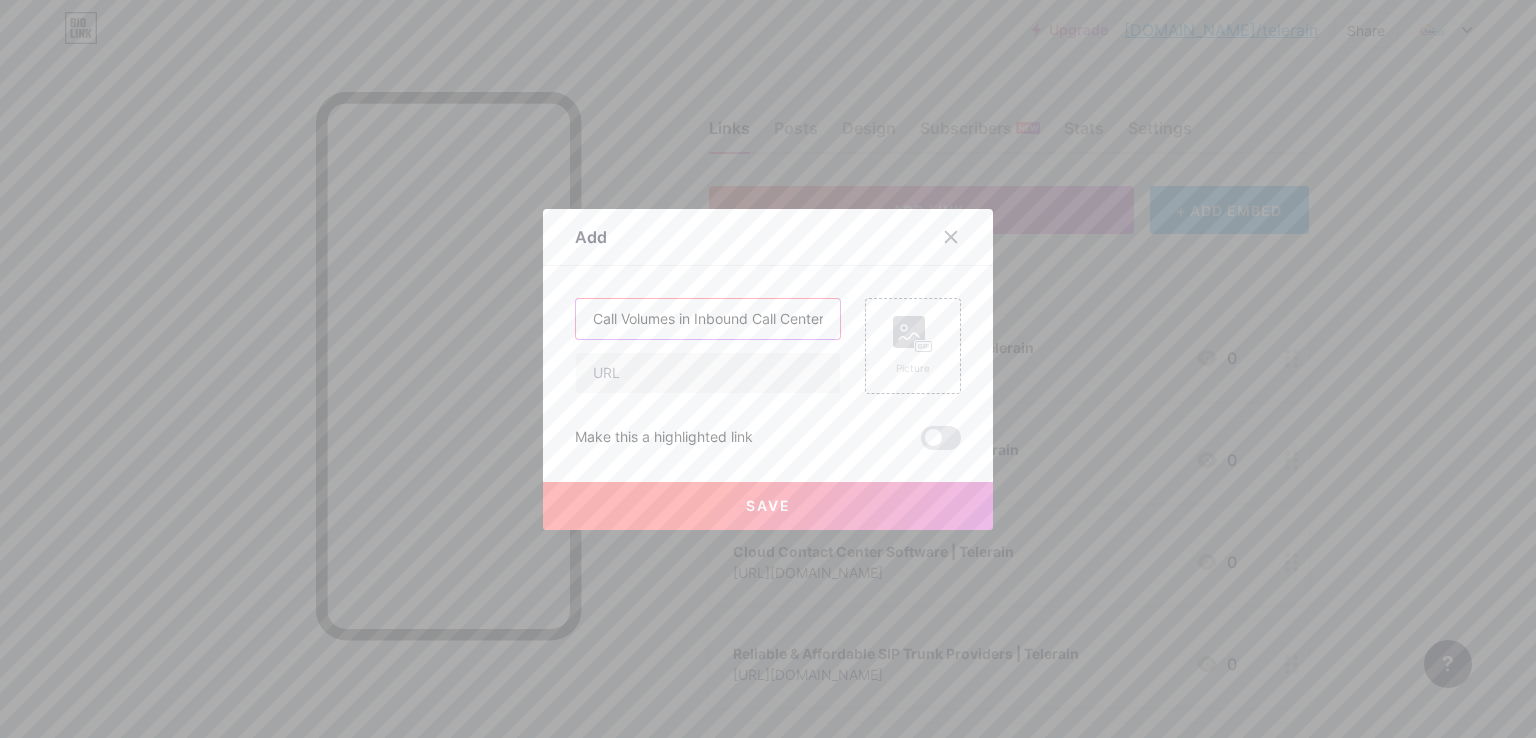 scroll, scrollTop: 0, scrollLeft: 147, axis: horizontal 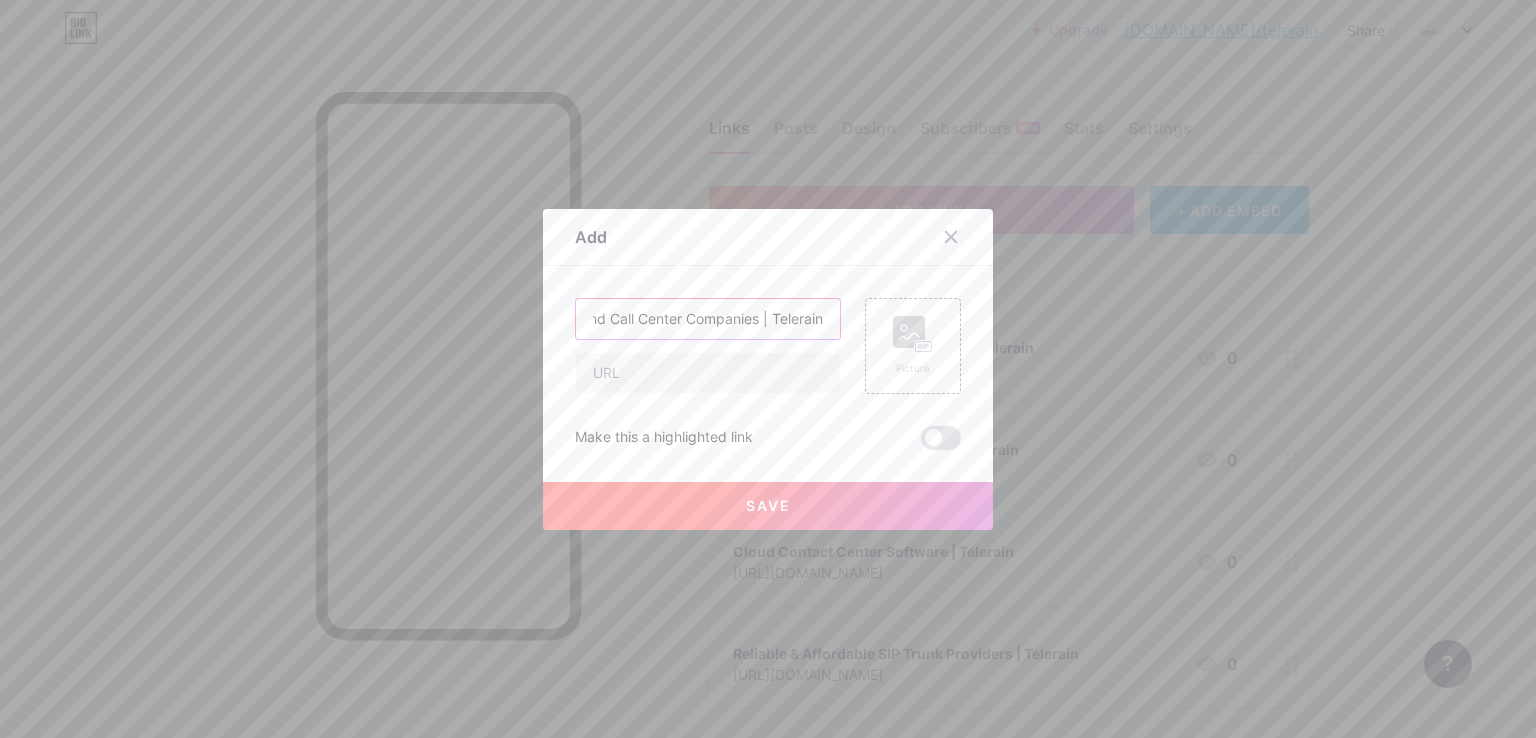 type on "Call Volumes in Inbound Call Center Companies | Telerain" 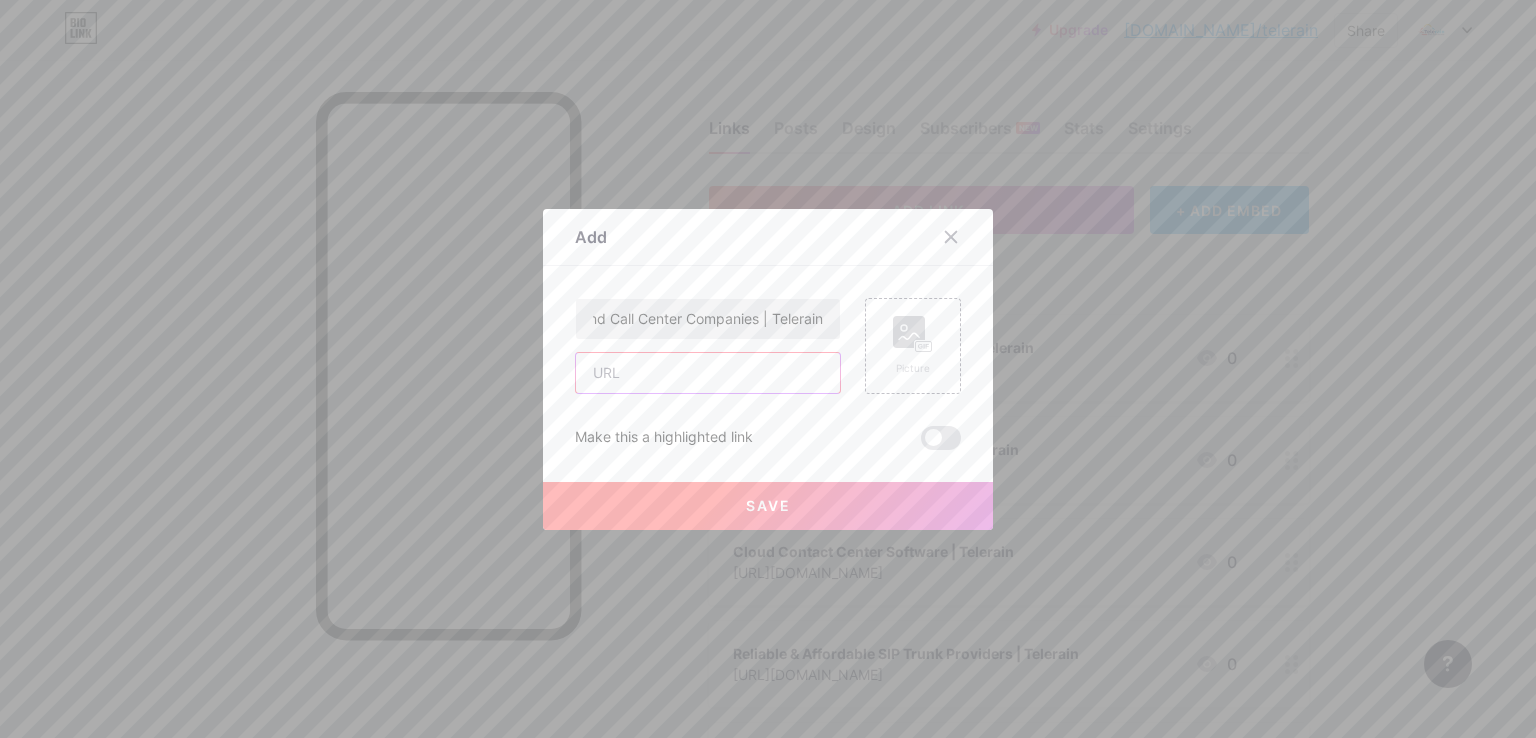 scroll, scrollTop: 0, scrollLeft: 0, axis: both 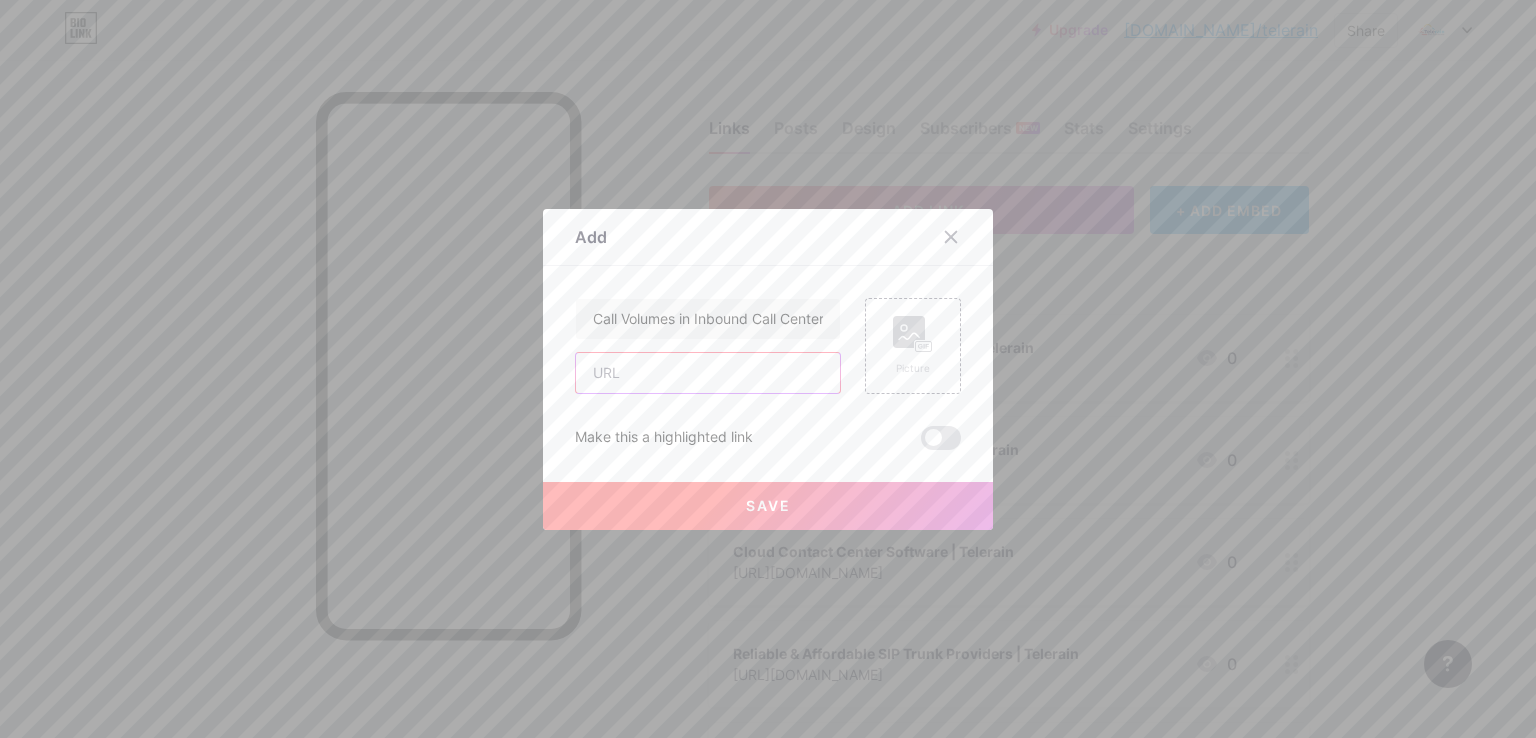 paste on "[URL][DOMAIN_NAME]" 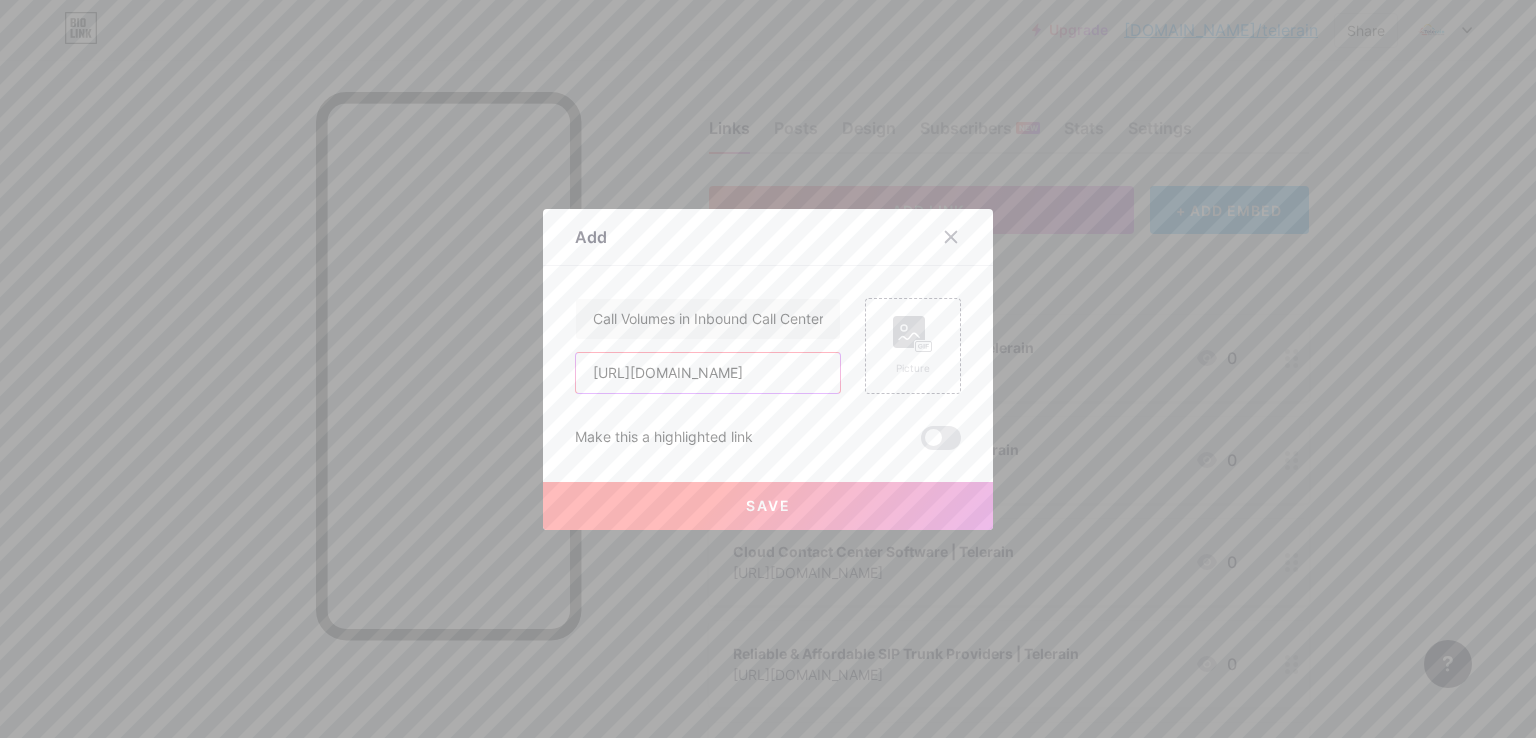 scroll, scrollTop: 0, scrollLeft: 297, axis: horizontal 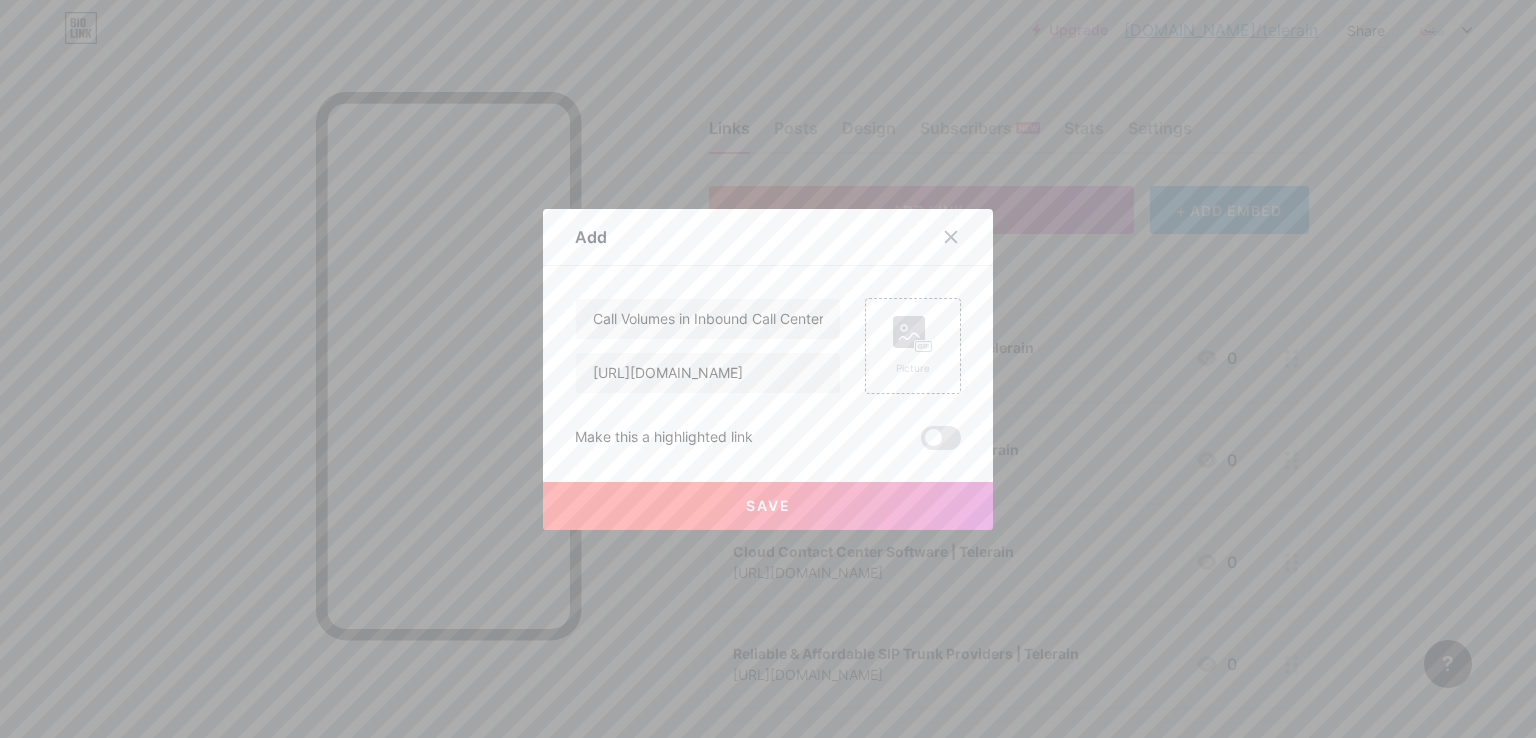 click on "Save" at bounding box center (768, 506) 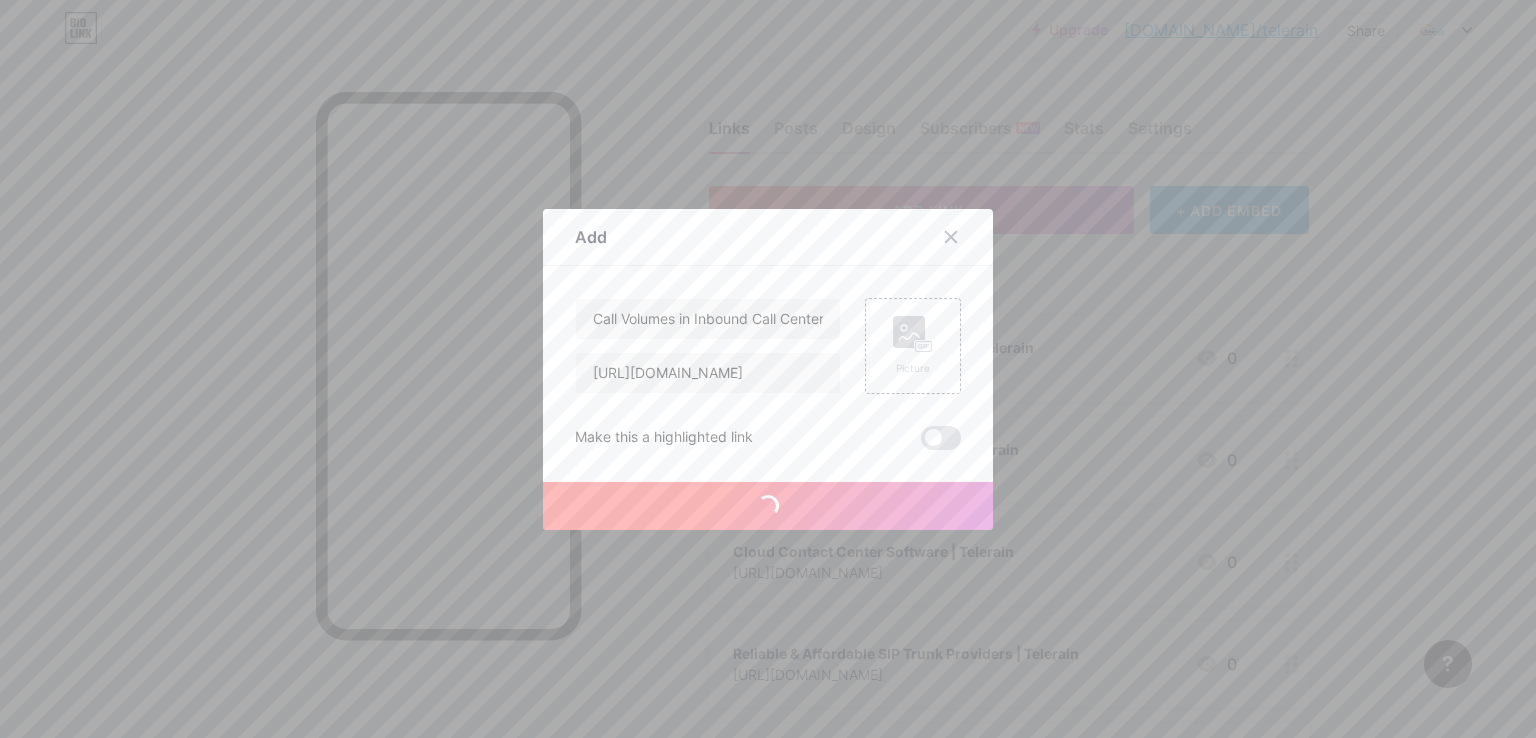 type 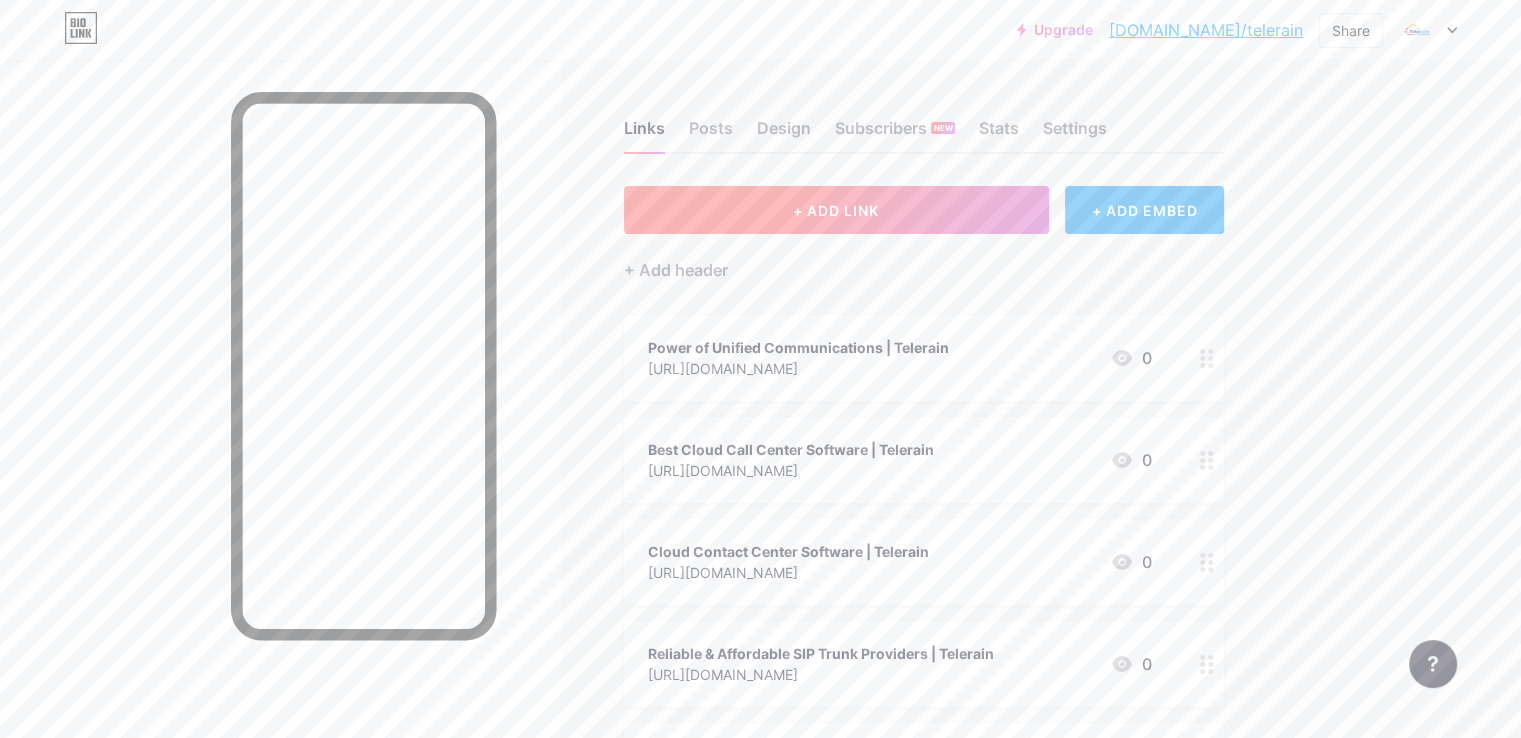 click on "+ ADD LINK" at bounding box center (836, 210) 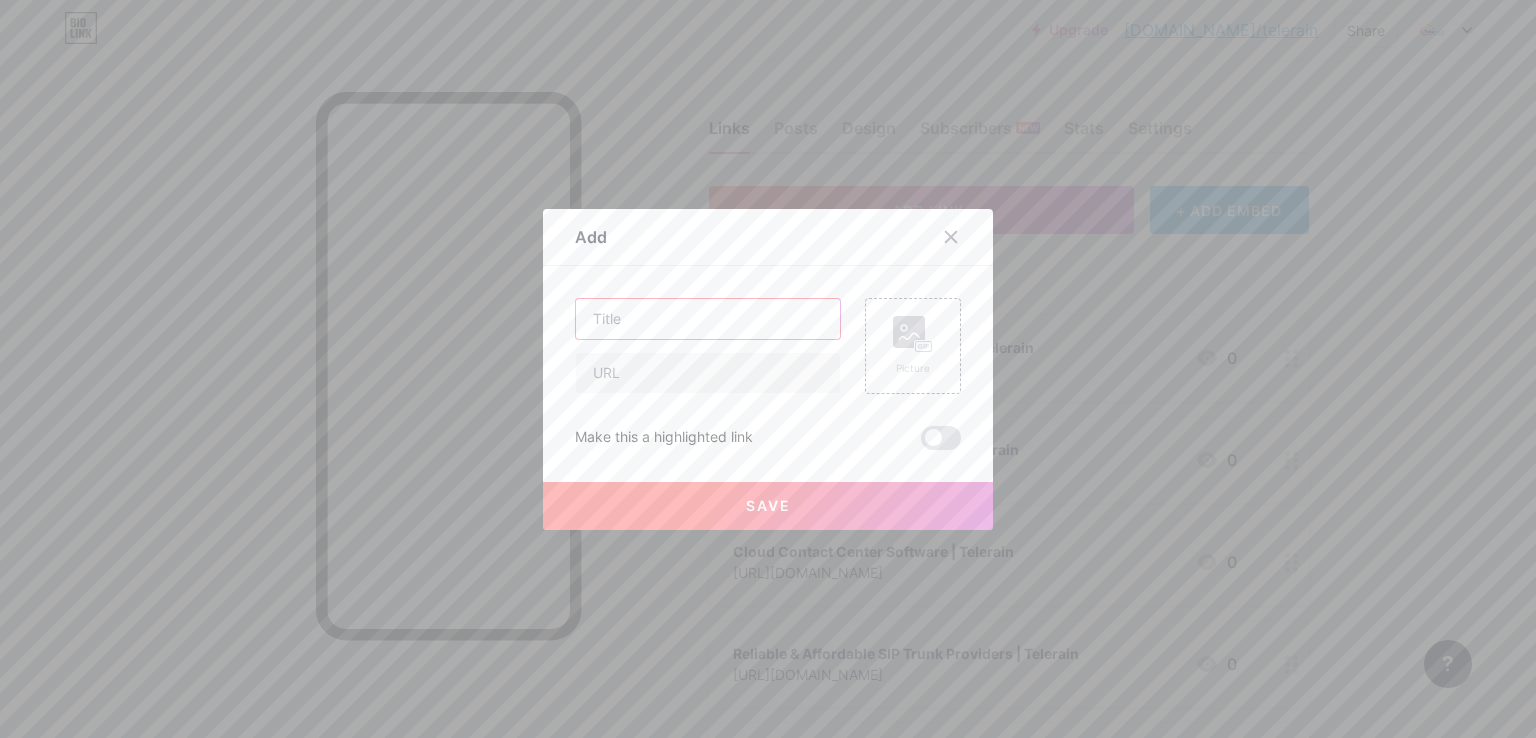 click at bounding box center (708, 319) 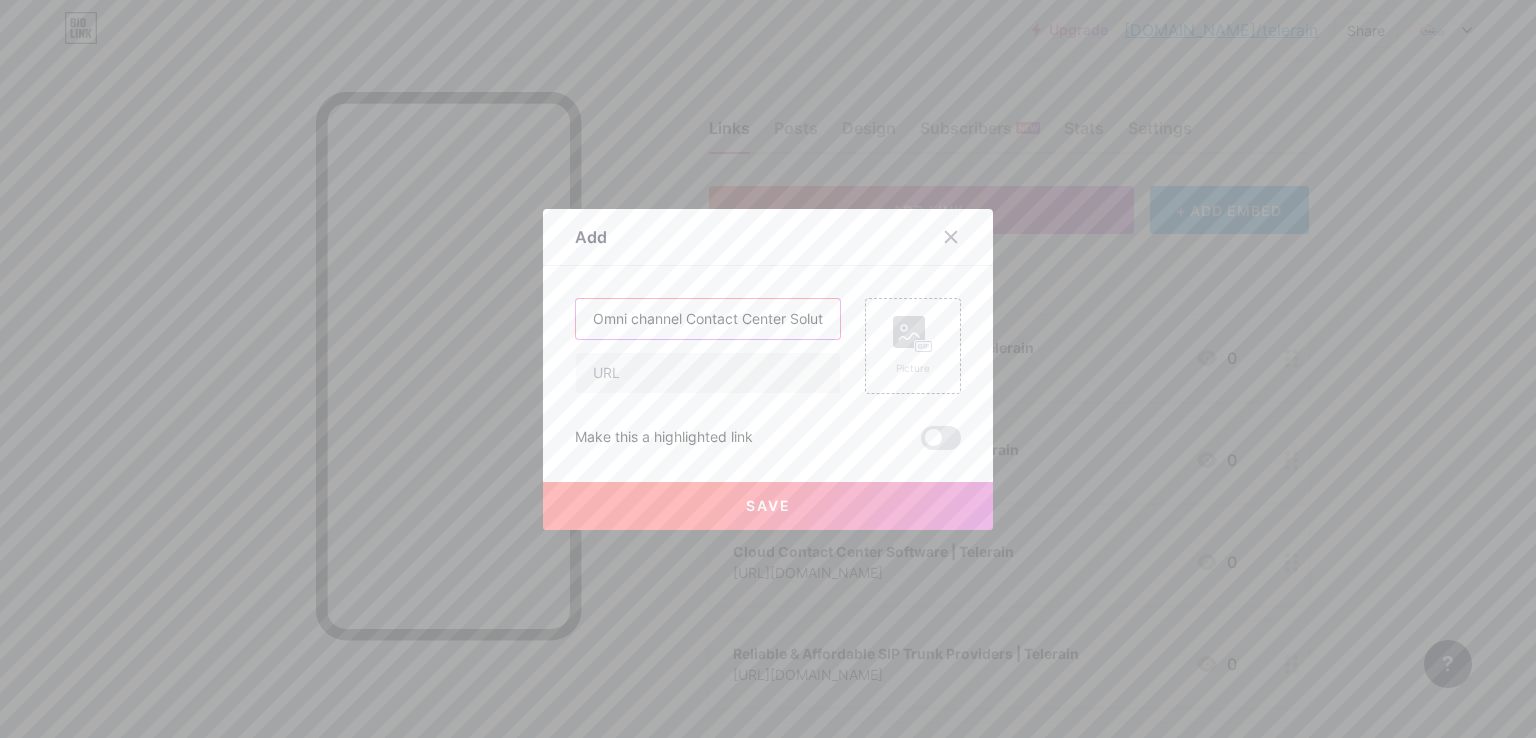 scroll, scrollTop: 0, scrollLeft: 147, axis: horizontal 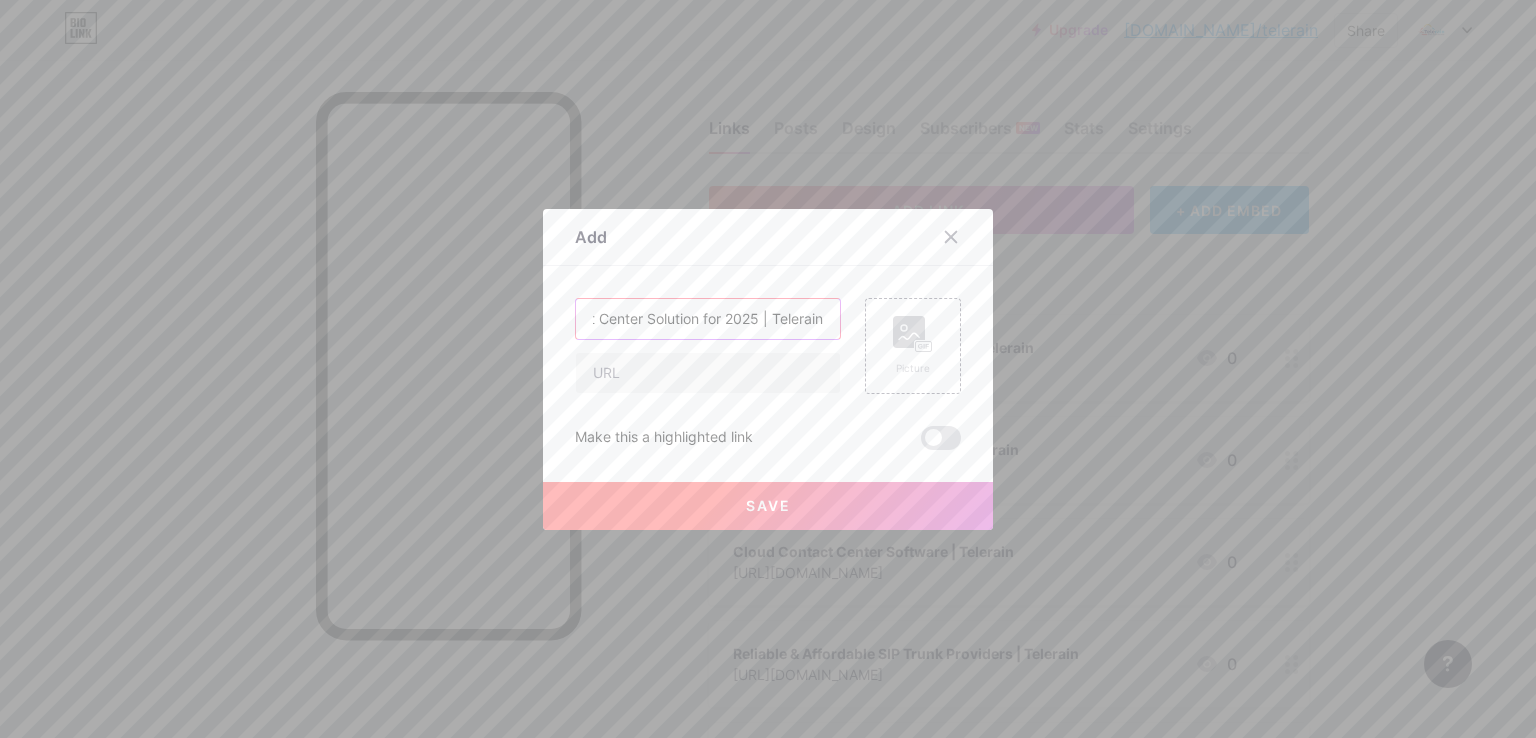 type on "Omni channel Contact Center Solution for 2025 | Telerain" 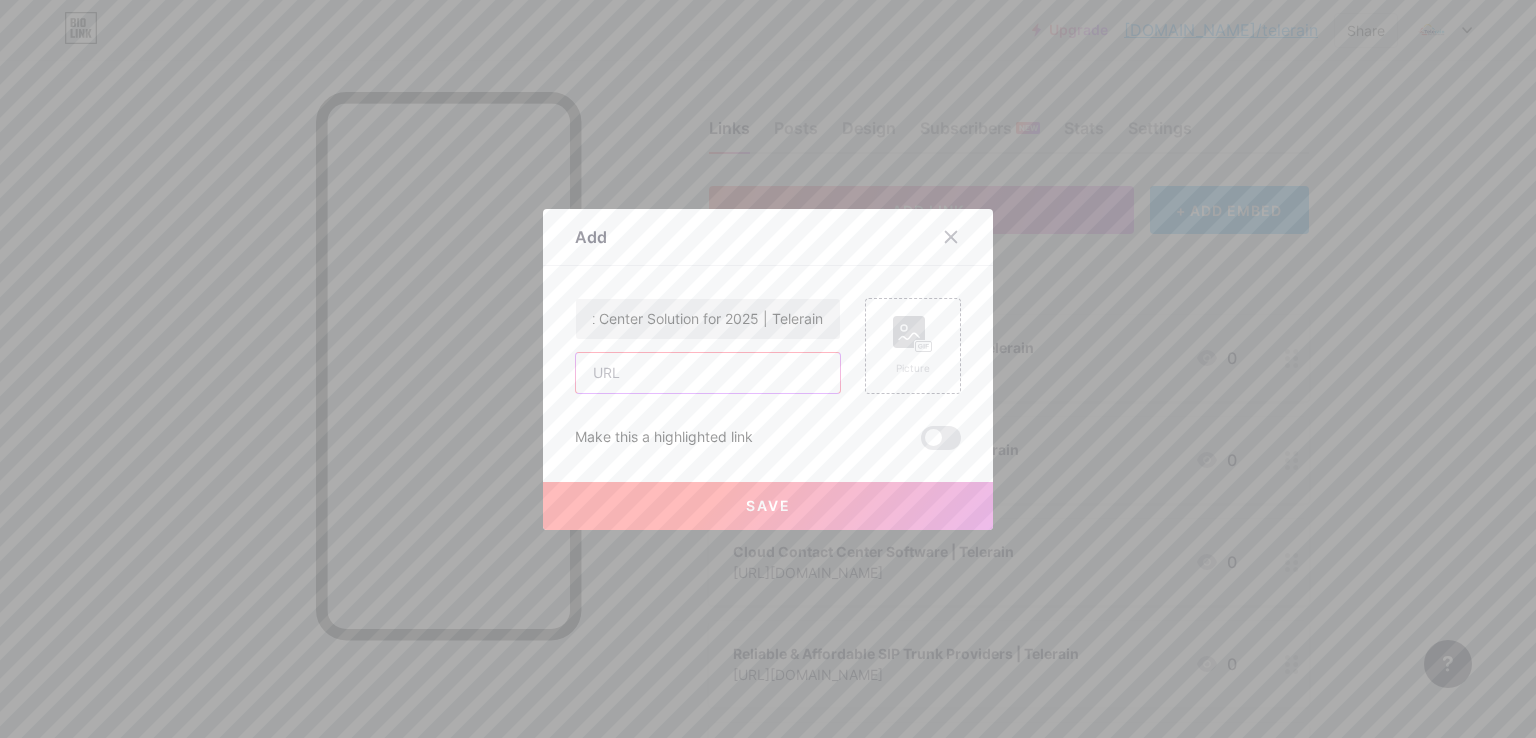 scroll, scrollTop: 0, scrollLeft: 0, axis: both 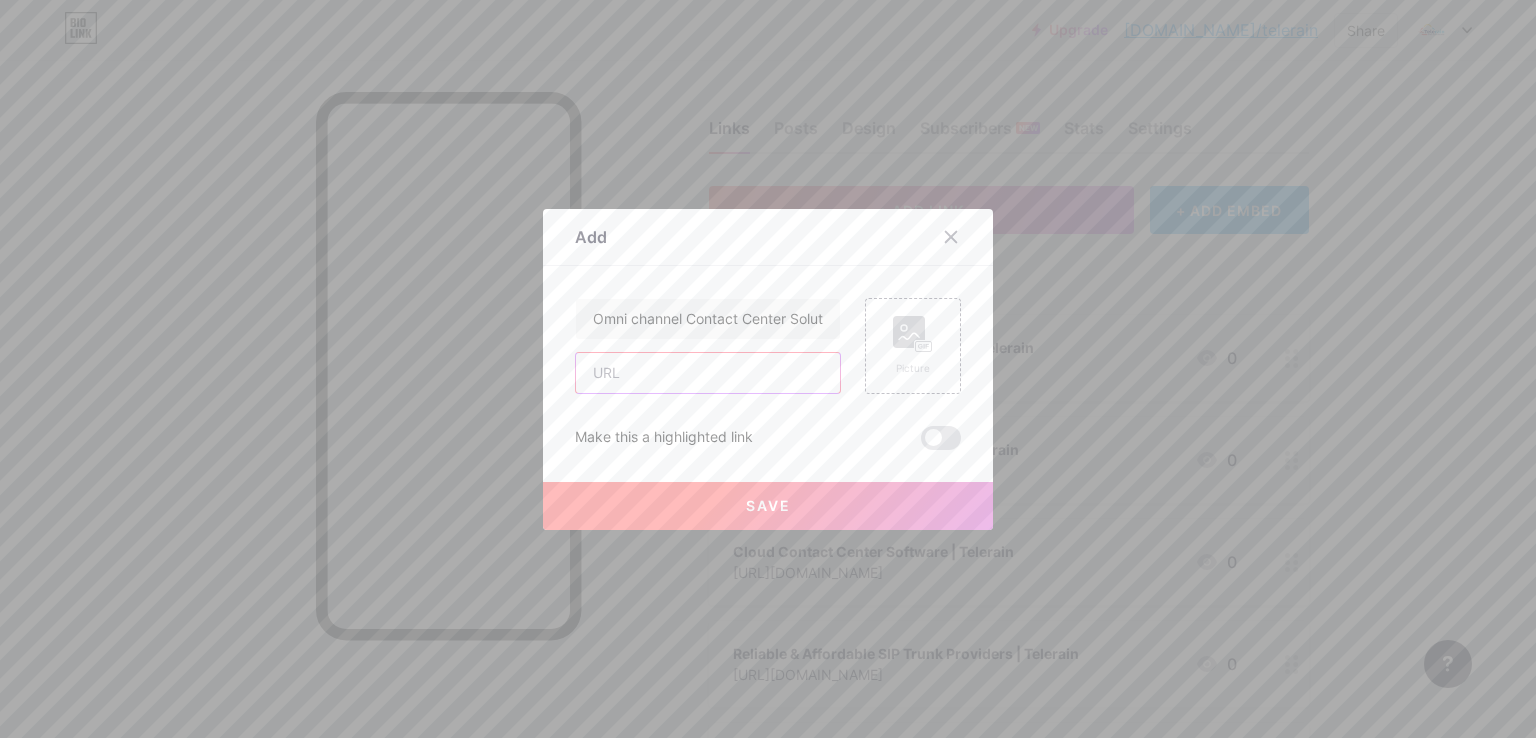 paste on "[URL][DOMAIN_NAME]" 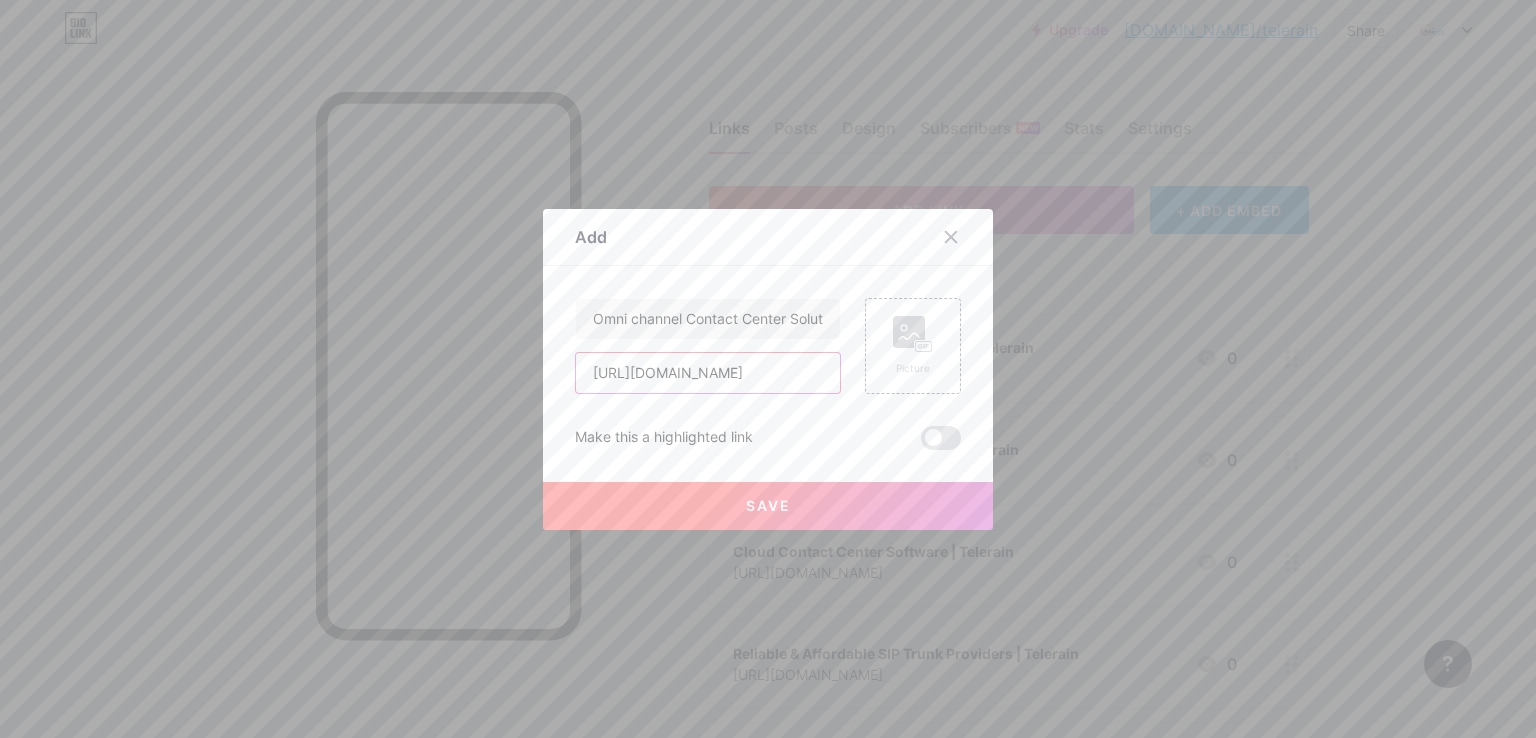 scroll, scrollTop: 0, scrollLeft: 312, axis: horizontal 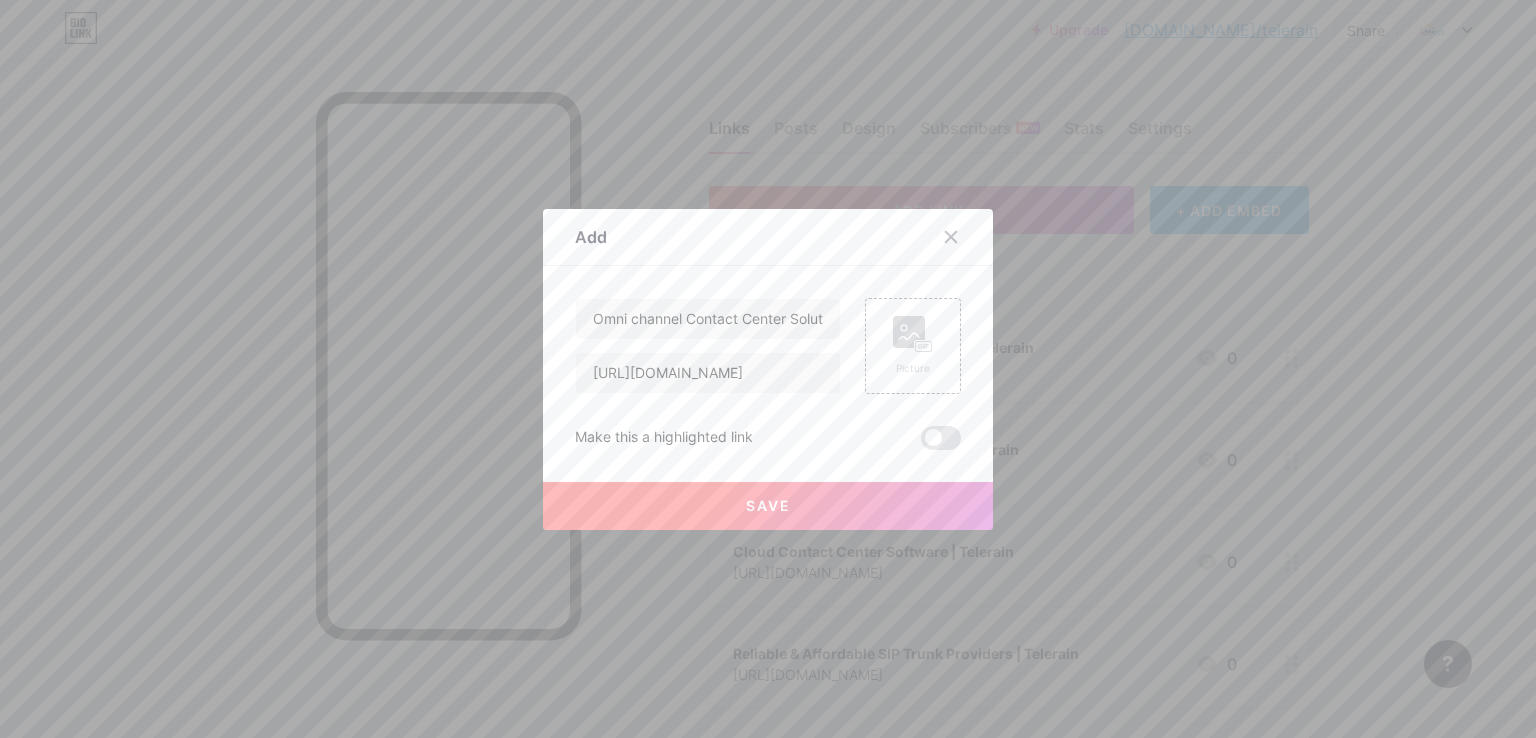 click on "Save" at bounding box center (768, 506) 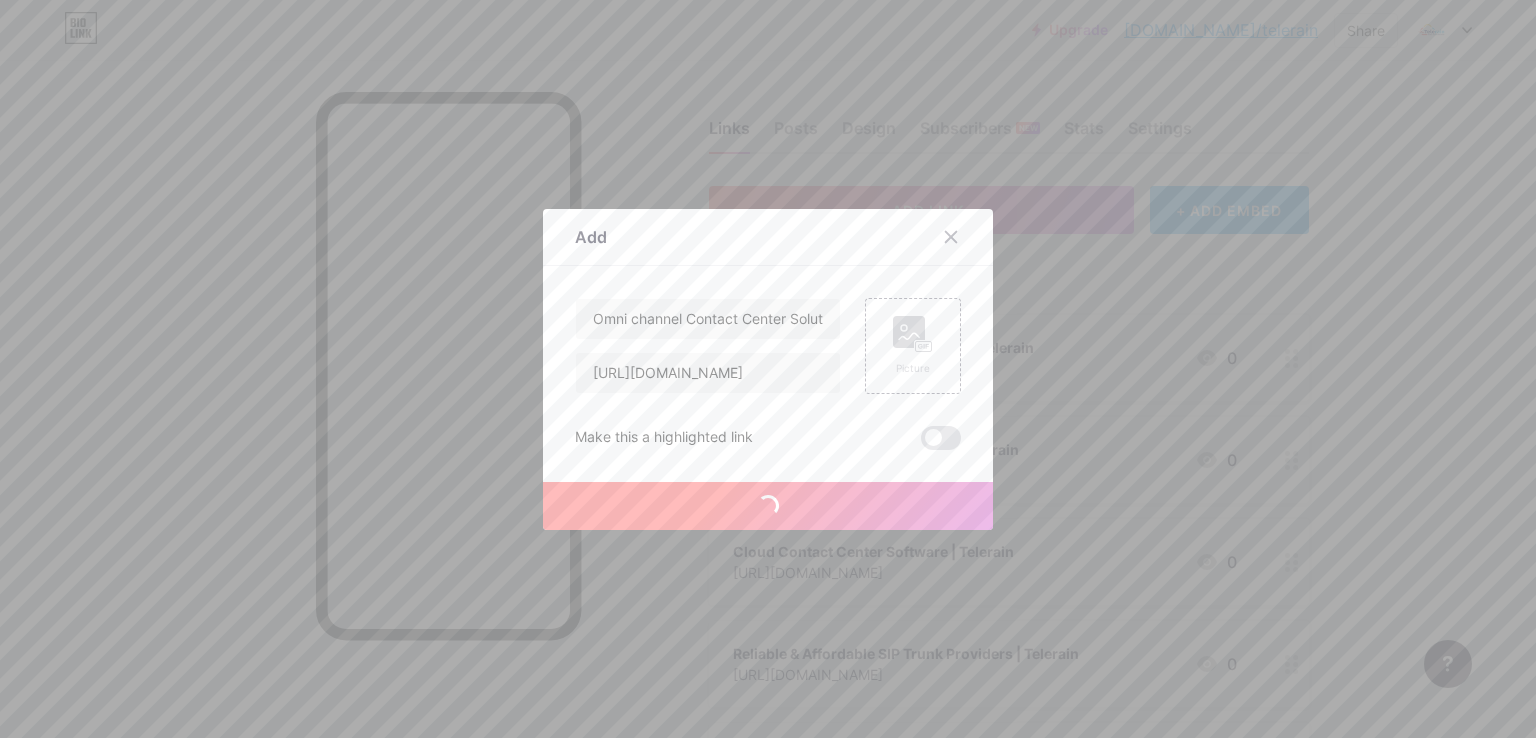 scroll, scrollTop: 0, scrollLeft: 0, axis: both 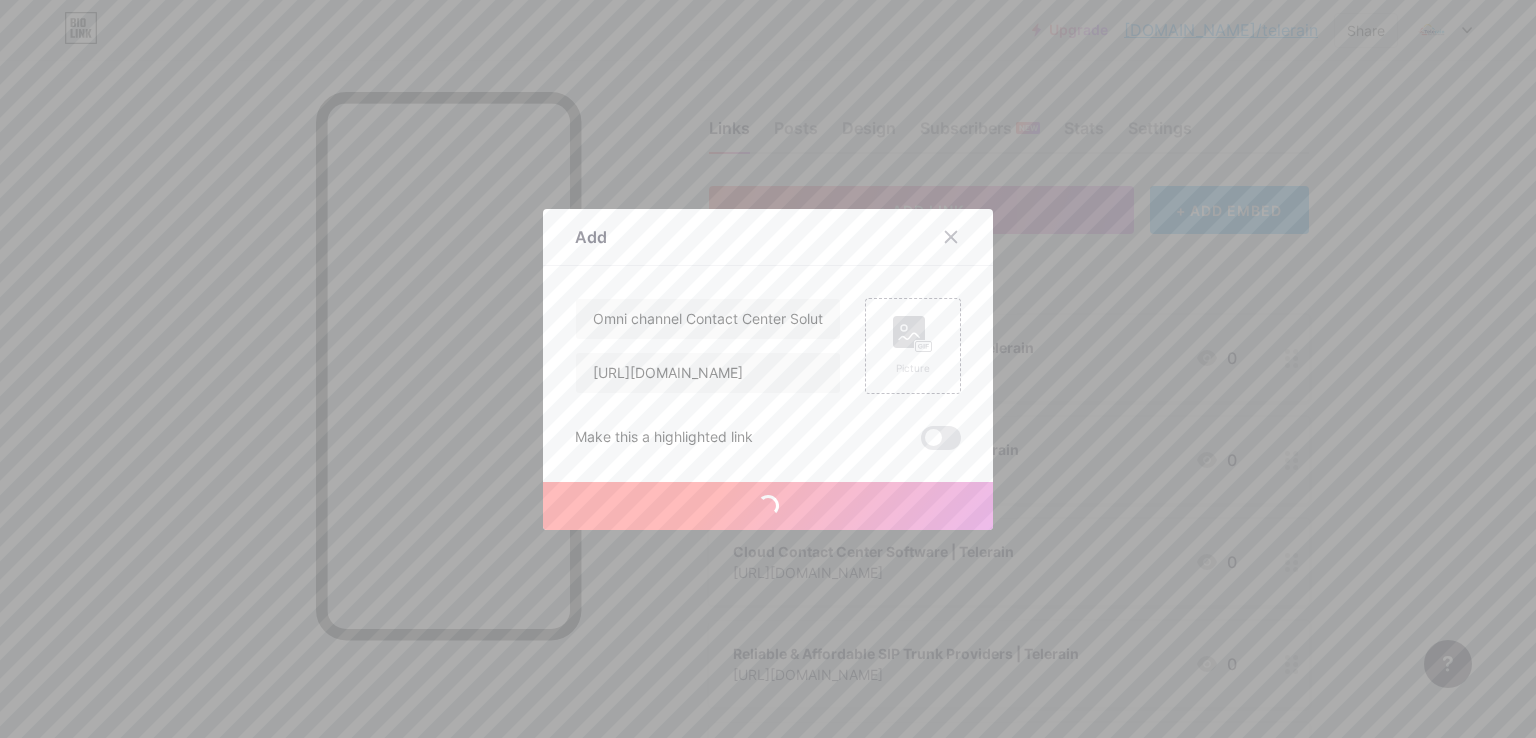 type 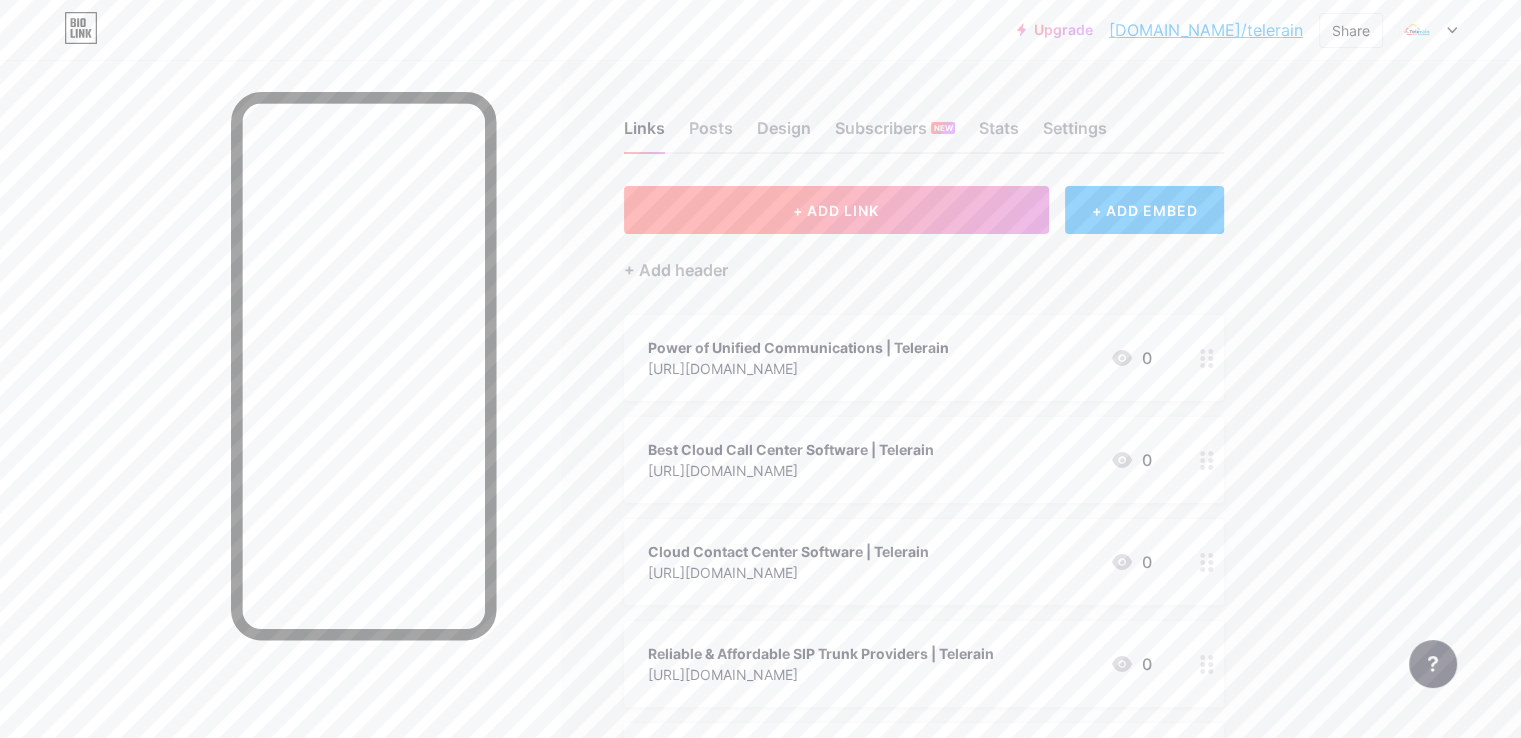 click on "+ ADD LINK" at bounding box center [836, 210] 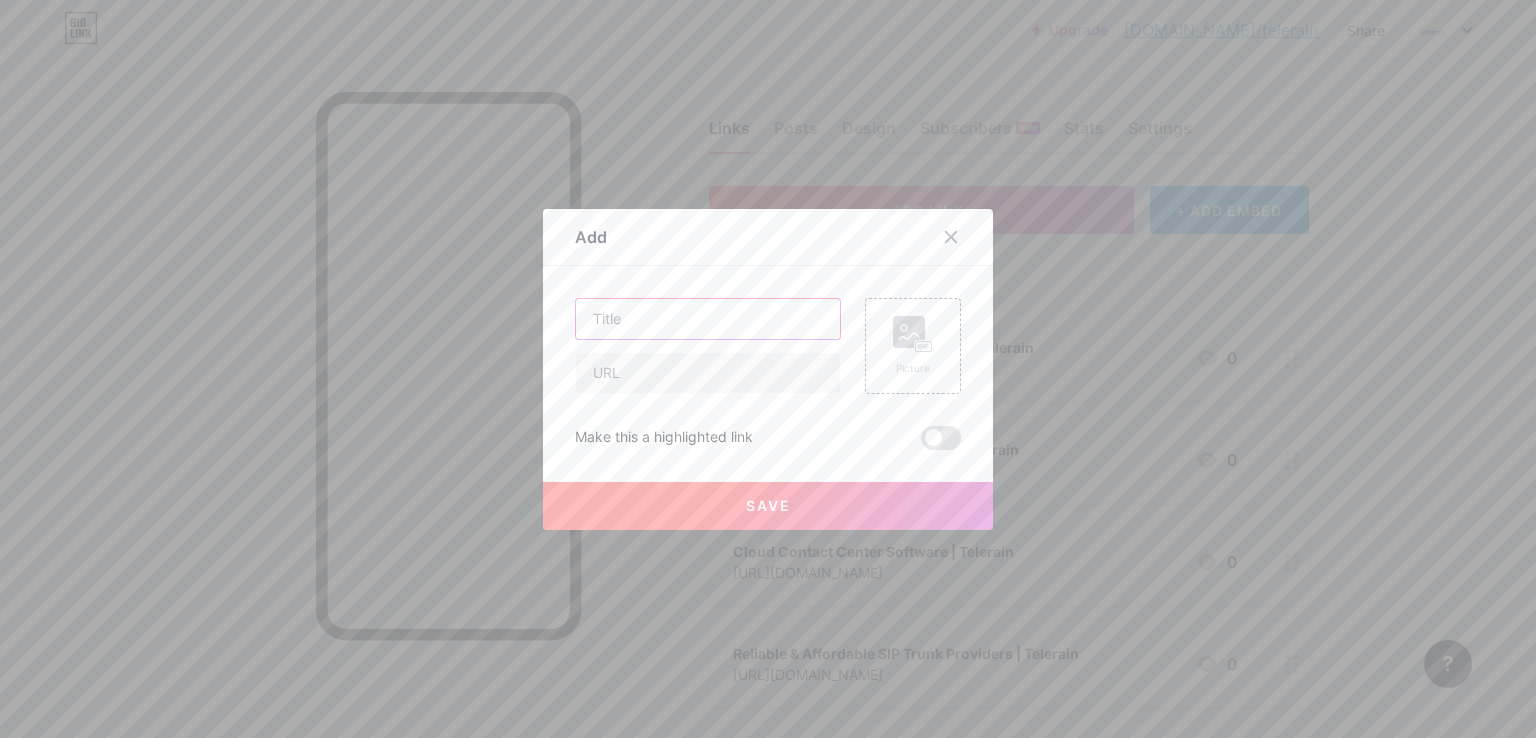 click at bounding box center [708, 319] 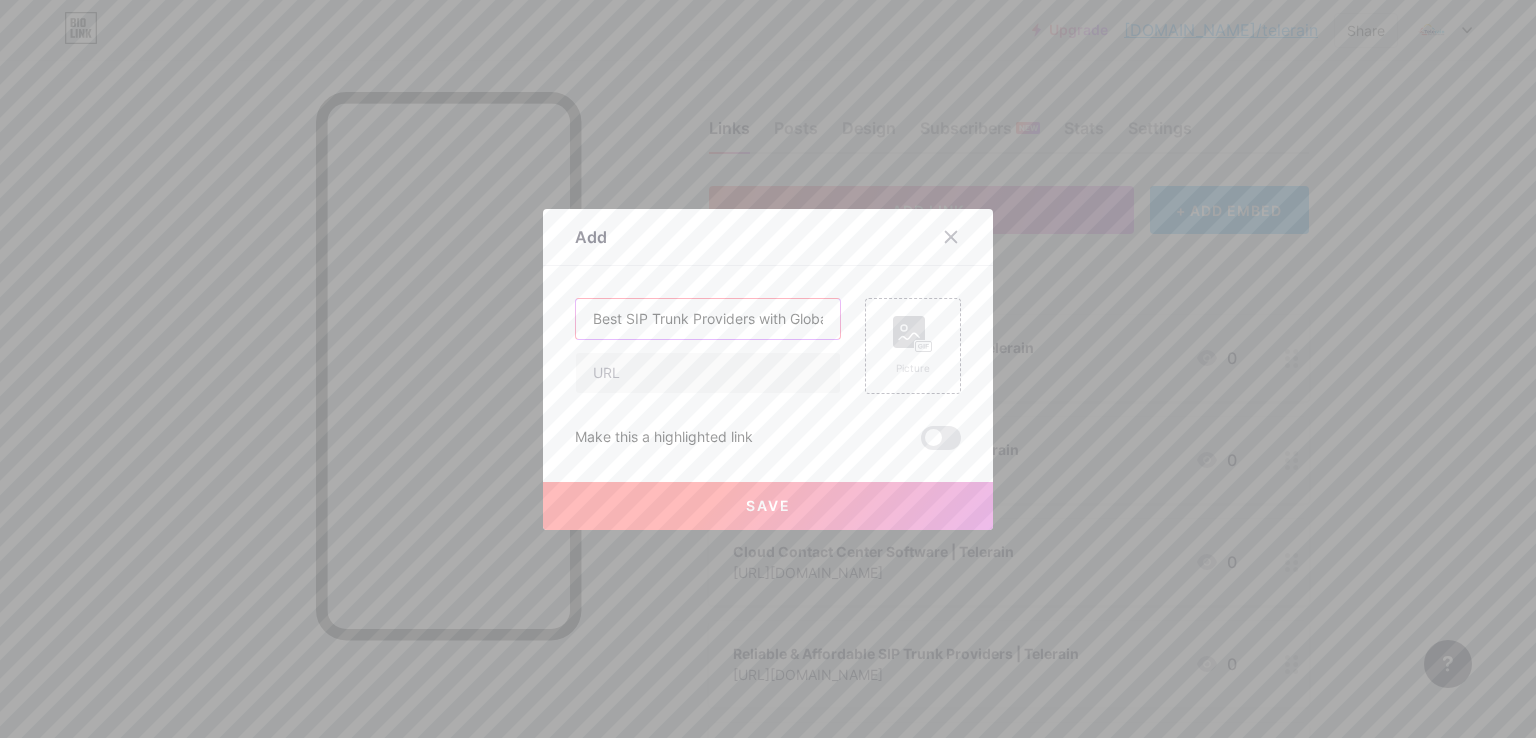 scroll, scrollTop: 0, scrollLeft: 141, axis: horizontal 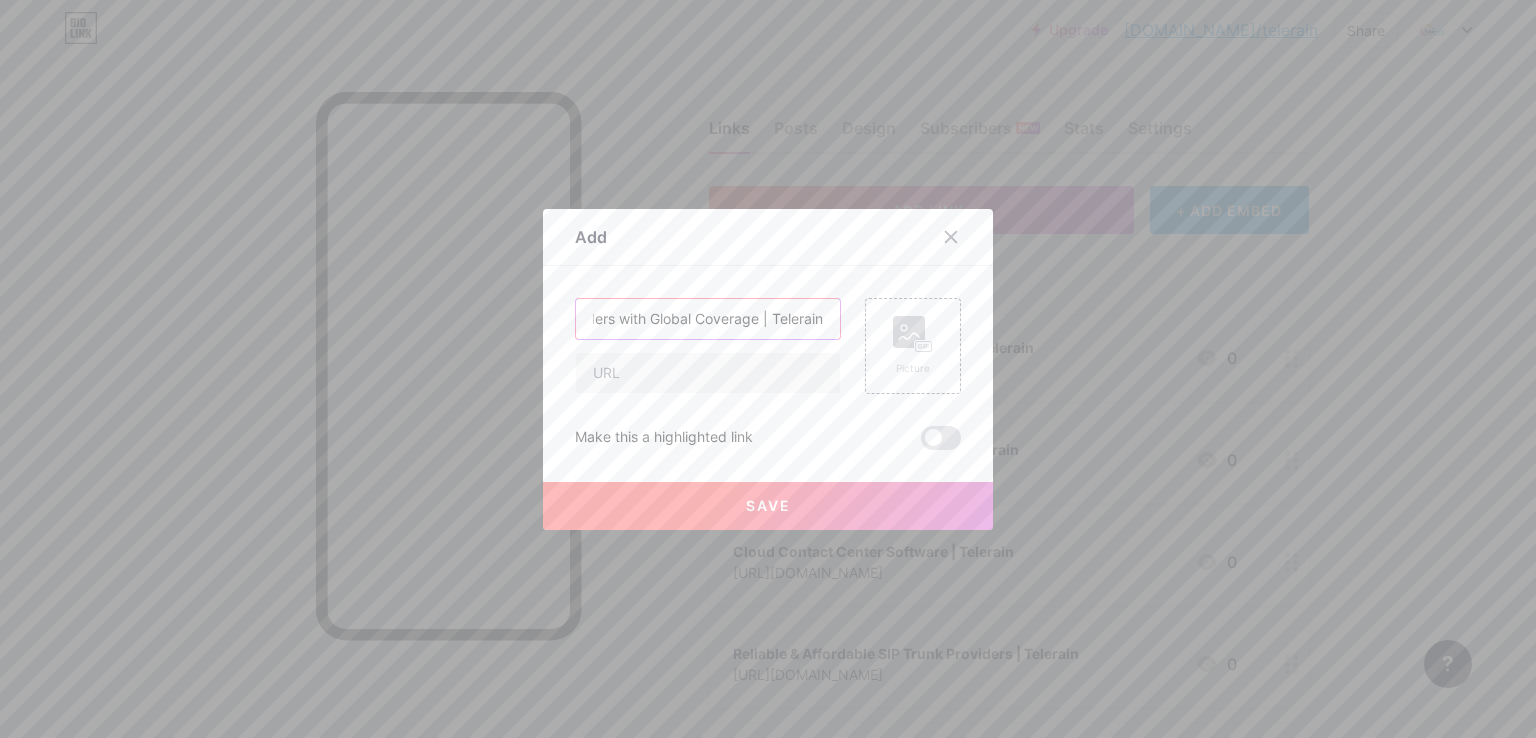 type on "Best SIP Trunk Providers with Global Coverage | Telerain" 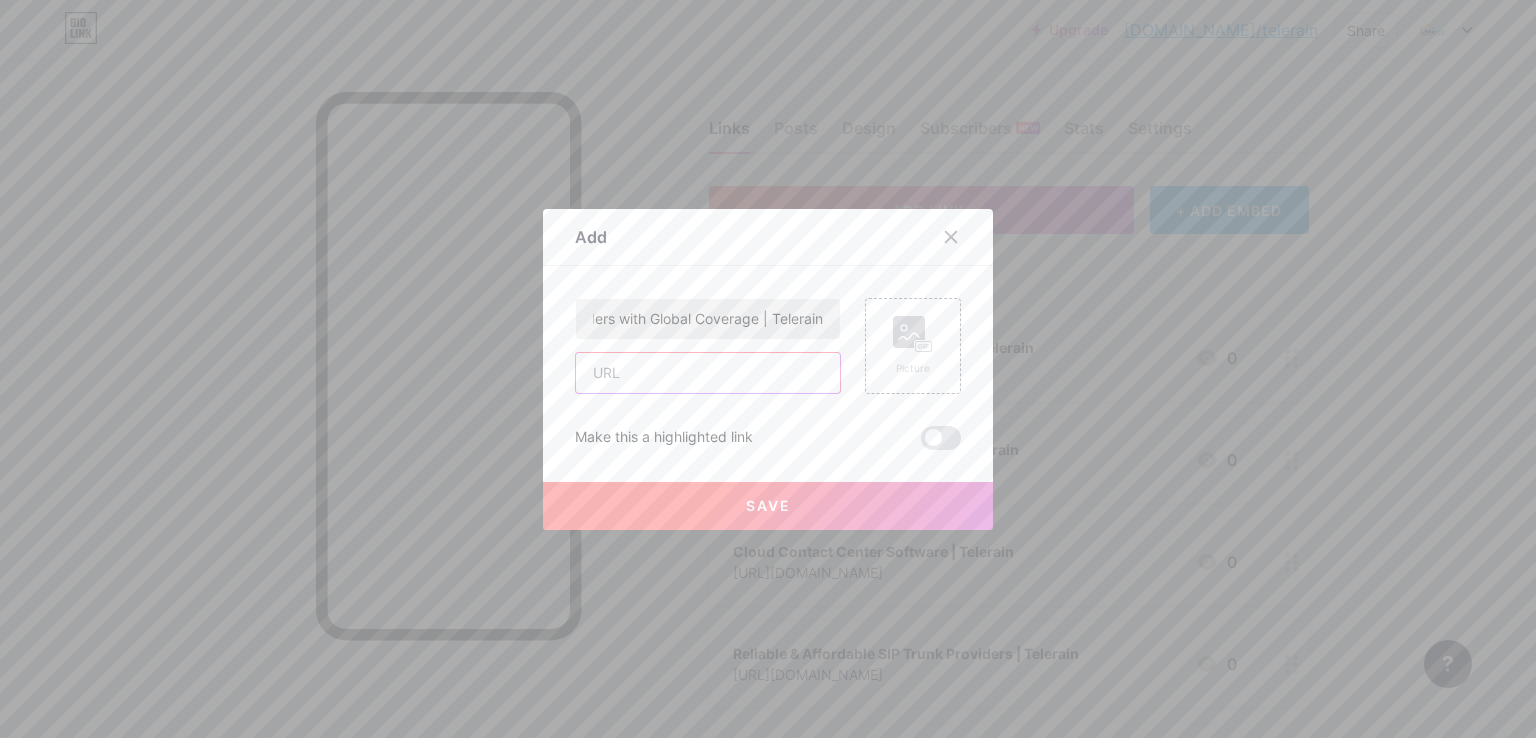 scroll, scrollTop: 0, scrollLeft: 0, axis: both 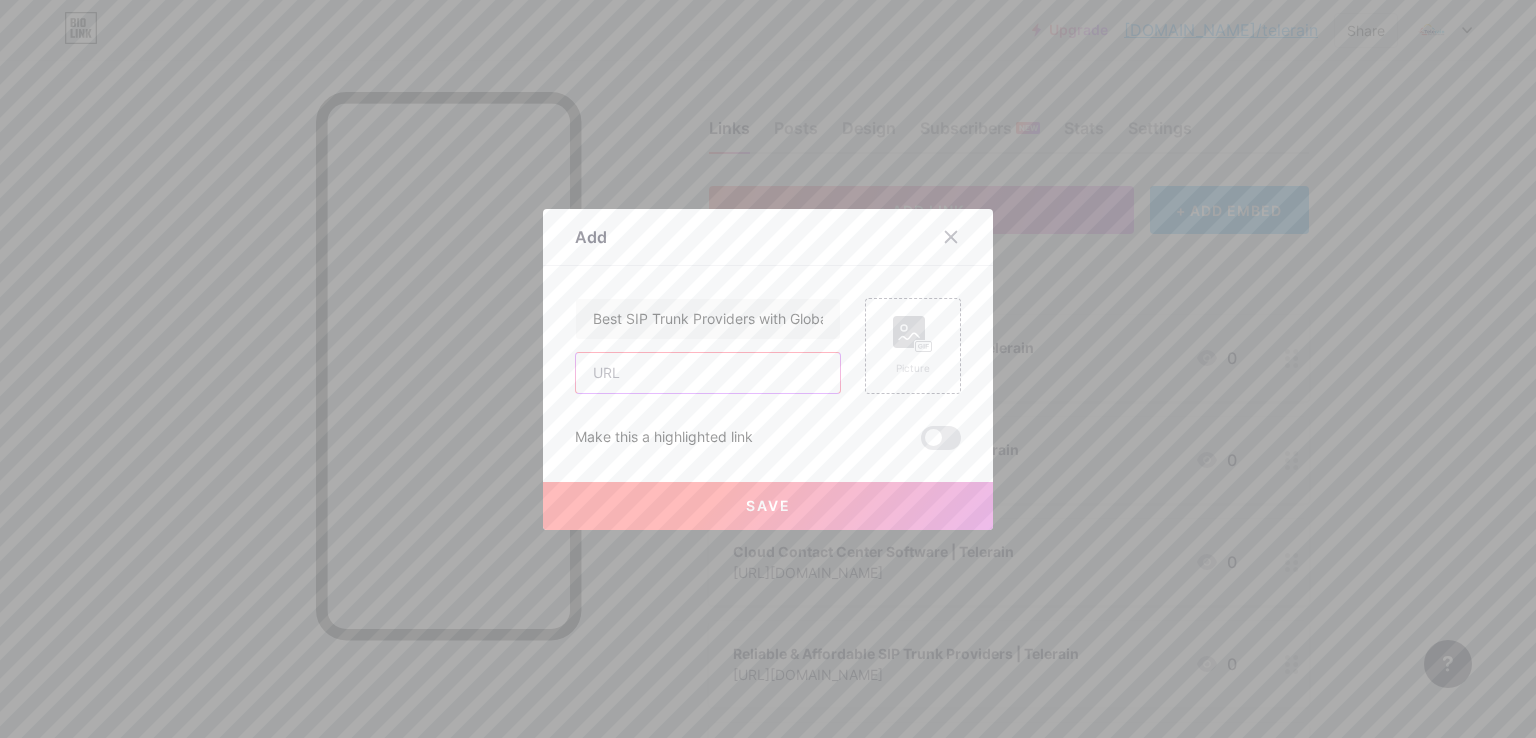 paste on "[URL][DOMAIN_NAME]" 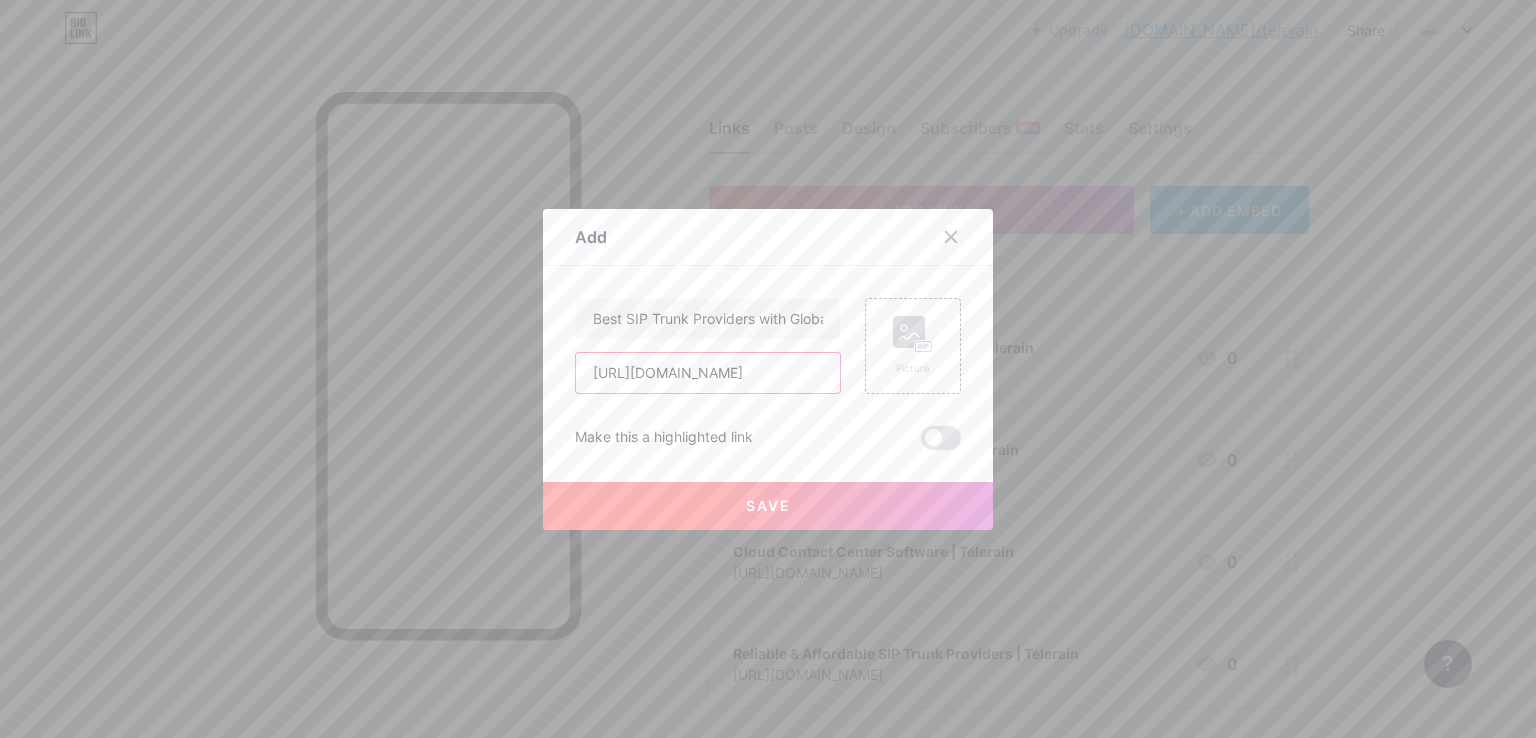 scroll, scrollTop: 0, scrollLeft: 299, axis: horizontal 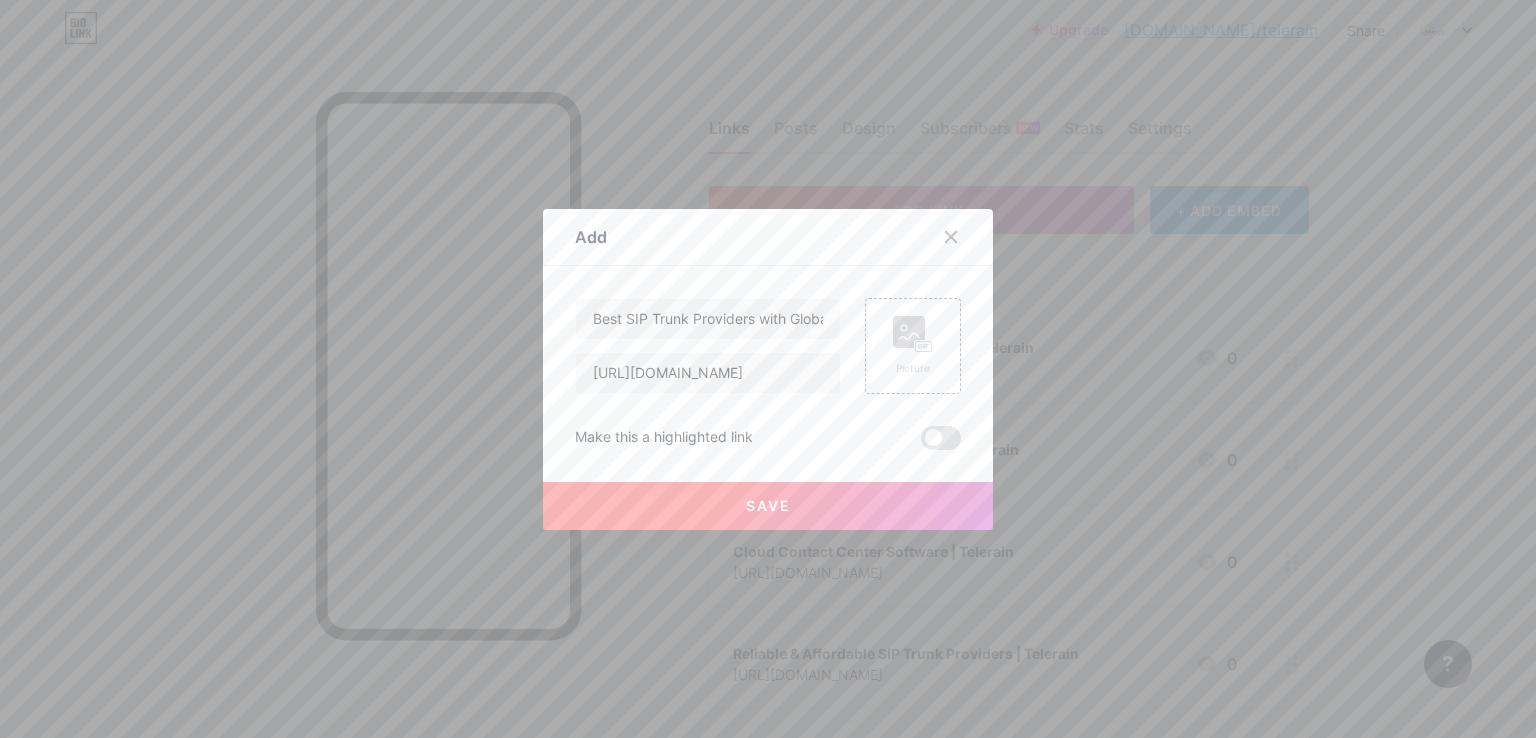 click on "Save" at bounding box center [768, 506] 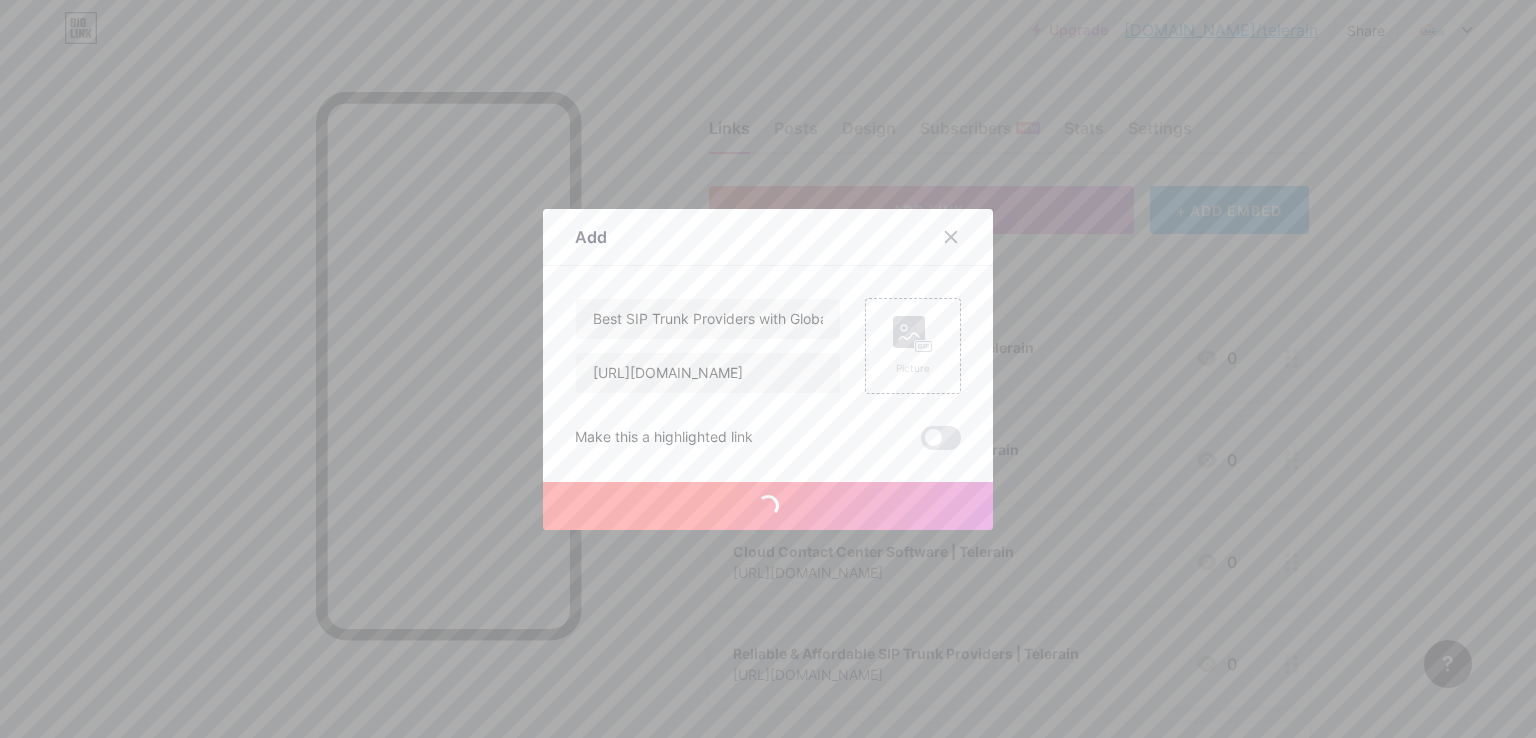 type 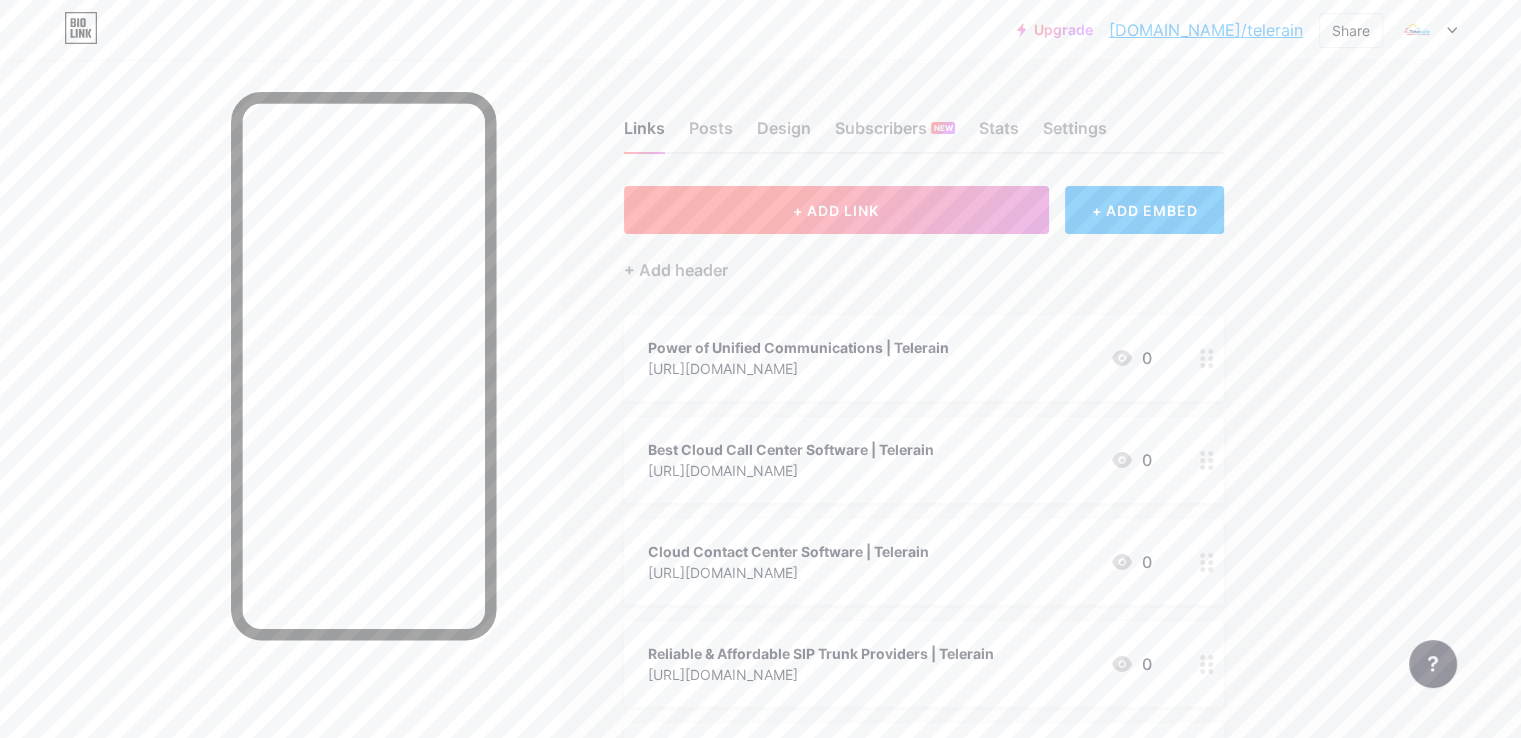 click on "+ ADD LINK" at bounding box center [836, 210] 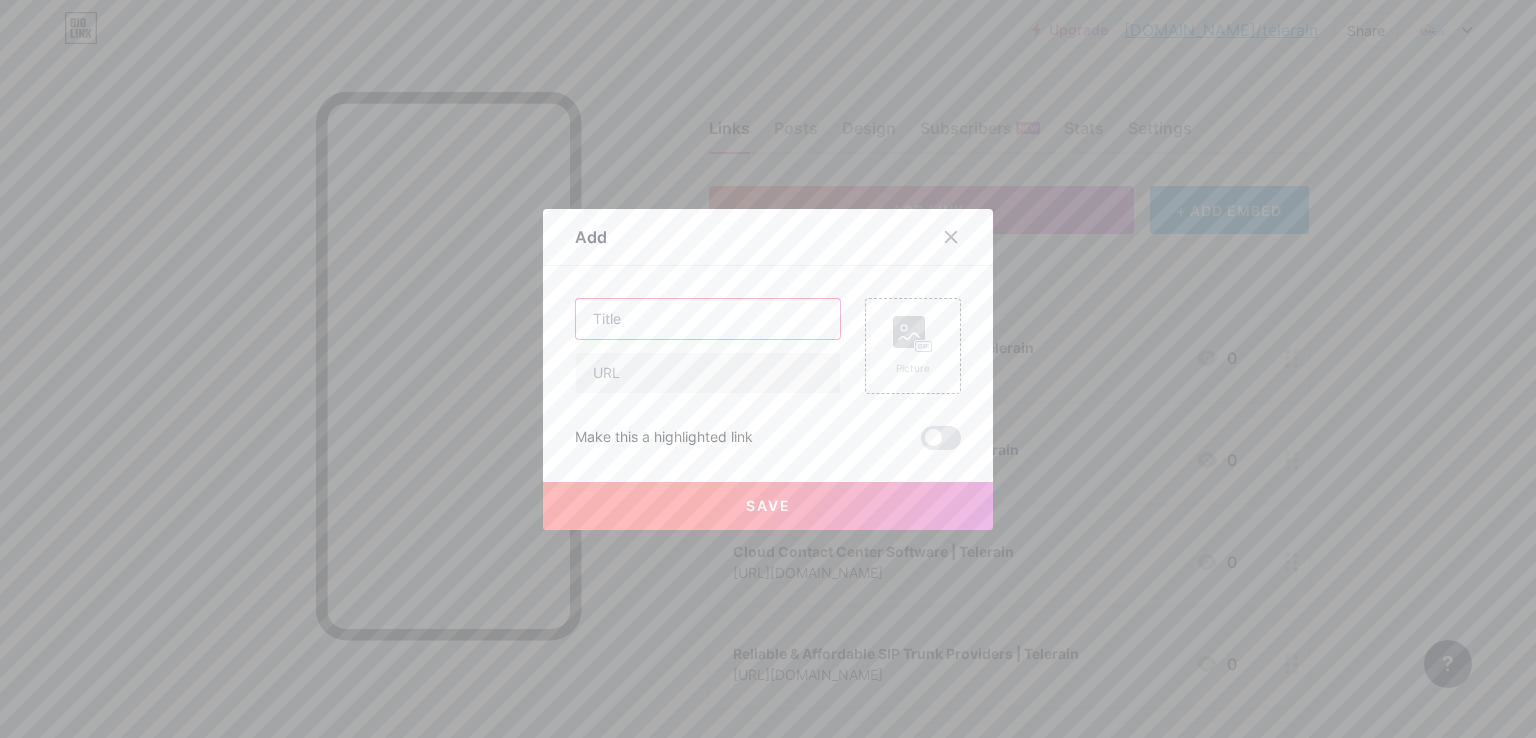 click at bounding box center (708, 319) 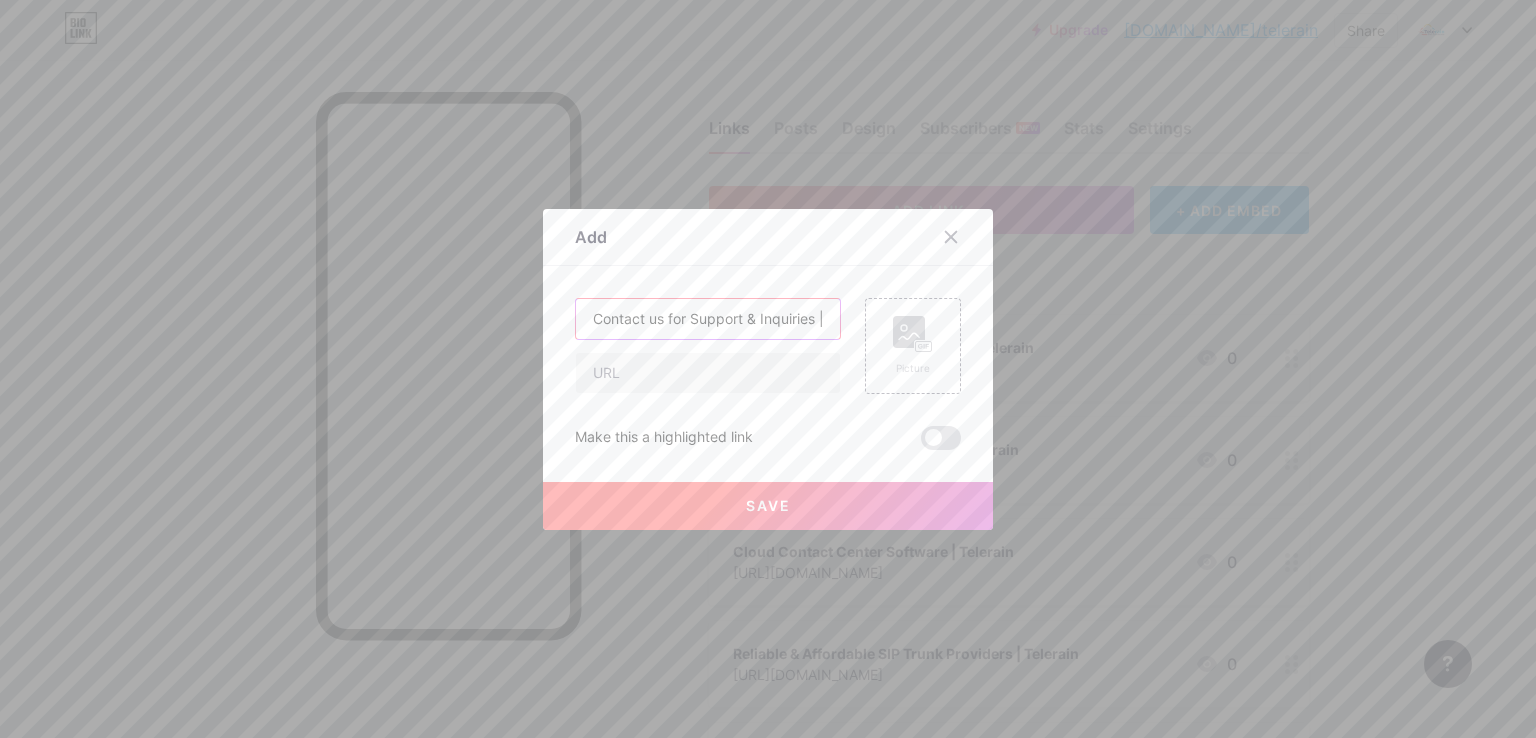 scroll, scrollTop: 0, scrollLeft: 57, axis: horizontal 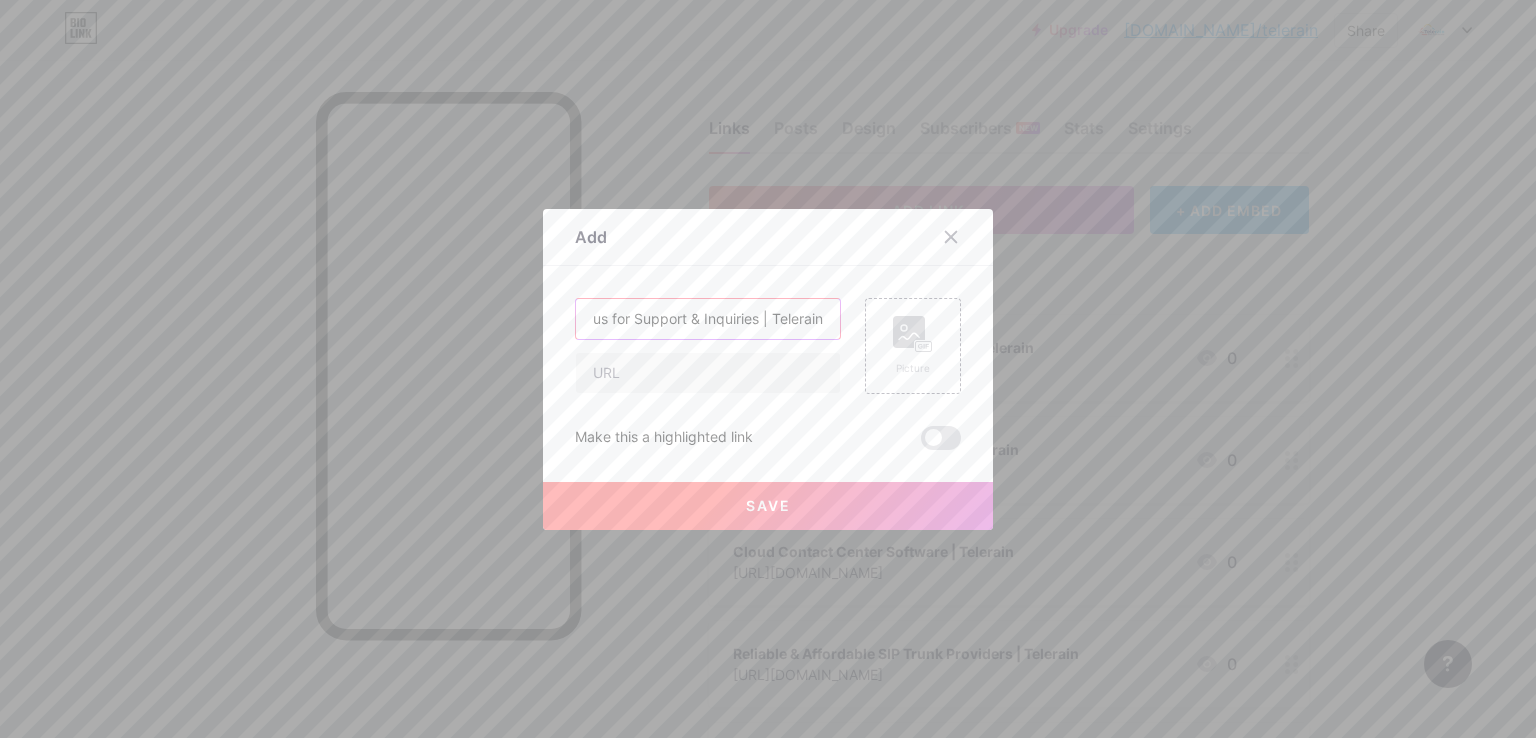 type on "Contact us for Support & Inquiries | Telerain" 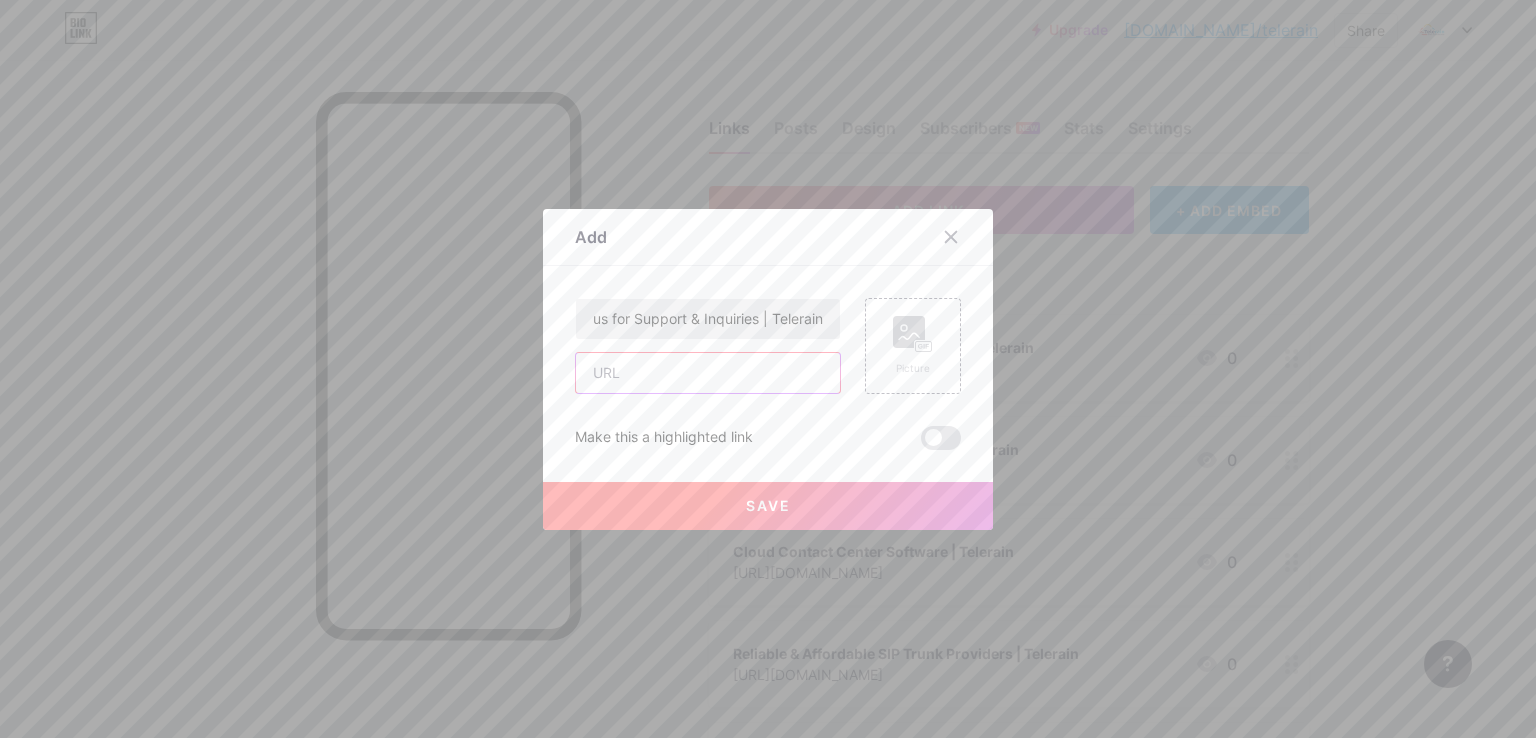 scroll, scrollTop: 0, scrollLeft: 0, axis: both 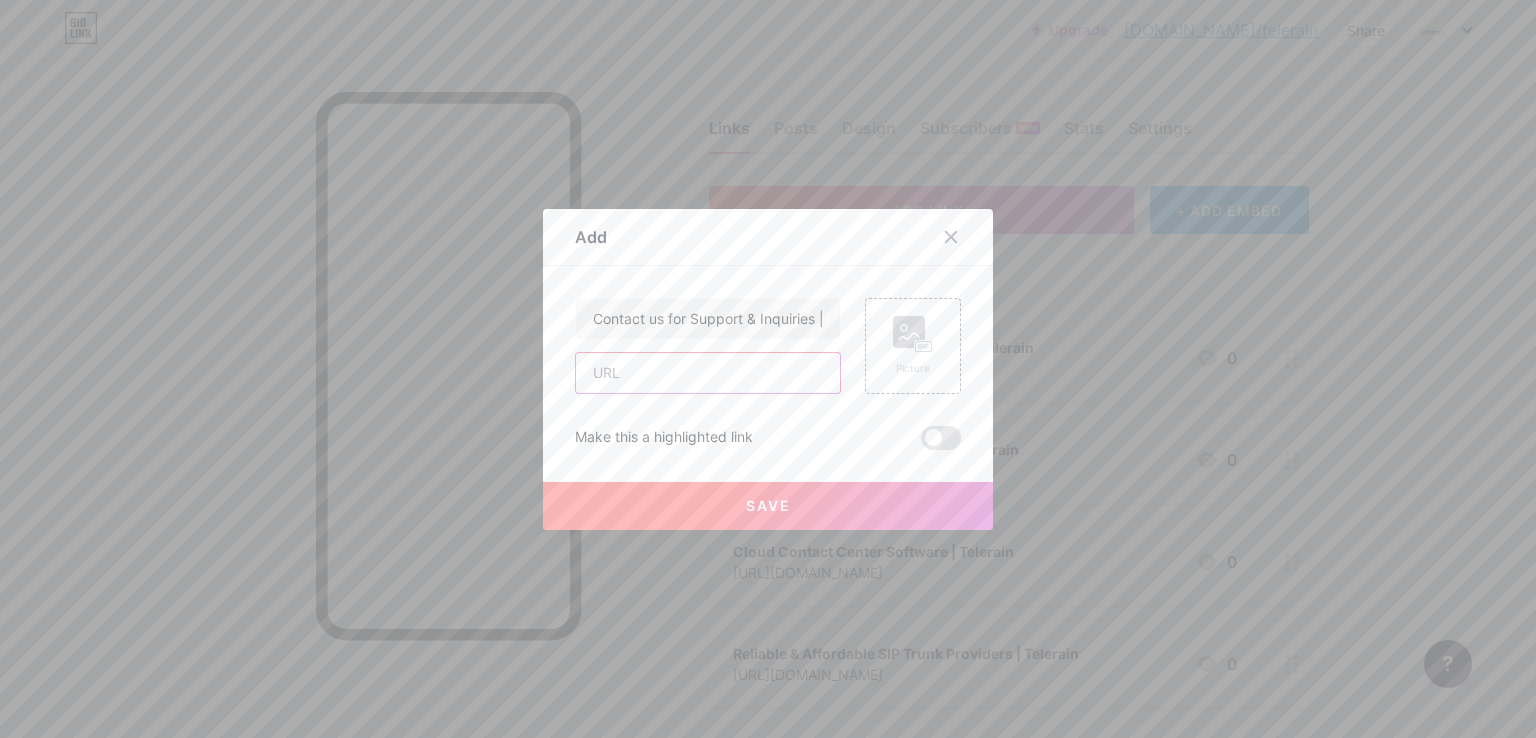paste on "[URL][DOMAIN_NAME]" 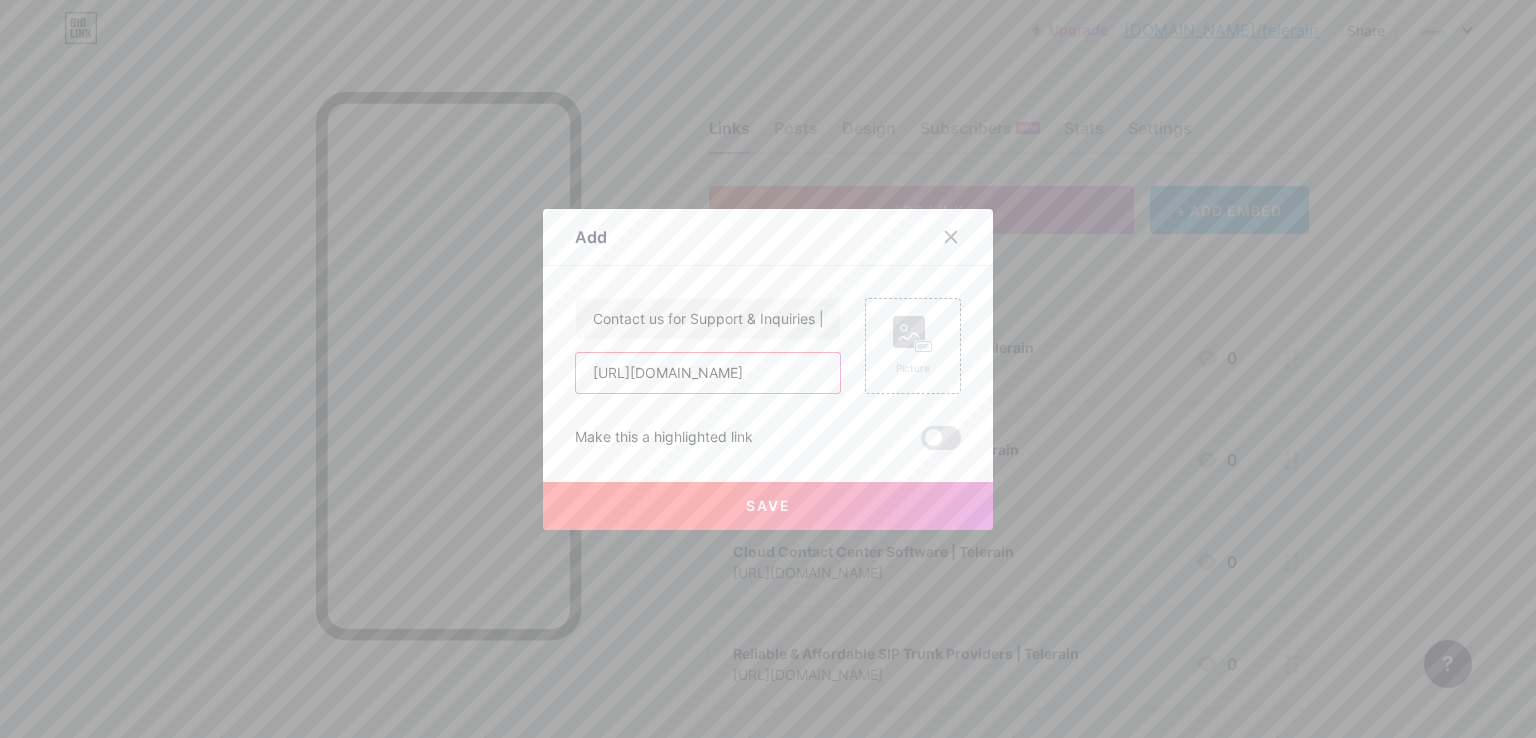 scroll, scrollTop: 0, scrollLeft: 17, axis: horizontal 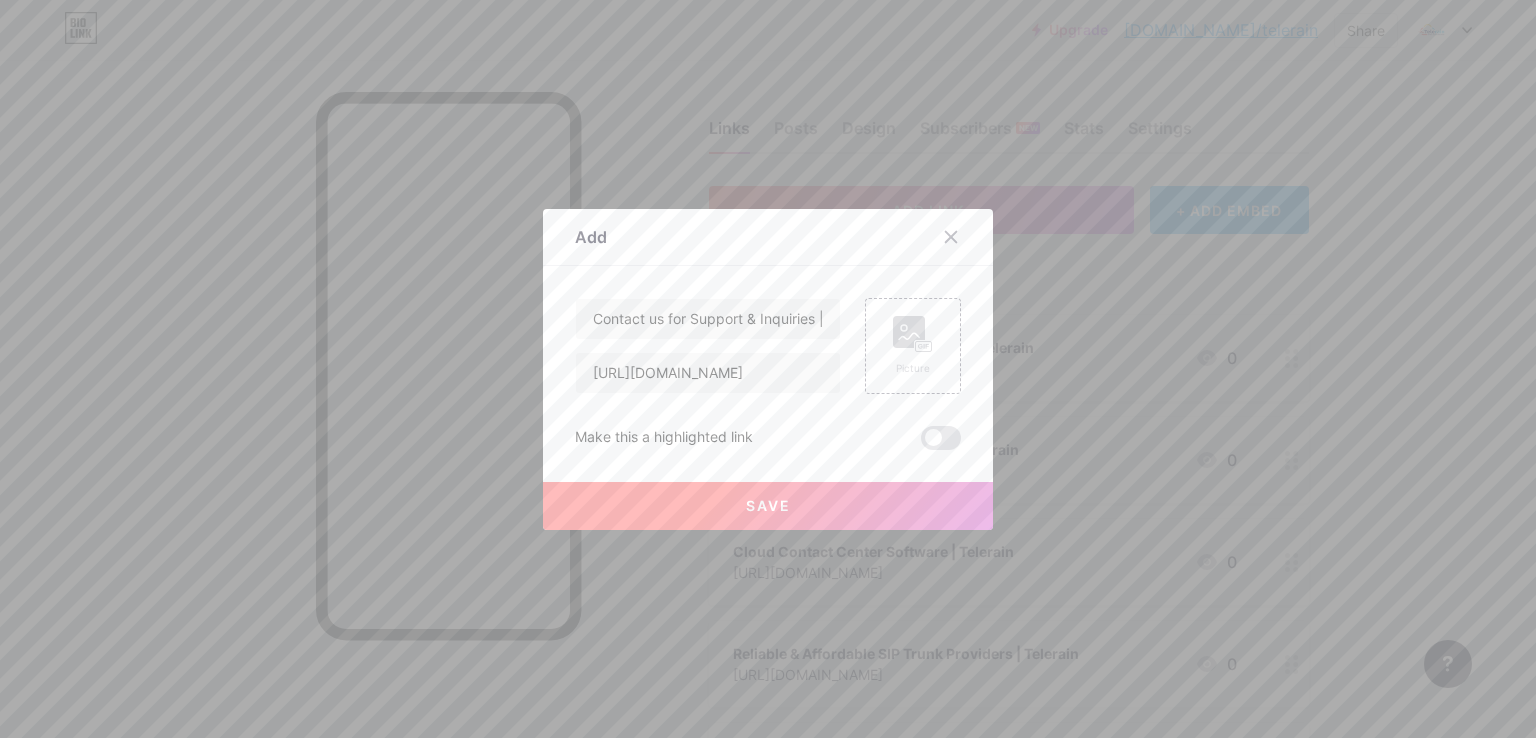 click on "Save" at bounding box center [768, 506] 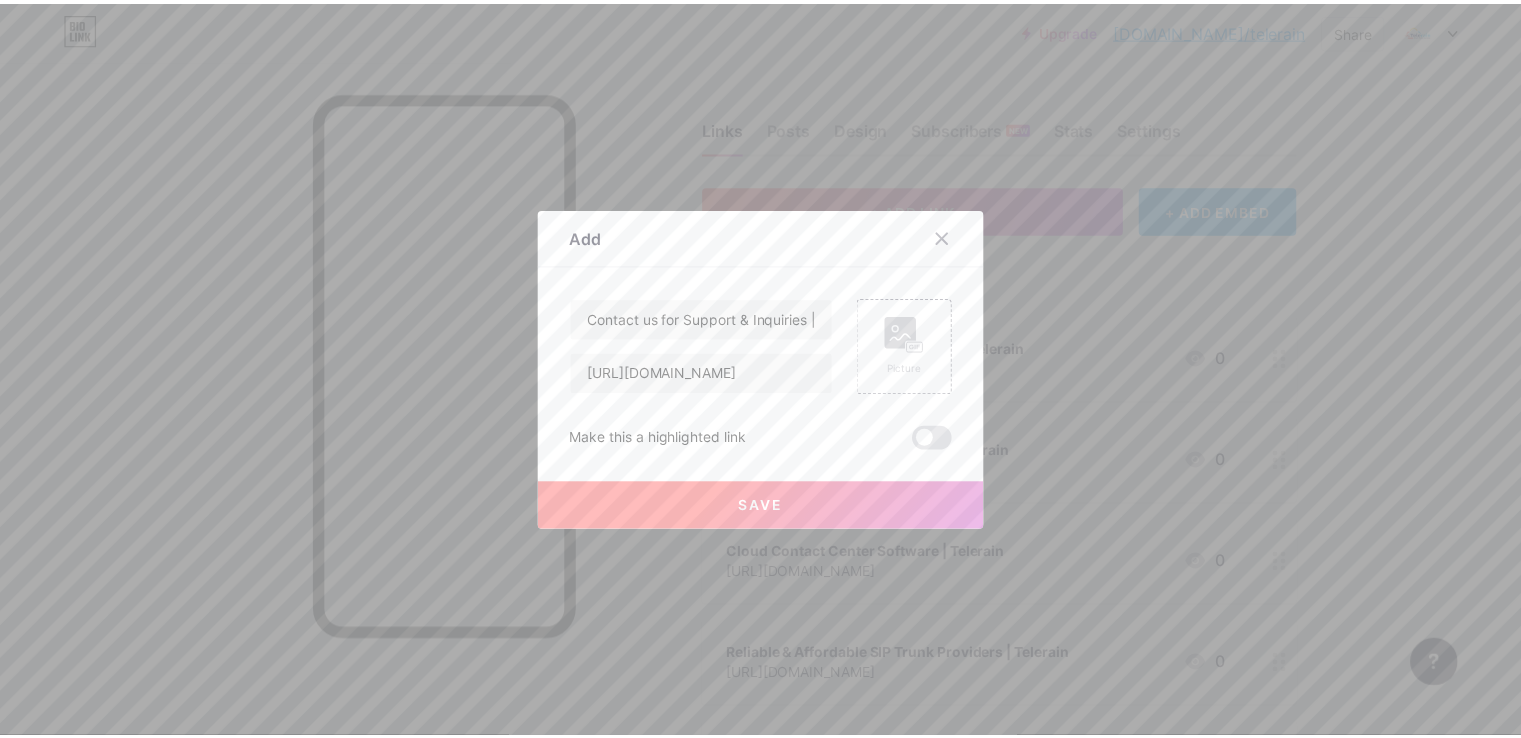 scroll, scrollTop: 0, scrollLeft: 0, axis: both 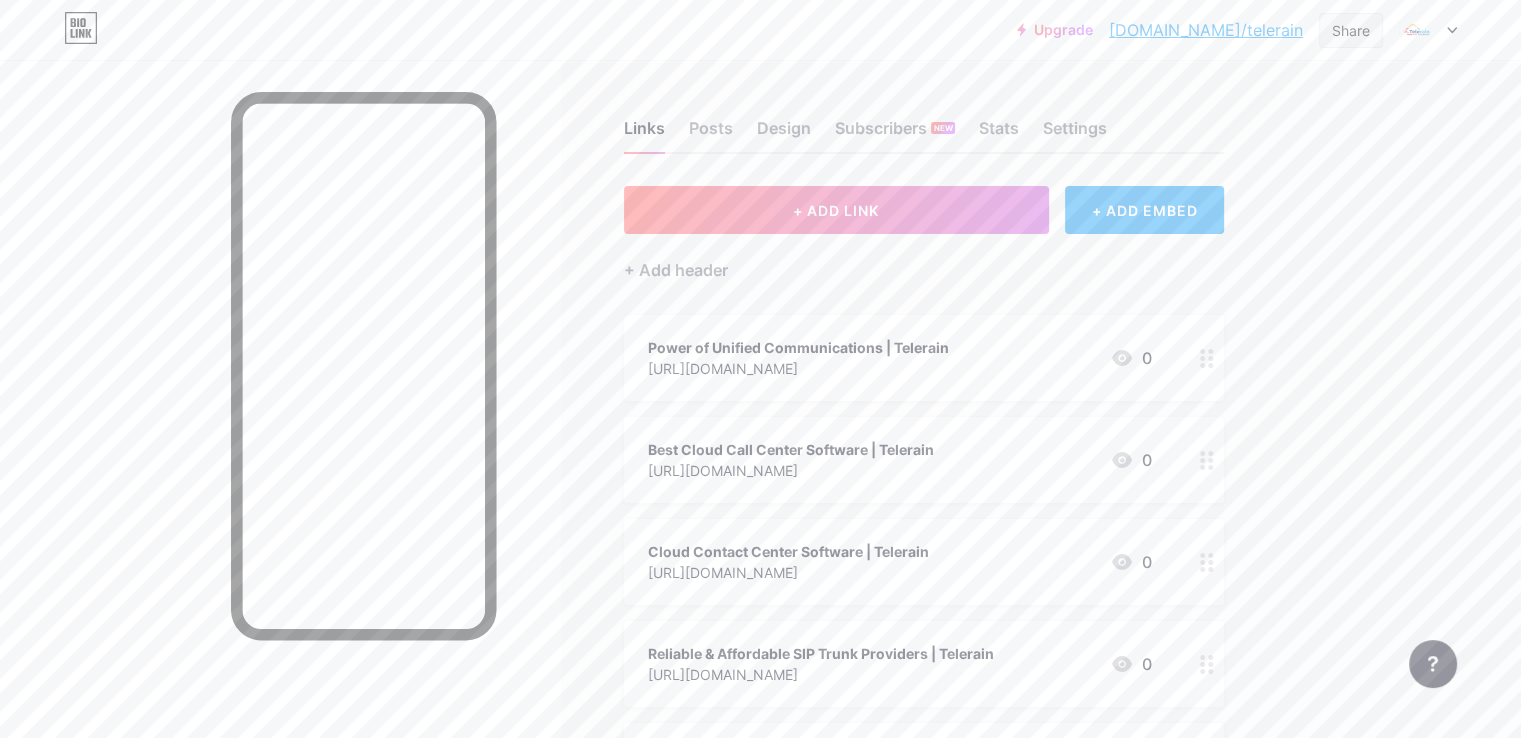 click on "Share" at bounding box center (1351, 30) 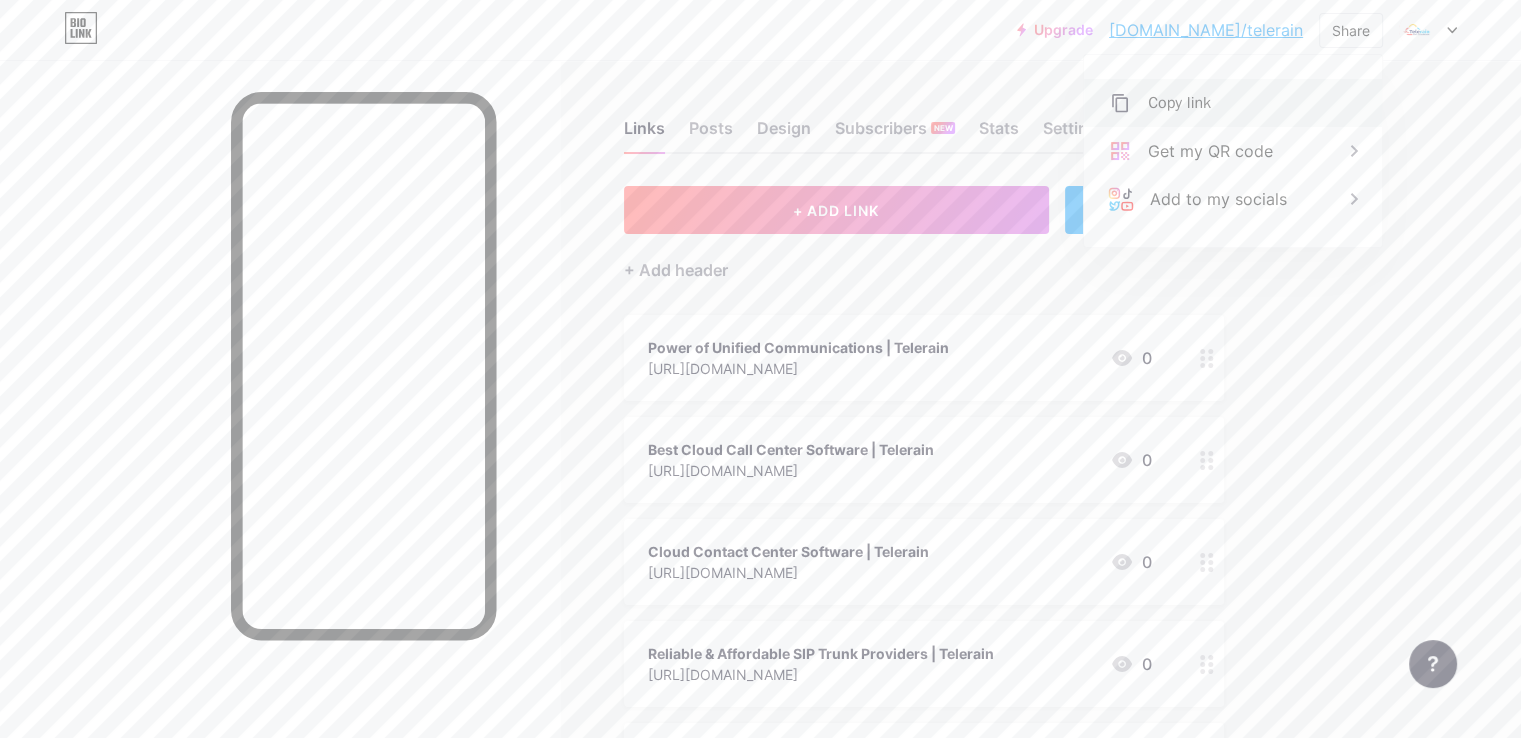 click on "Copy link" at bounding box center (1179, 103) 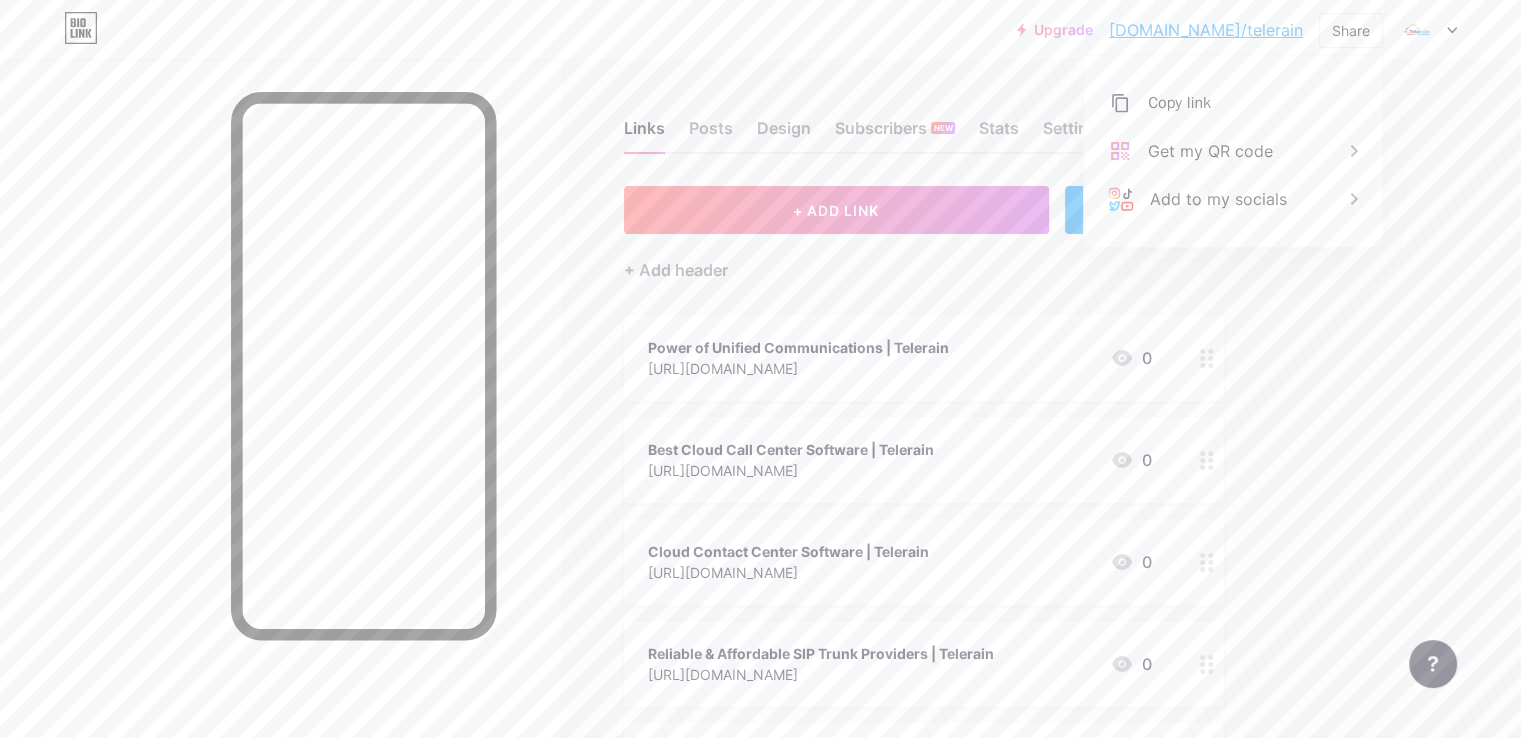 click on "Upgrade   [DOMAIN_NAME]/telera...   [DOMAIN_NAME]/telerain   Share
Copy link   [URL][DOMAIN_NAME]
Get my QR code
Add to my socials                   Switch accounts     Telerain Inc   [DOMAIN_NAME]/telerain       + Add a new page        Account settings   Logout" at bounding box center (760, 30) 